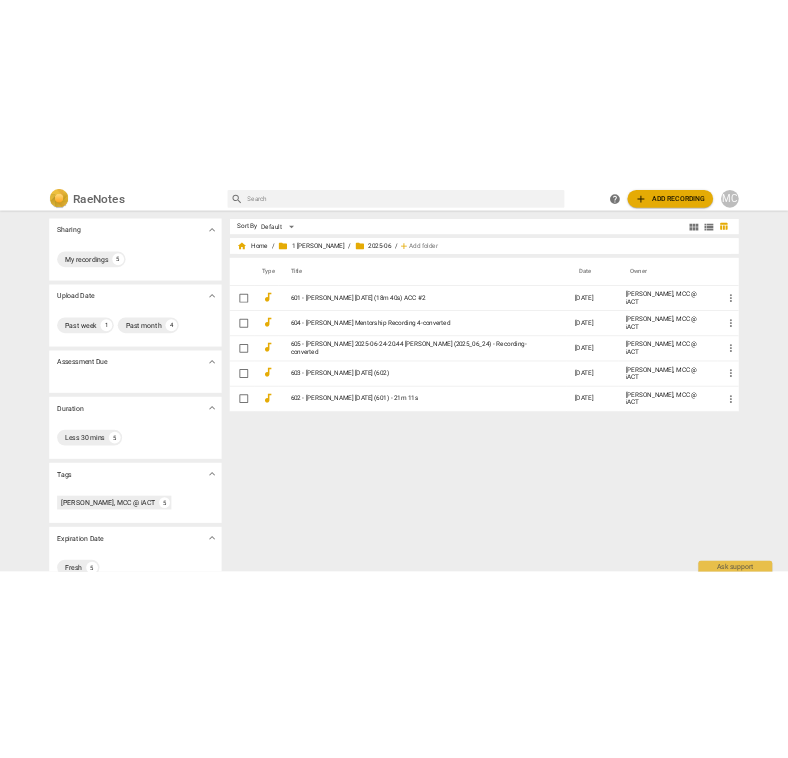 scroll, scrollTop: 0, scrollLeft: 0, axis: both 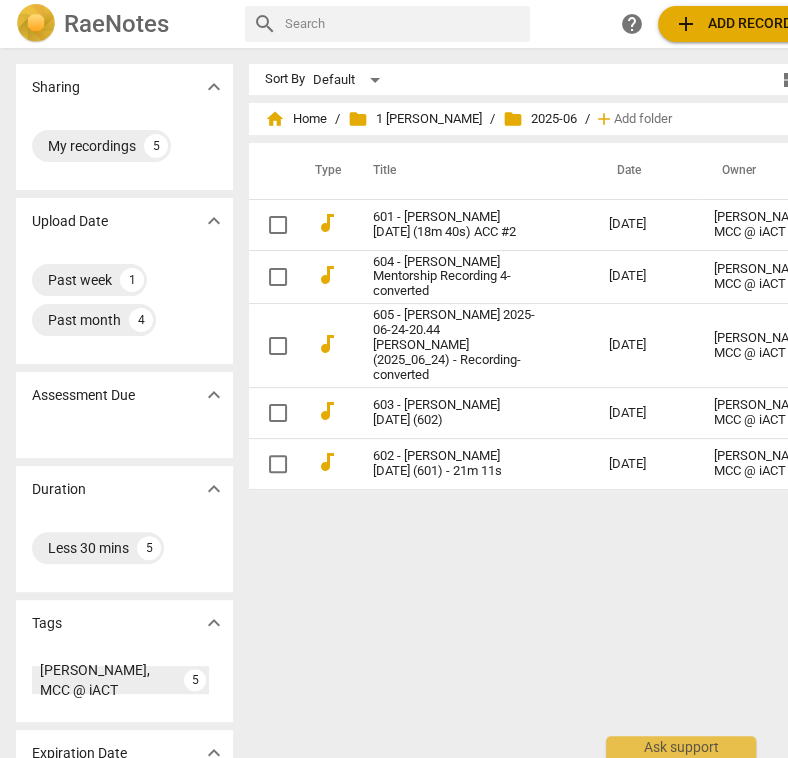 click on "folder 2025-06" at bounding box center (540, 119) 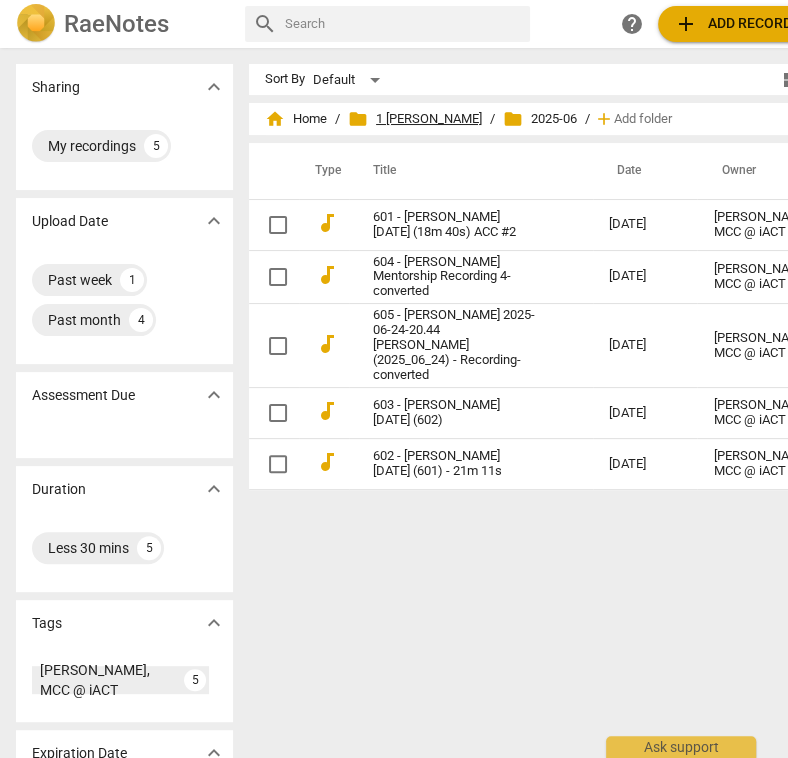 click on "folder 1 Matthew Mentoring" at bounding box center (415, 119) 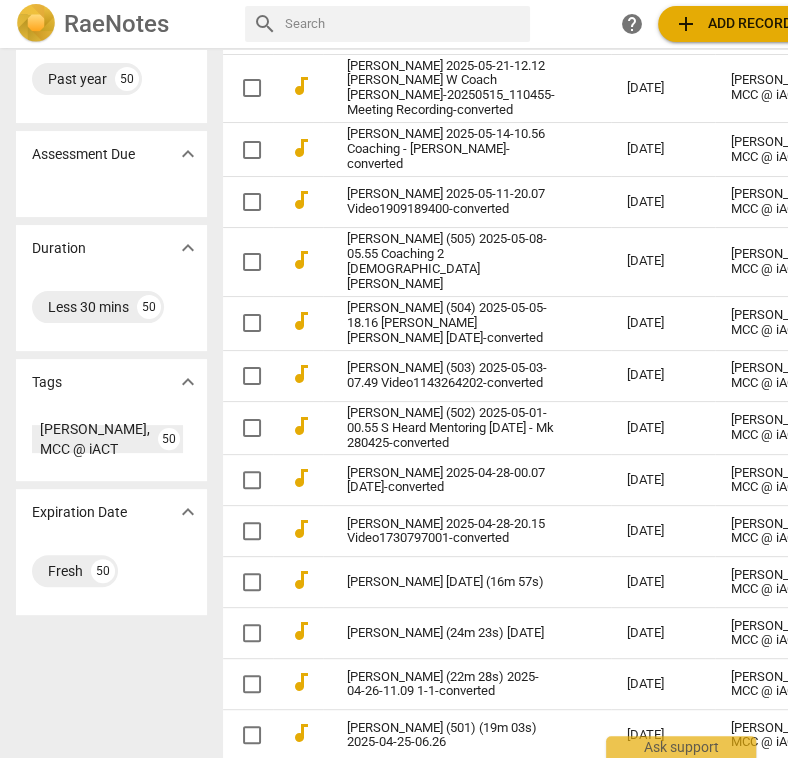 scroll, scrollTop: 0, scrollLeft: 0, axis: both 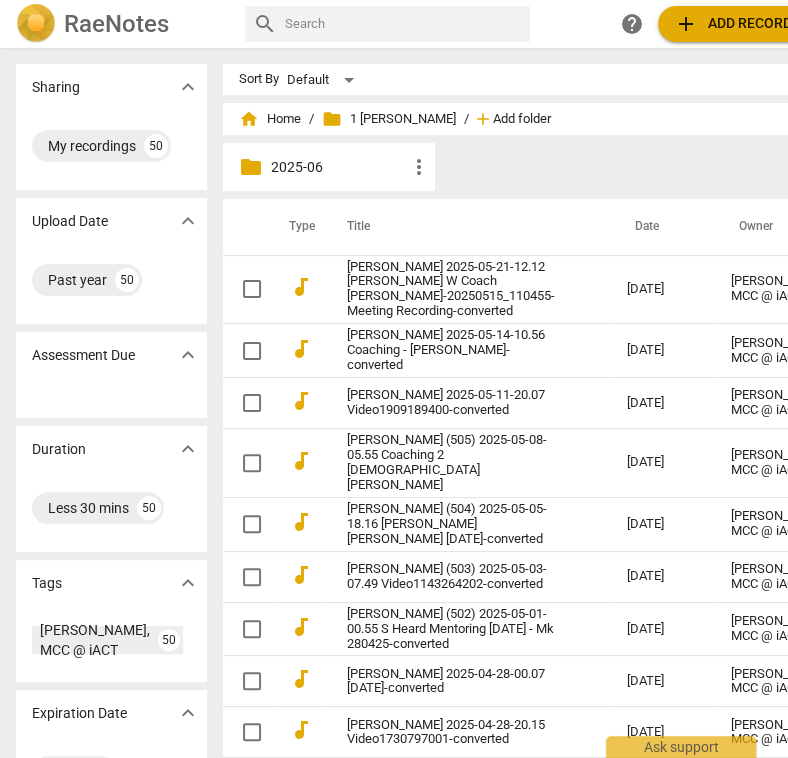 click on "Add folder" at bounding box center [522, 119] 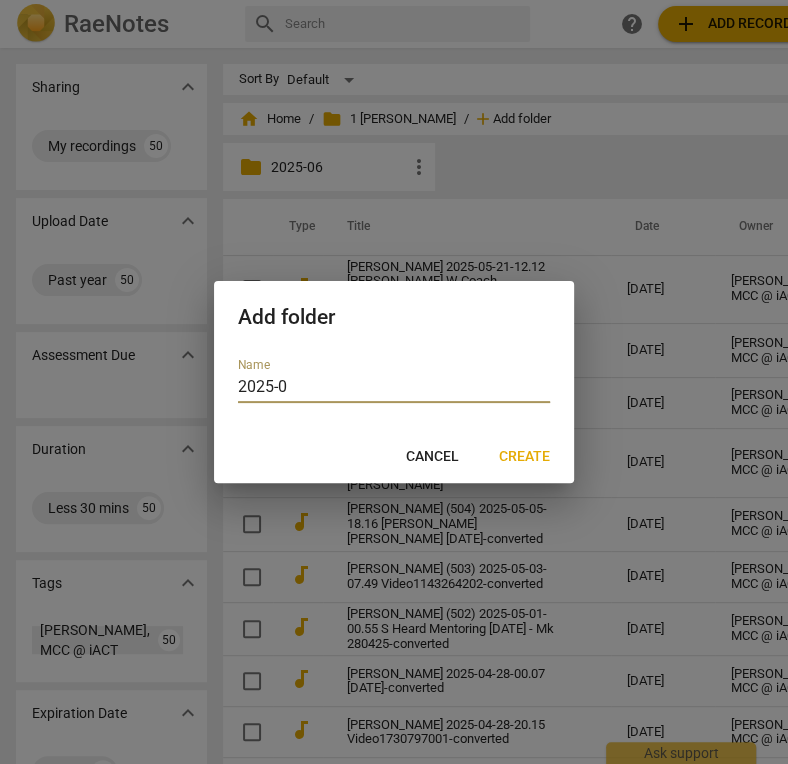 type on "2025-05" 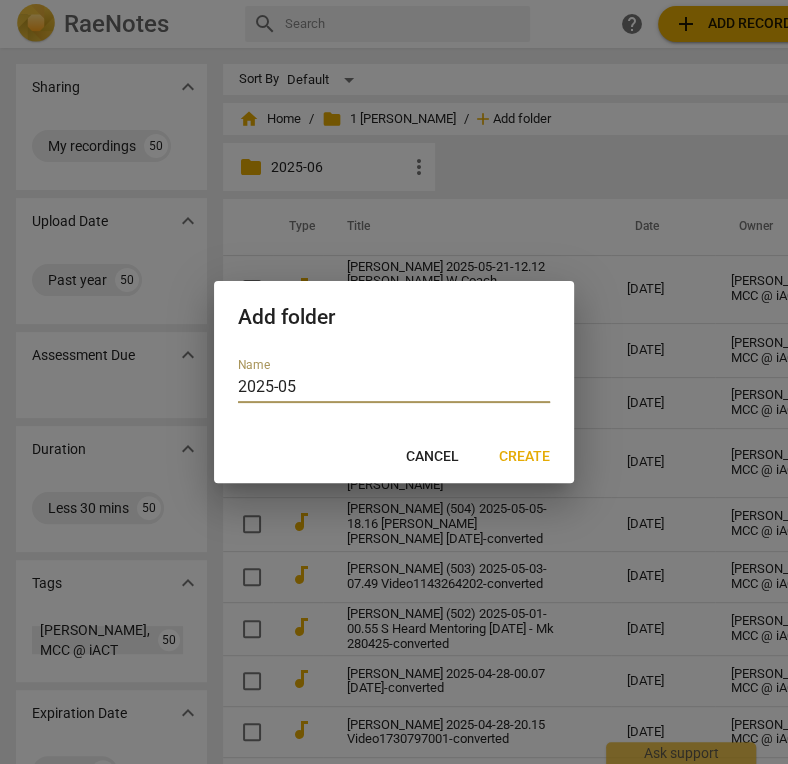type 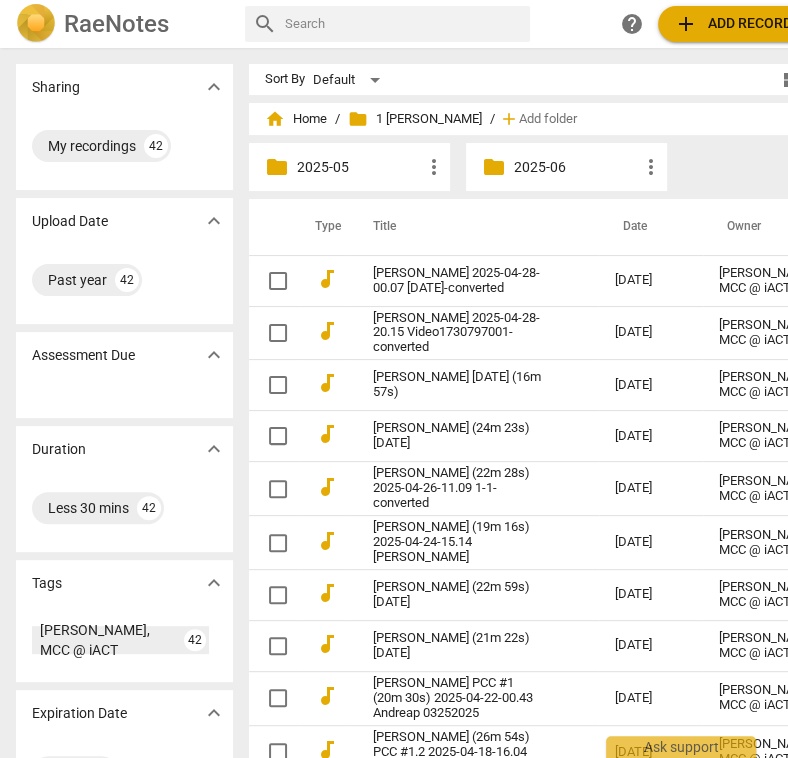 click on "2025-06" at bounding box center (576, 167) 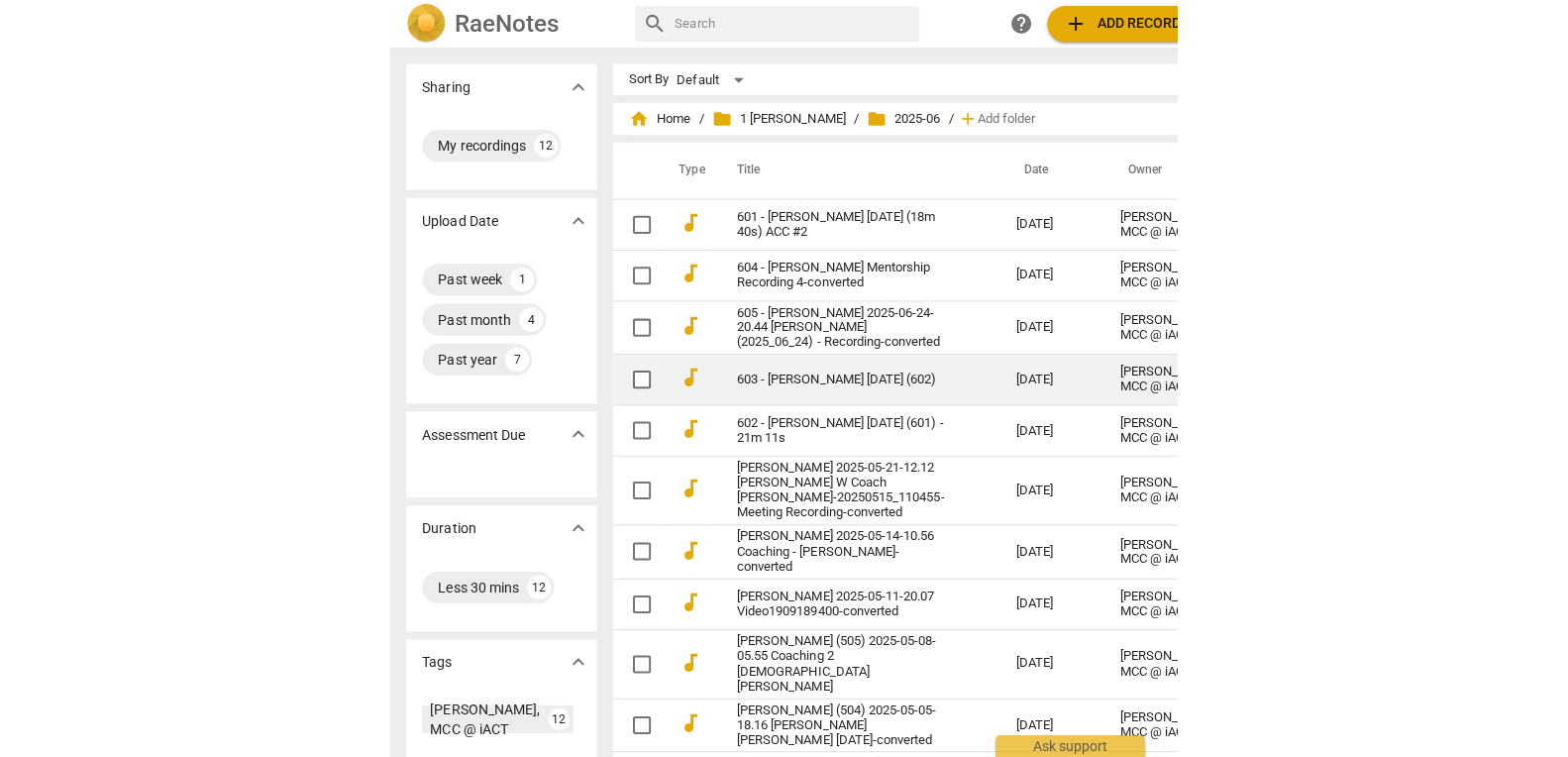 scroll, scrollTop: 1, scrollLeft: 0, axis: vertical 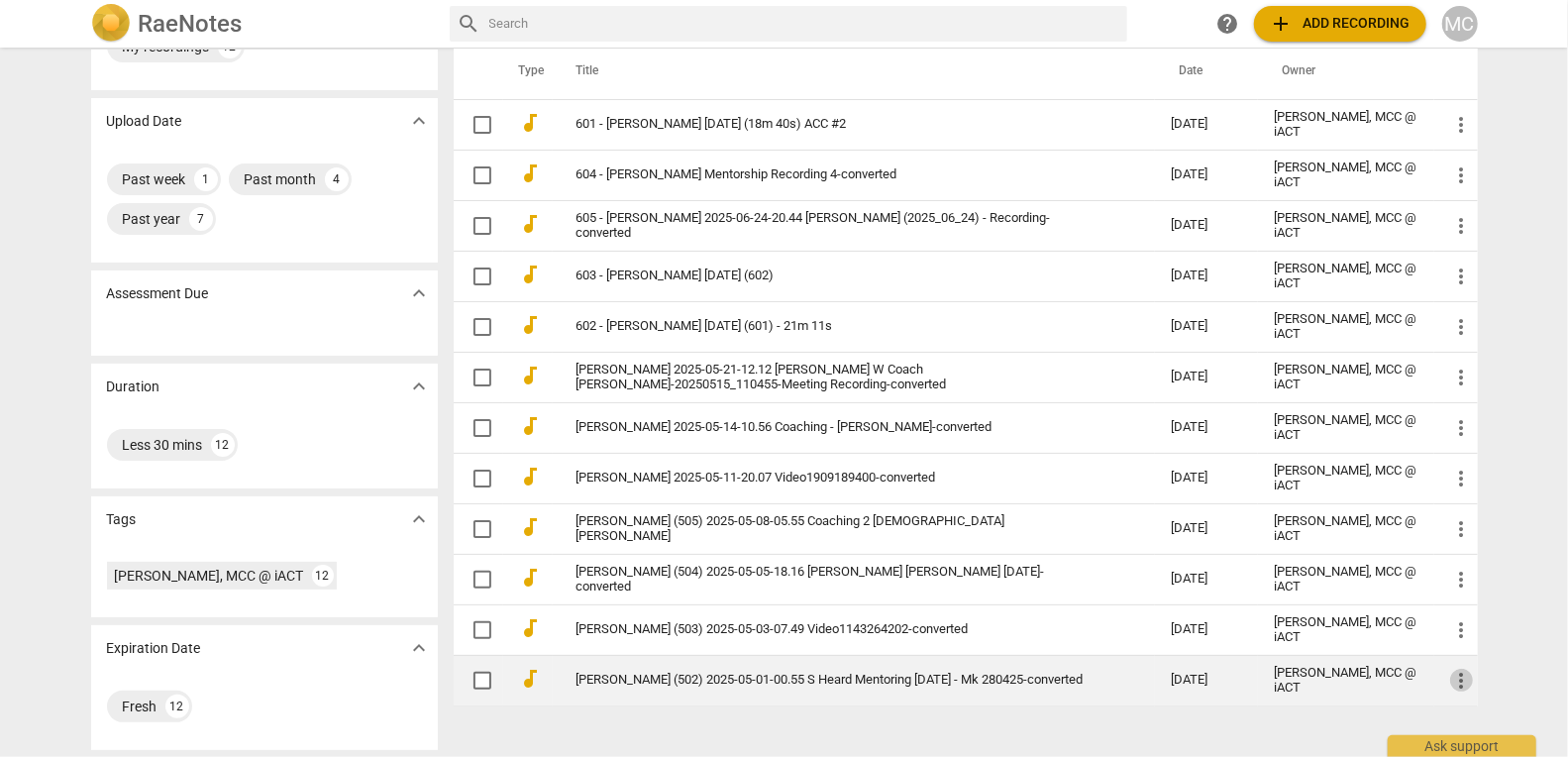 click on "more_vert" at bounding box center [1462, 681] 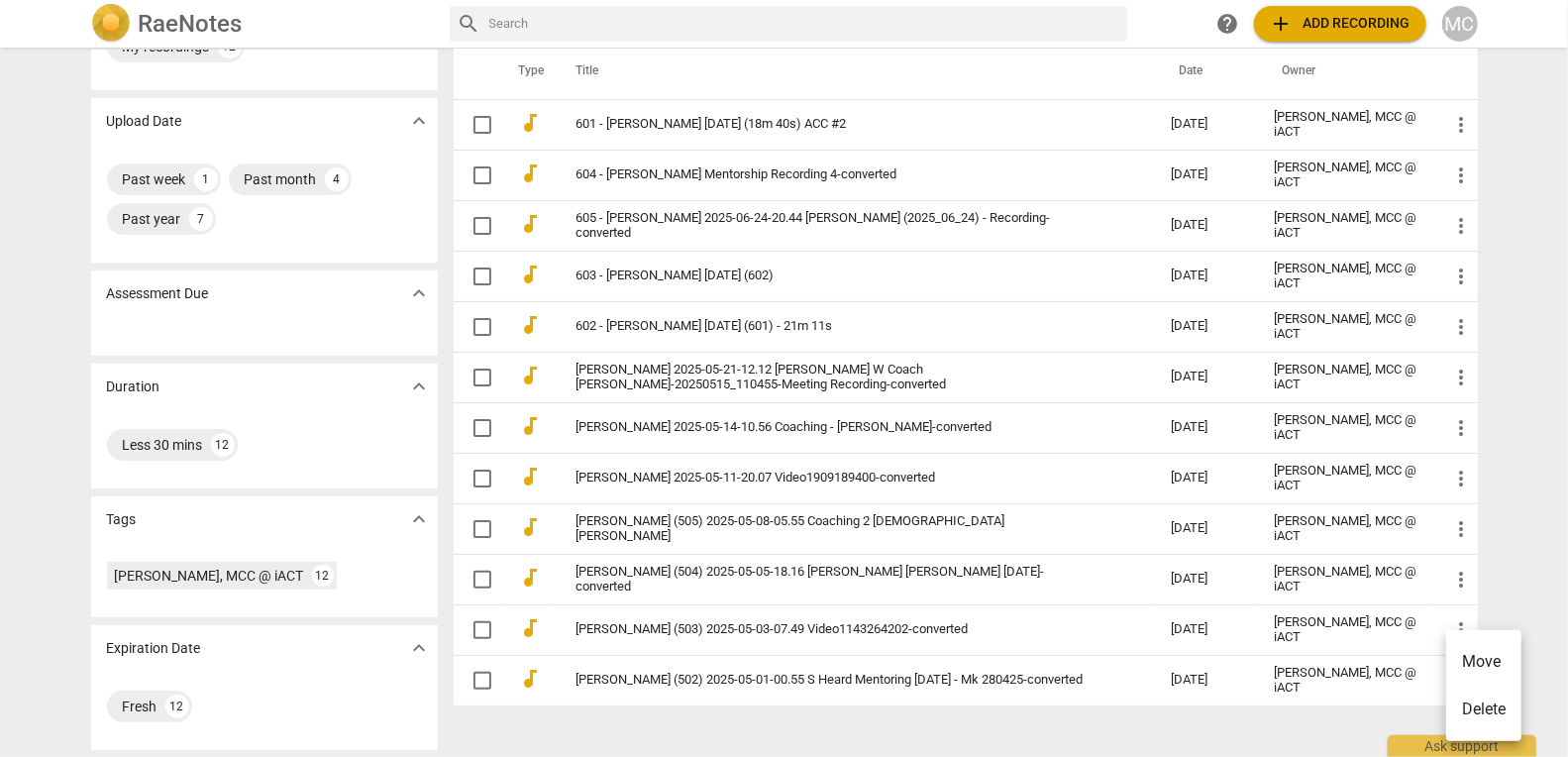 click on "Move" at bounding box center [1484, 662] 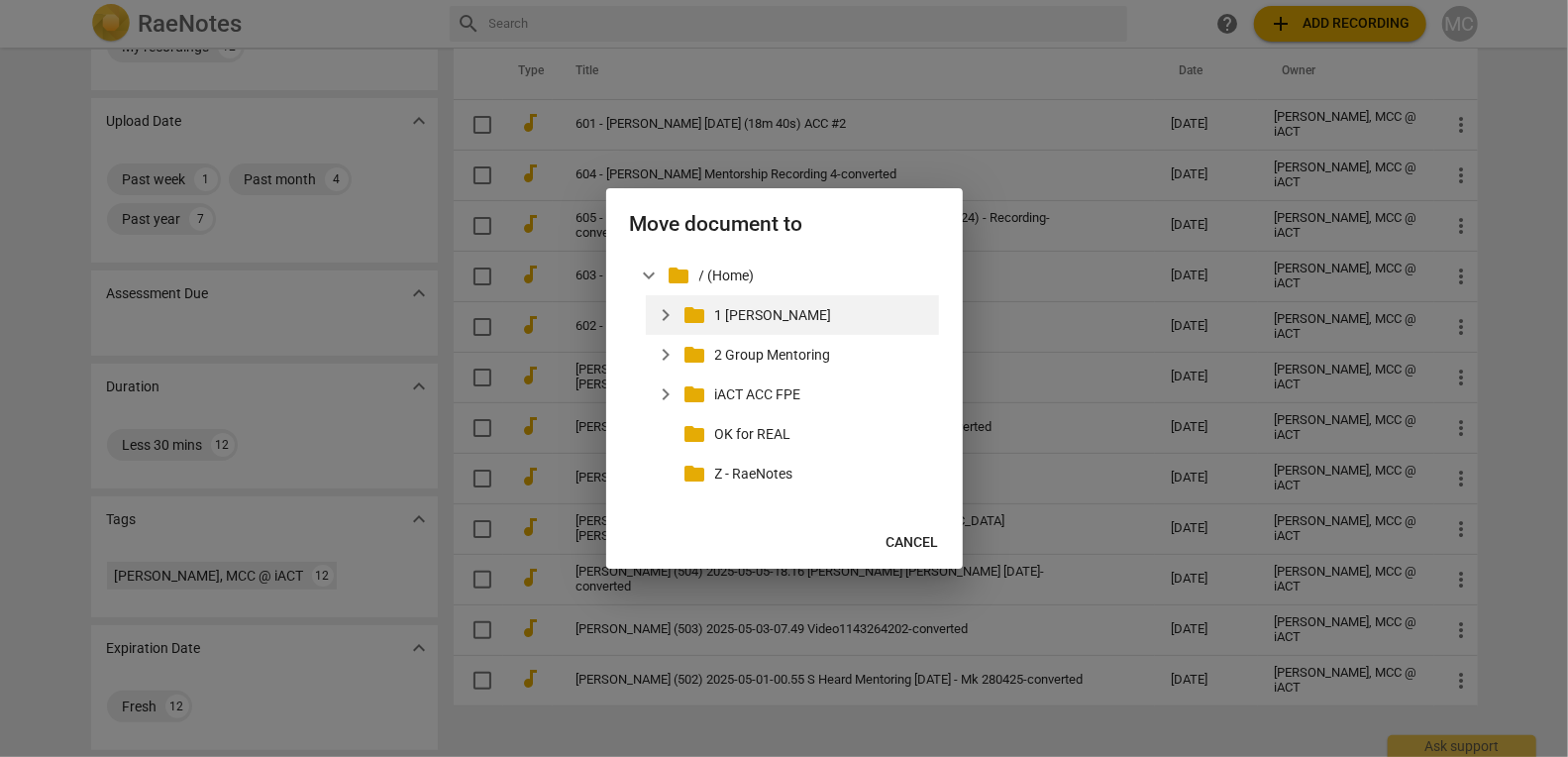 click on "expand_more" at bounding box center (666, 315) 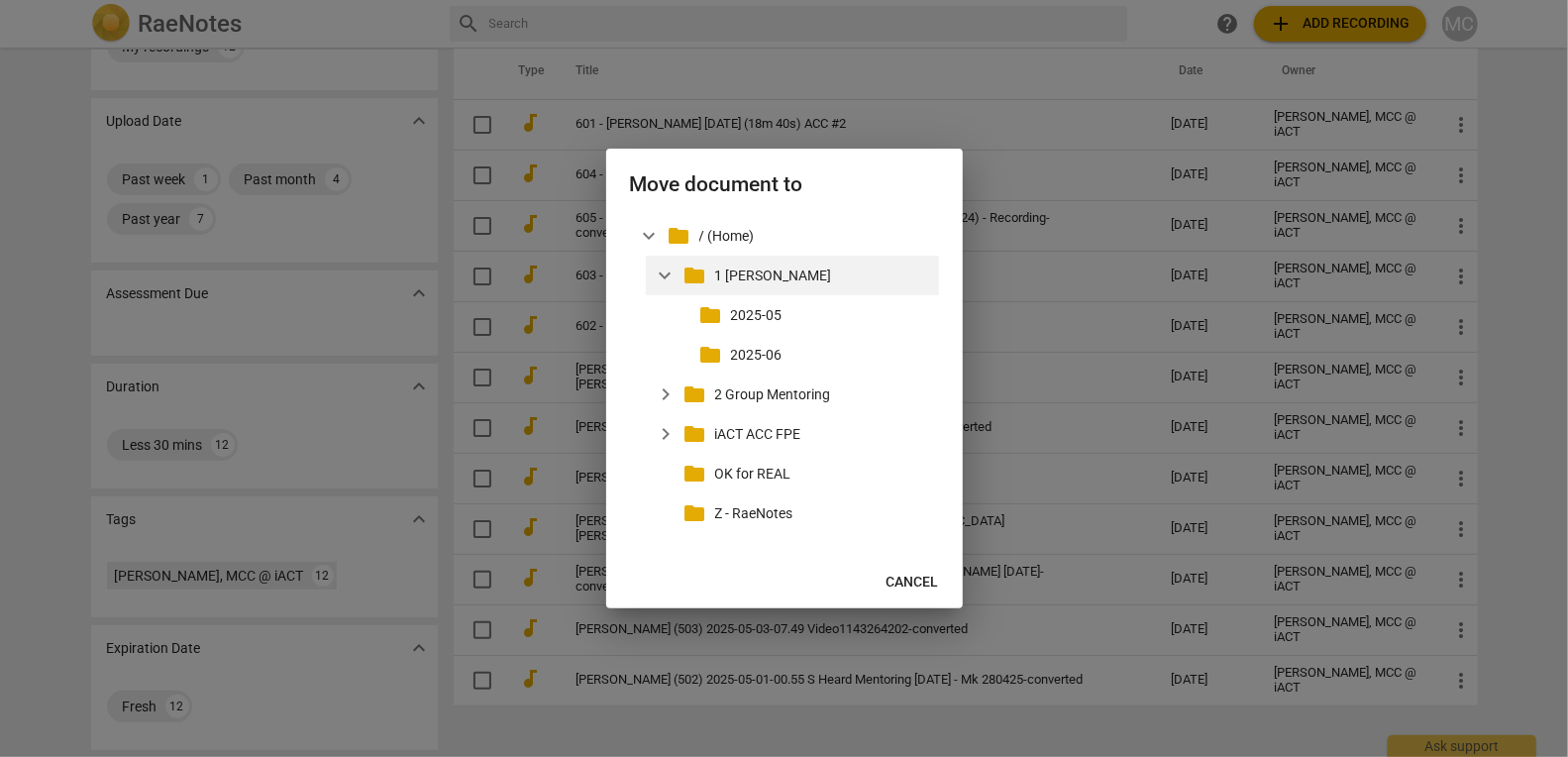 click on "expand_more folder 1 Matthew Mentoring" at bounding box center (792, 275) 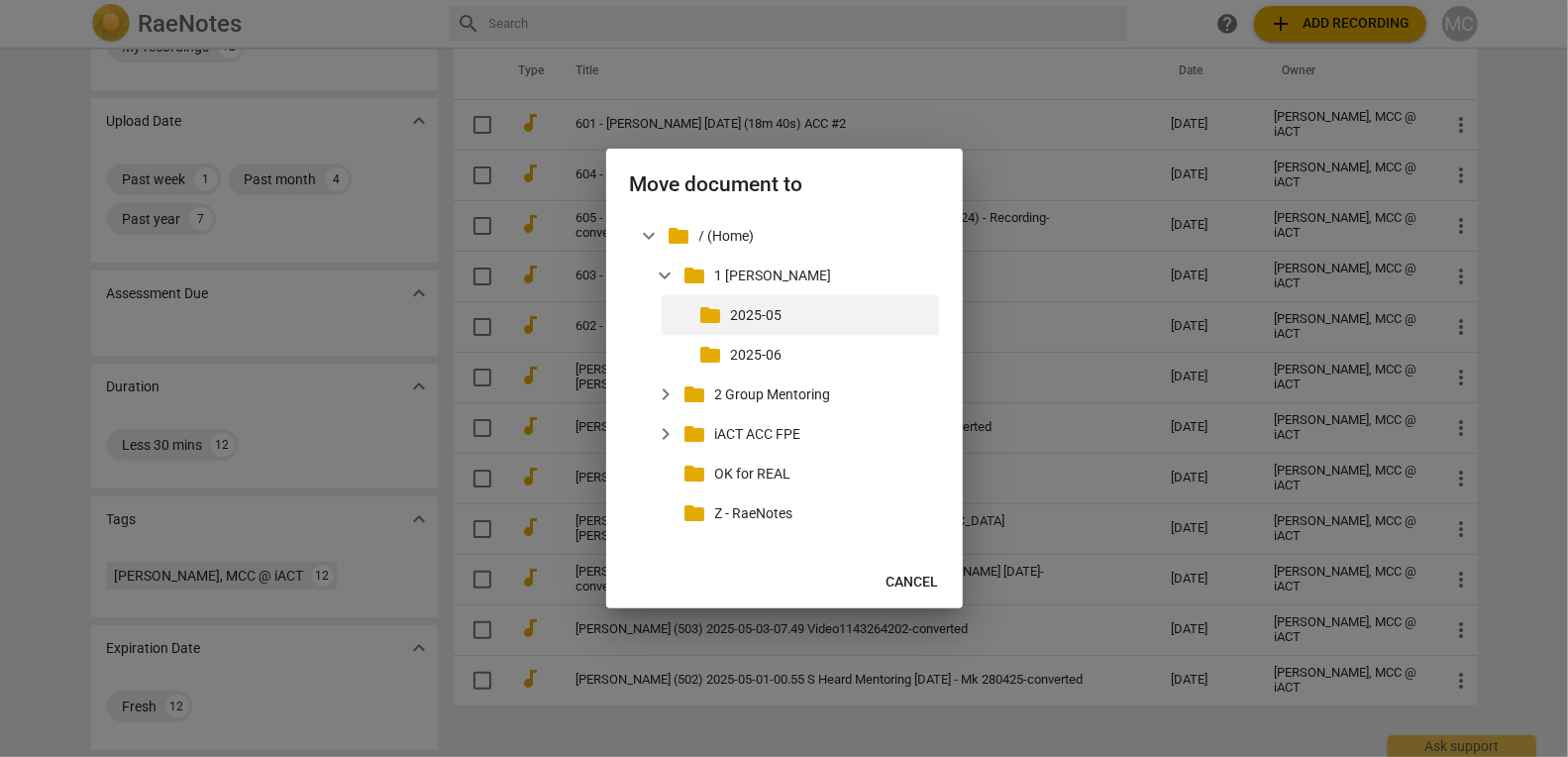 click on "folder 2025-05" at bounding box center [800, 315] 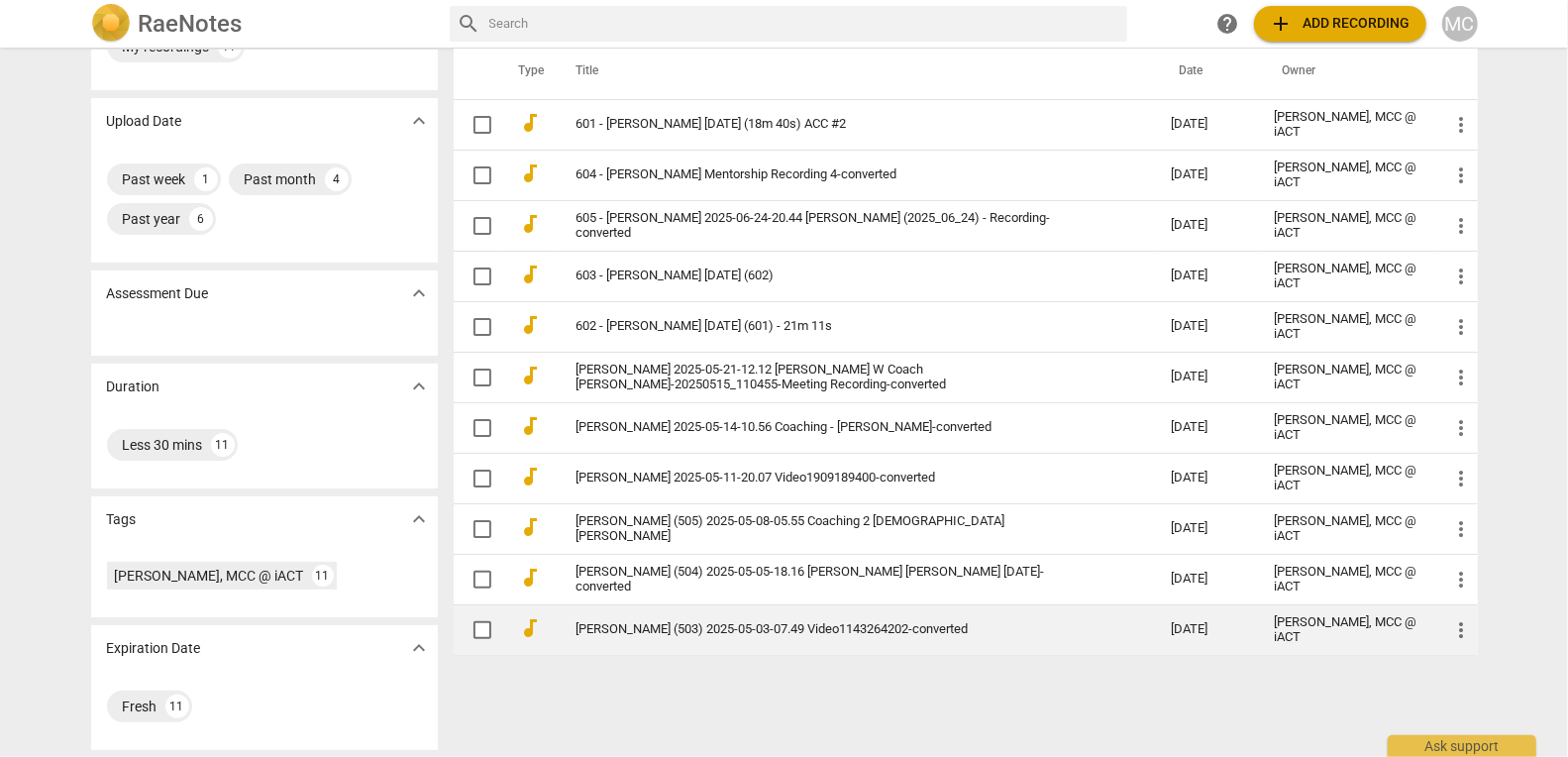 click on "more_vert" at bounding box center (1462, 630) 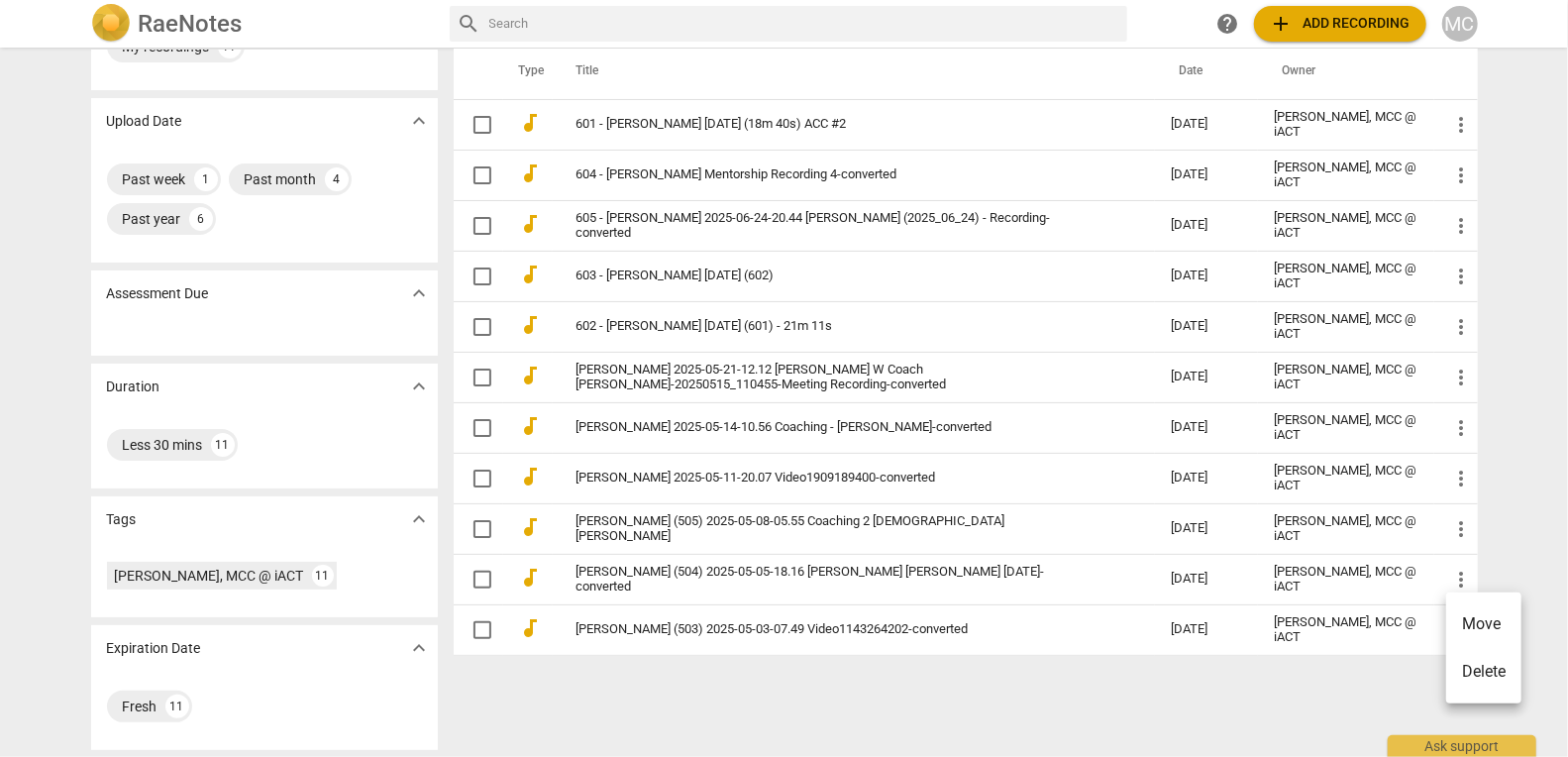 click on "Move" at bounding box center (1484, 624) 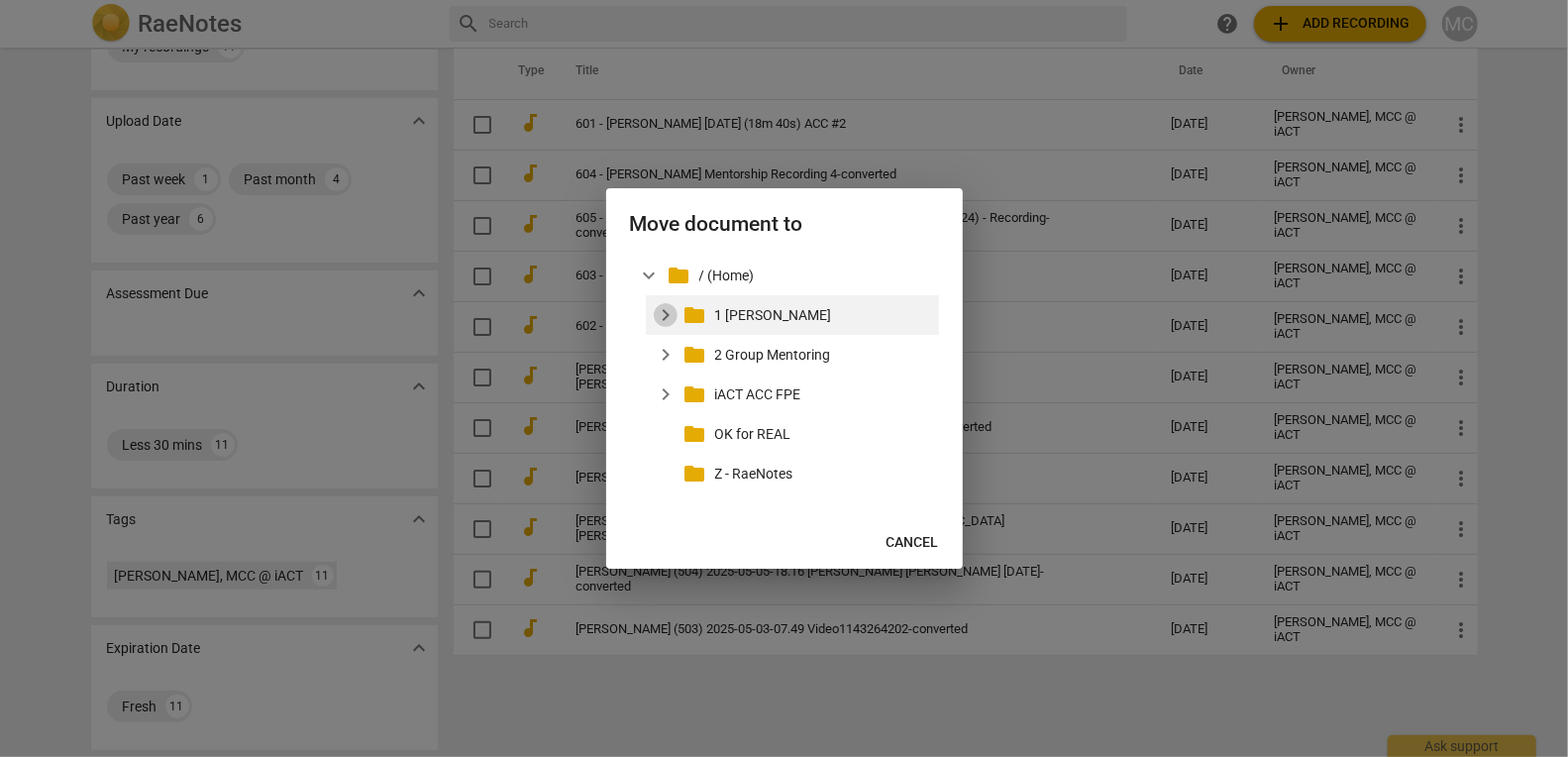 click on "expand_more" at bounding box center (666, 315) 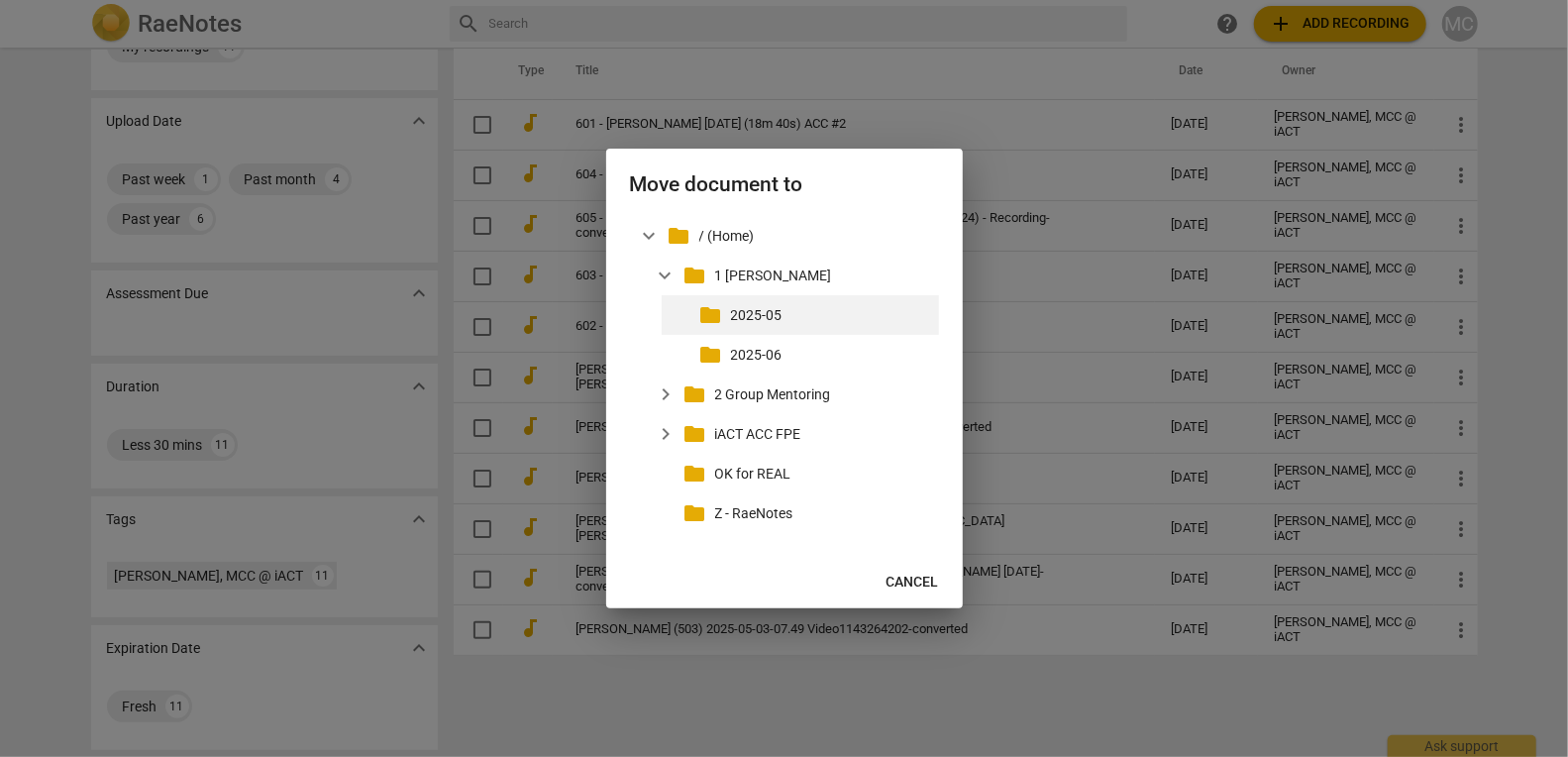 click on "2025-05" at bounding box center (831, 315) 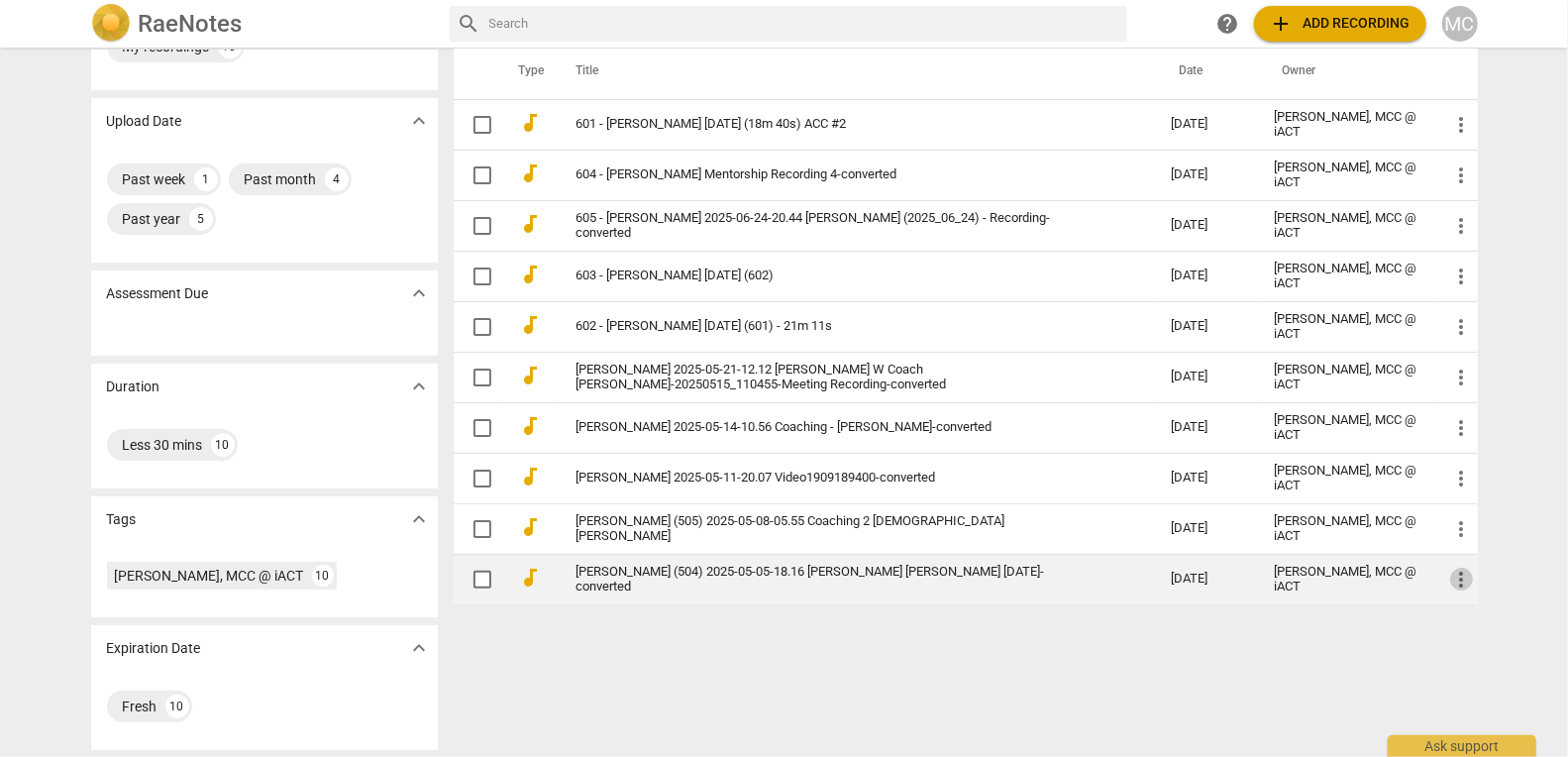 click on "more_vert" at bounding box center (1462, 580) 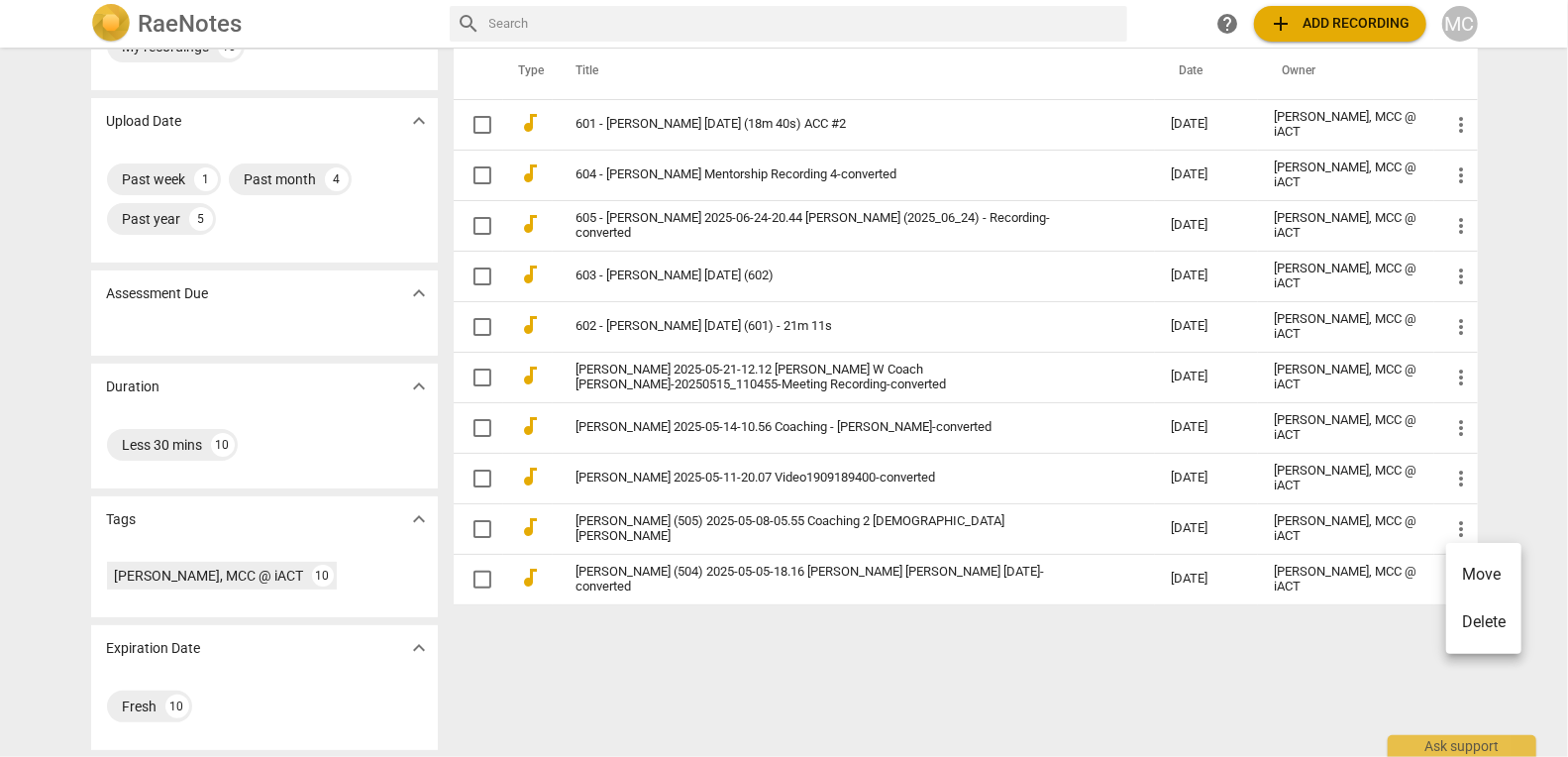 click on "Move" at bounding box center (1484, 575) 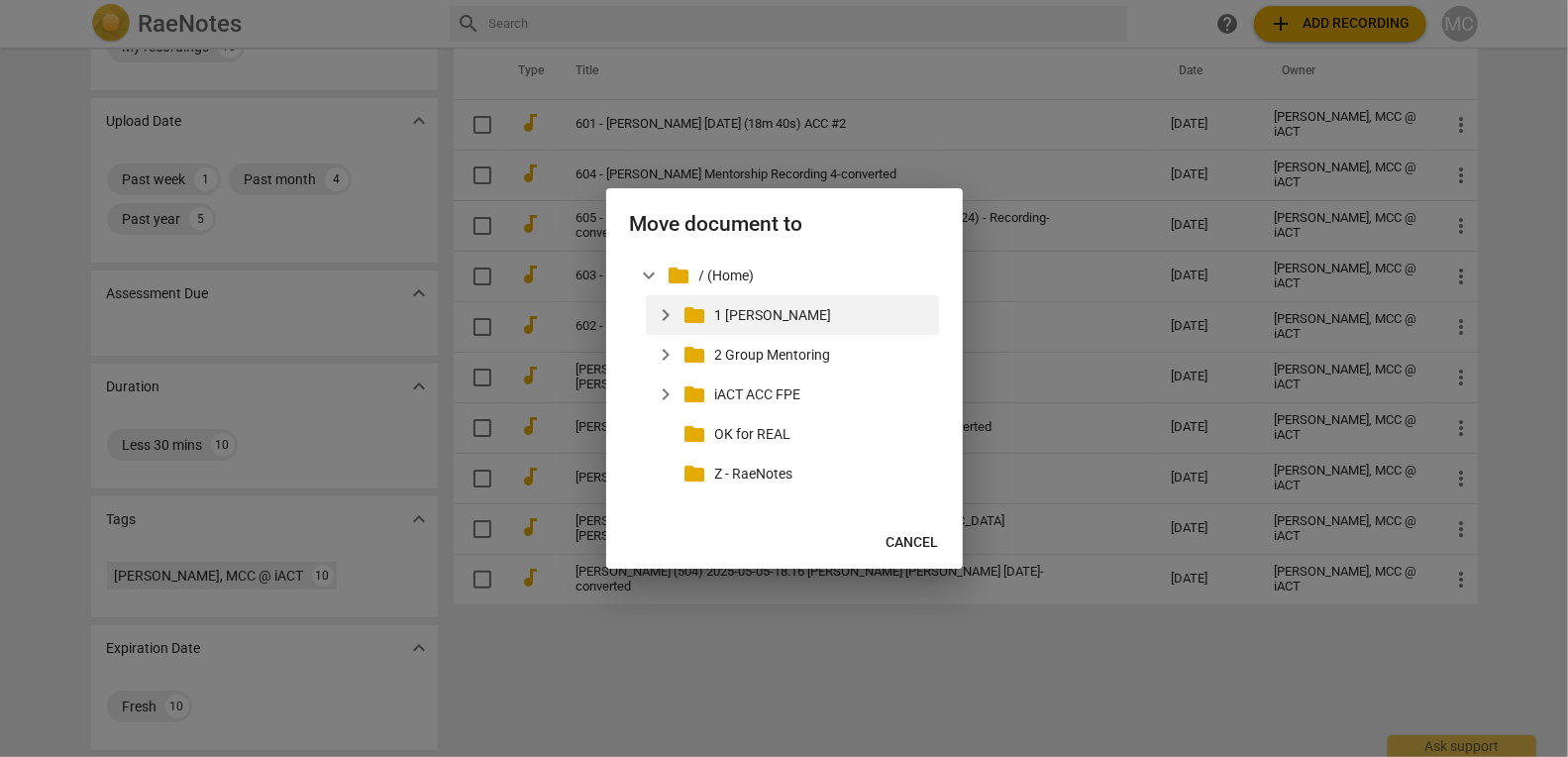 click on "expand_more" at bounding box center (666, 315) 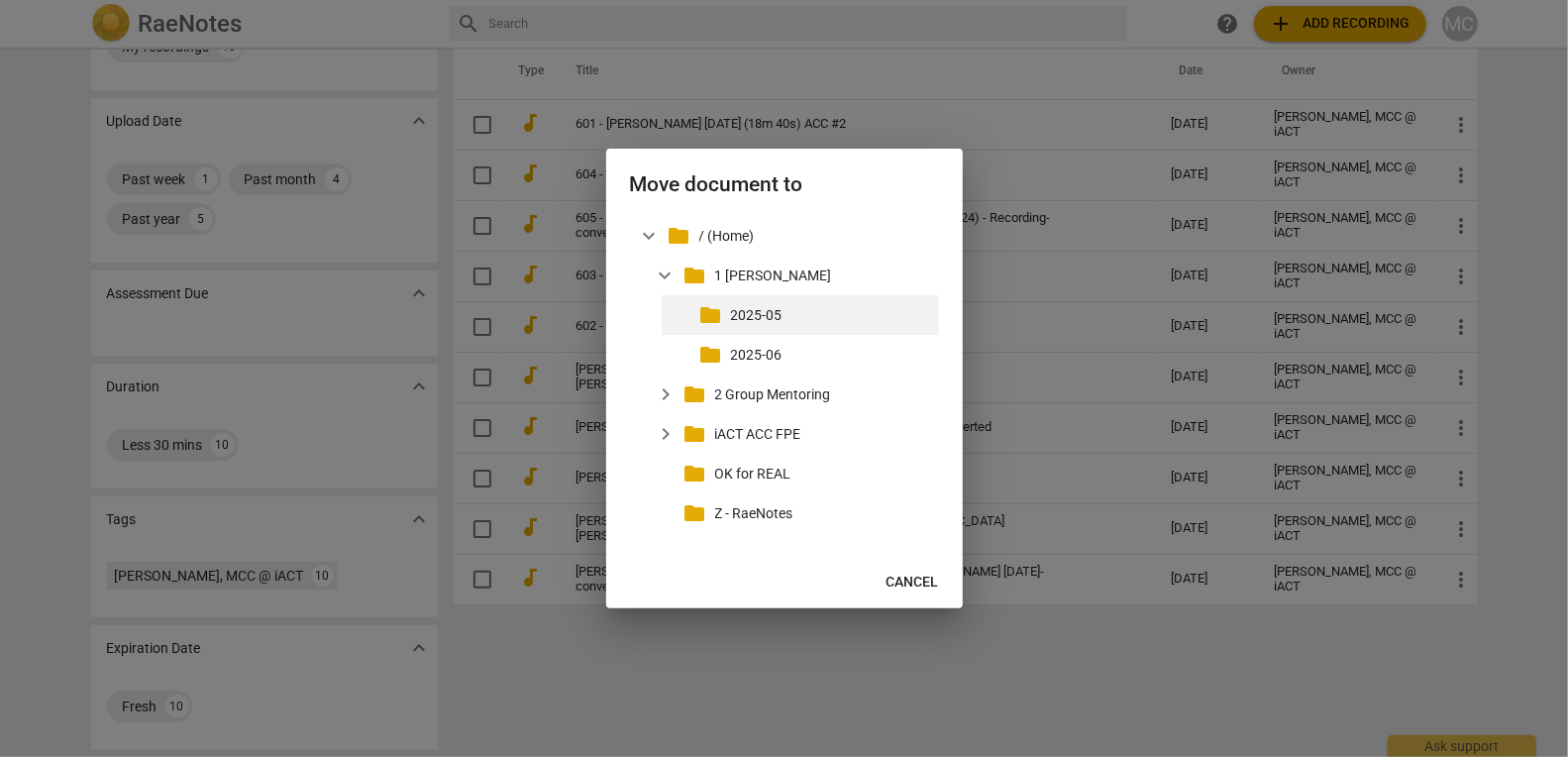 click on "2025-05" at bounding box center [831, 315] 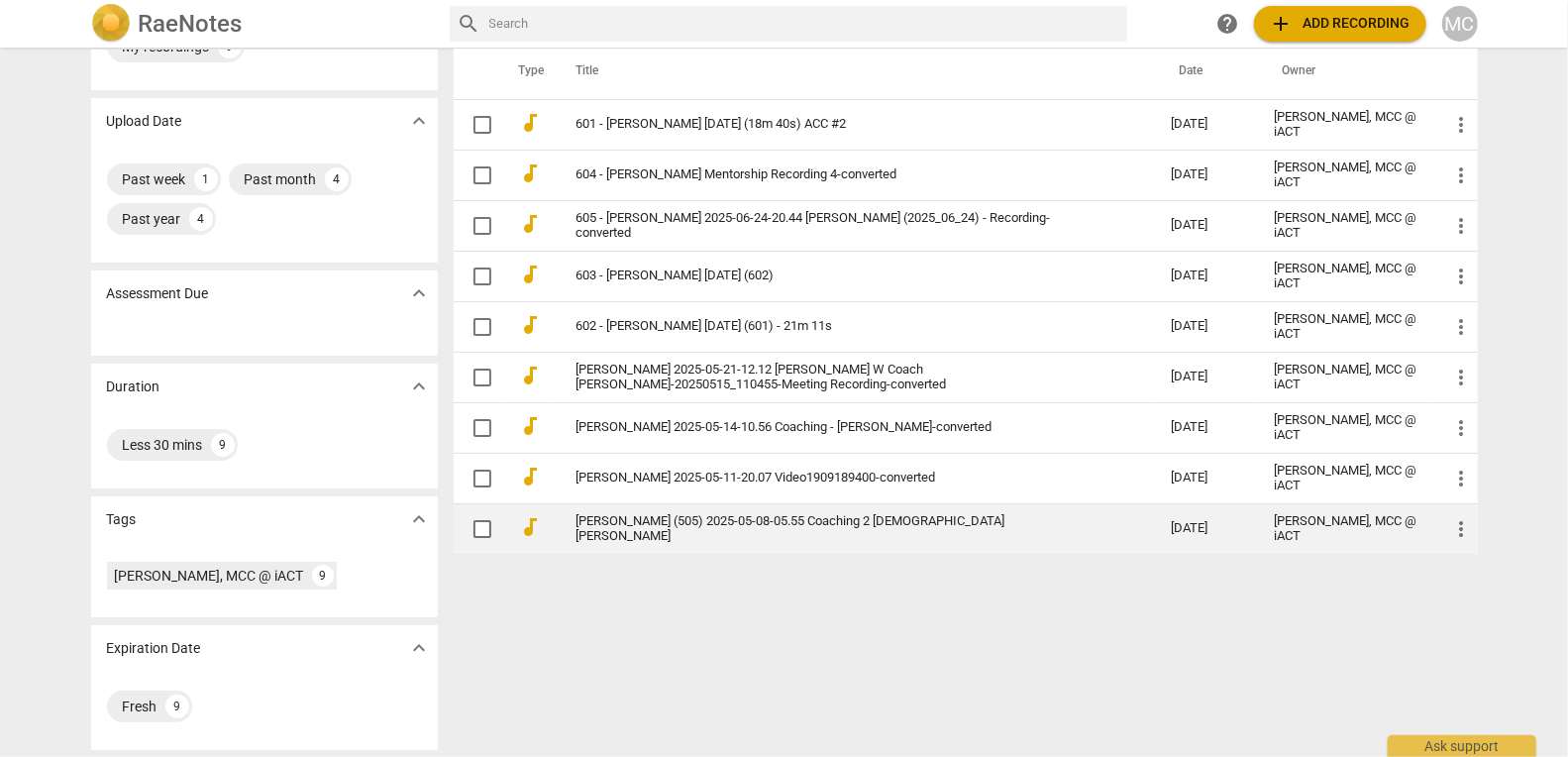 click on "more_vert" at bounding box center (1462, 529) 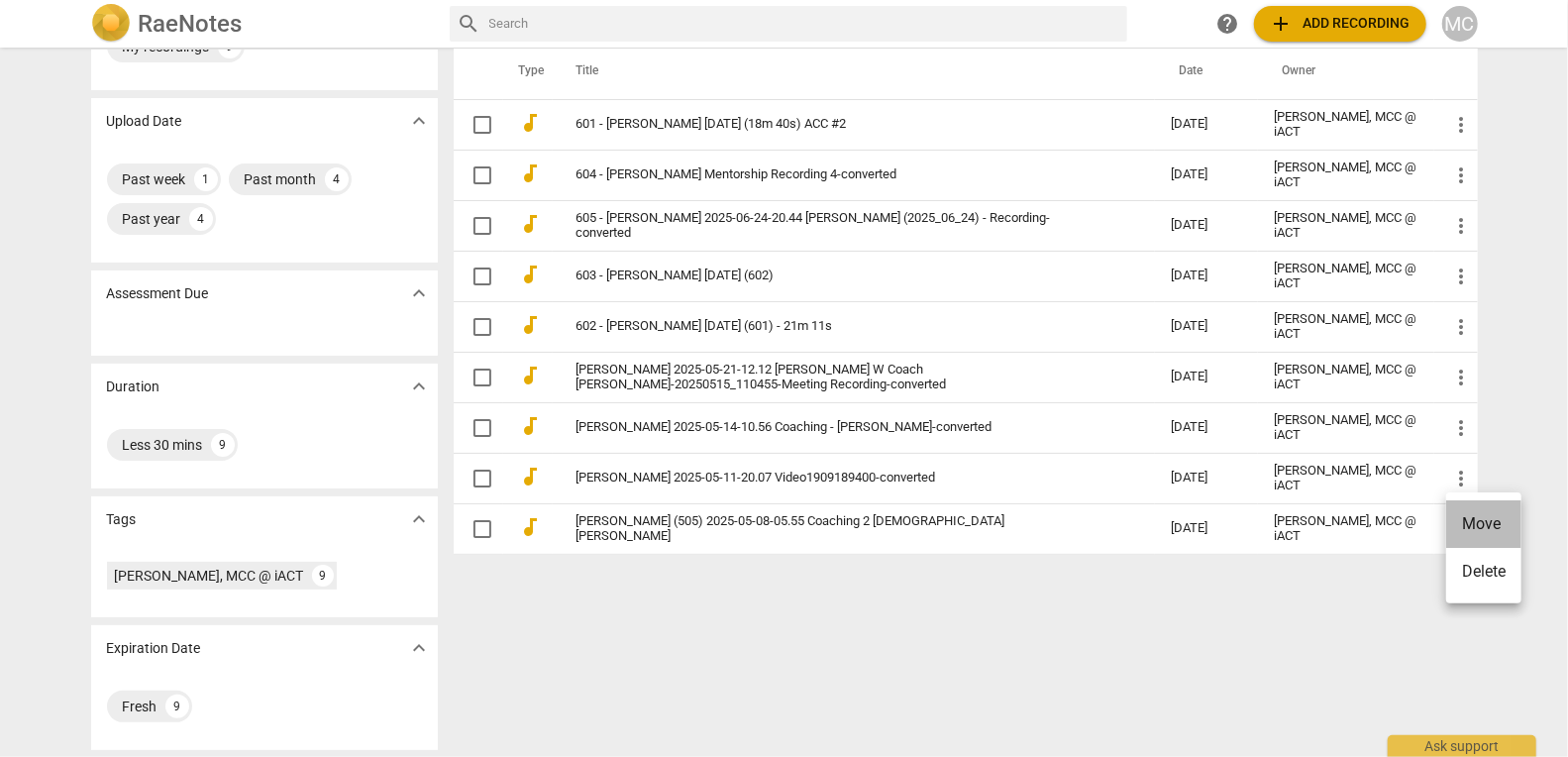 click on "Move" at bounding box center (1484, 524) 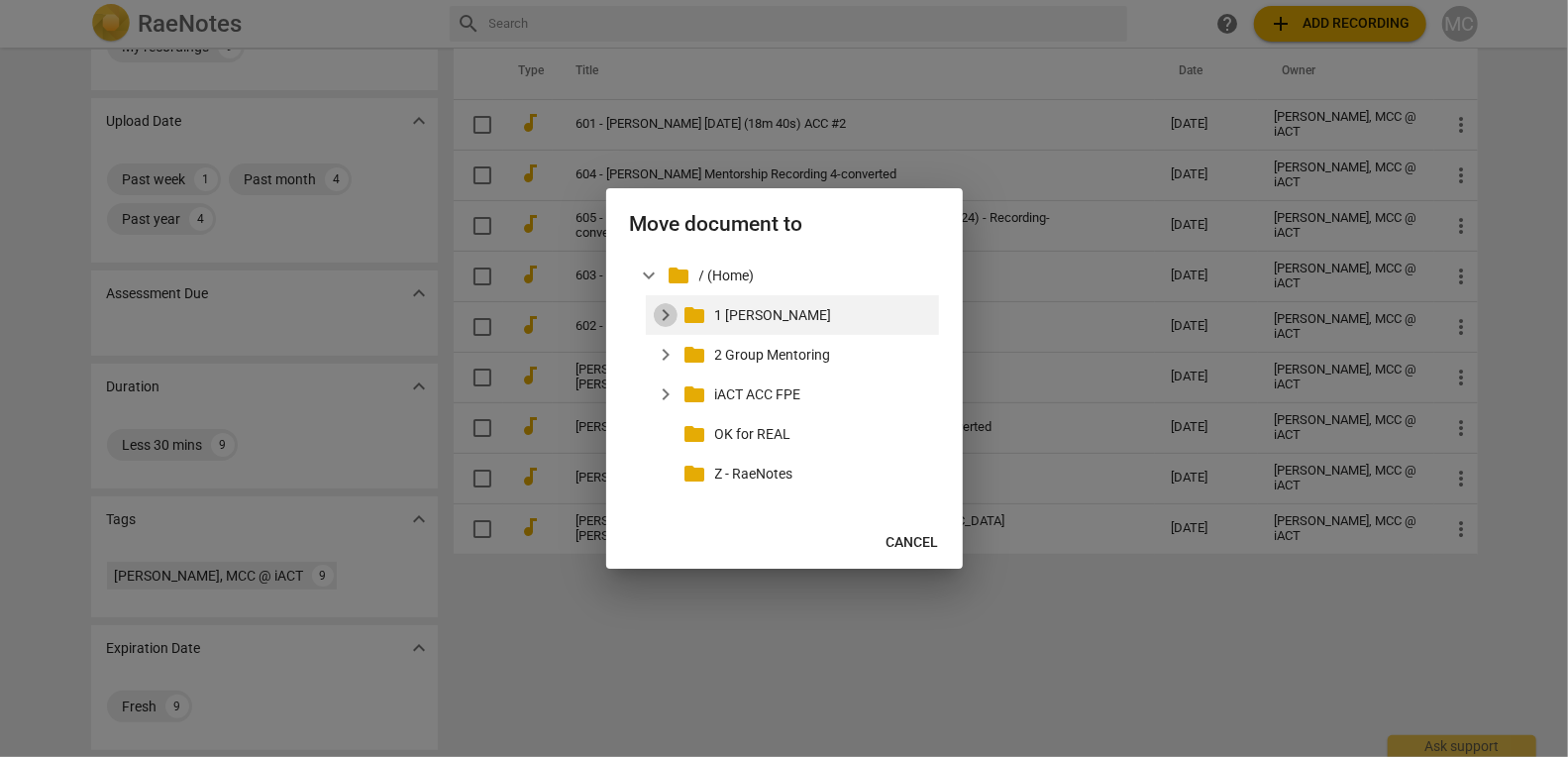 click on "expand_more" at bounding box center [666, 315] 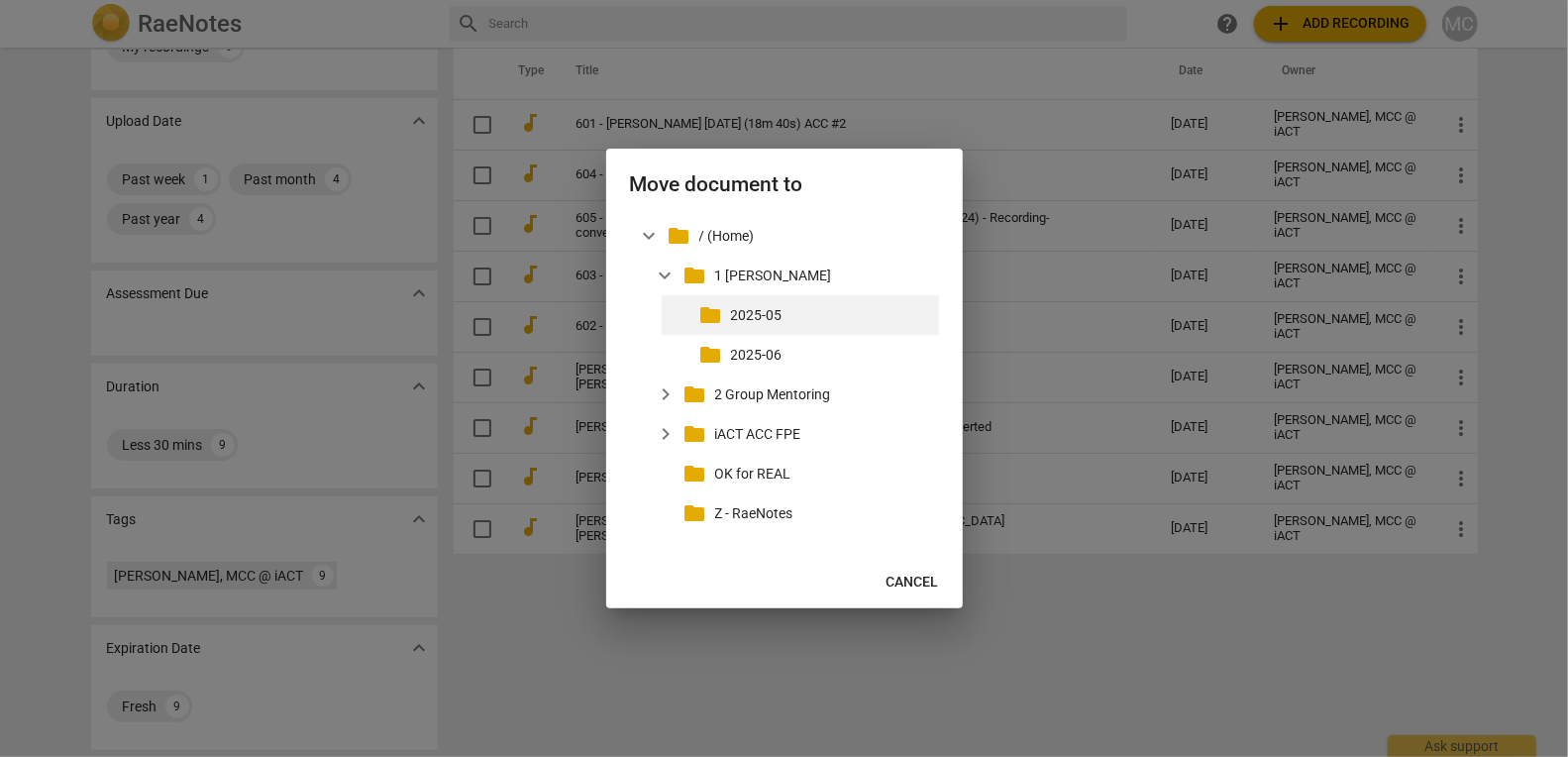 click on "2025-05" at bounding box center (831, 315) 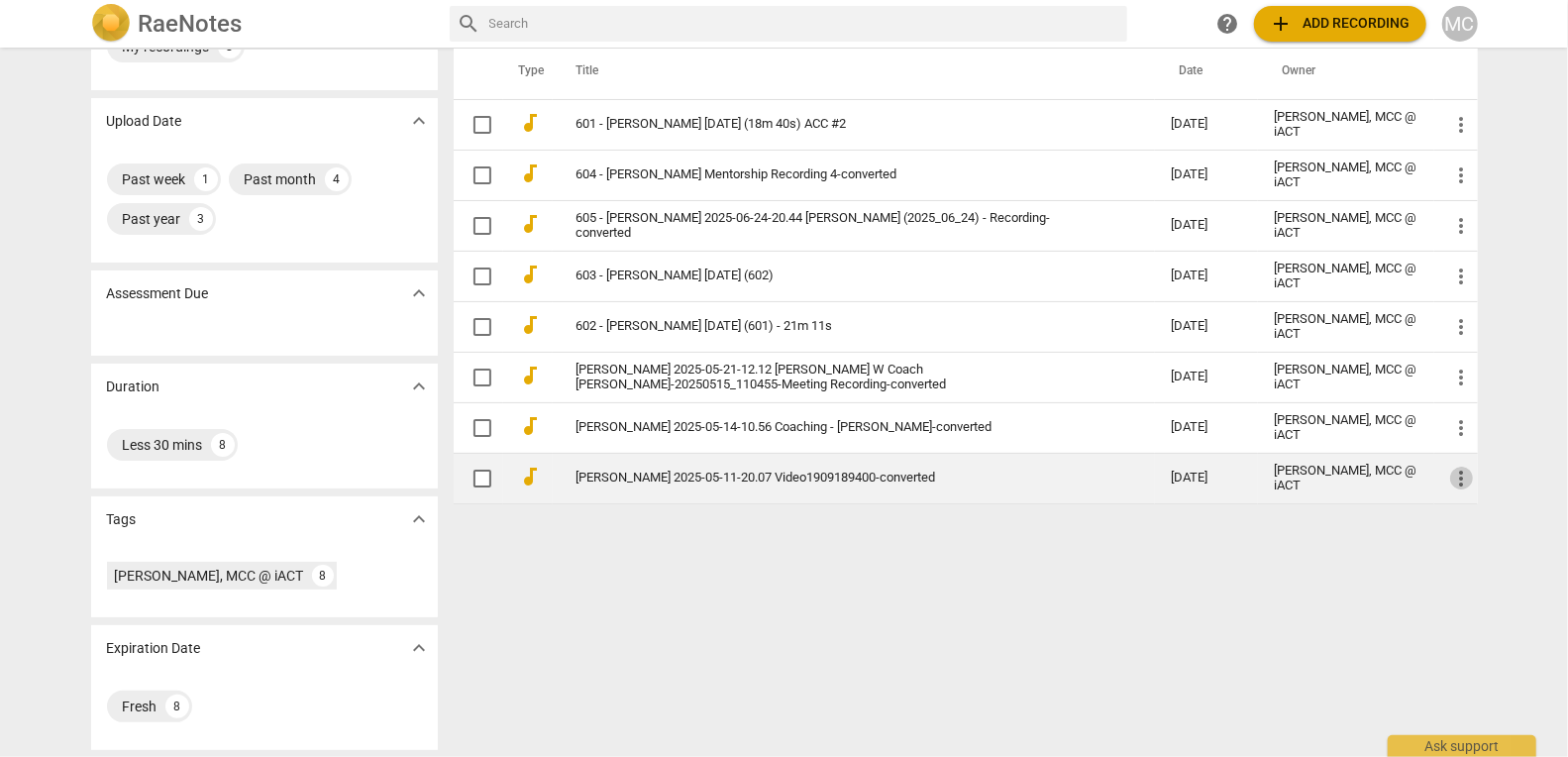 click on "more_vert" at bounding box center (1462, 479) 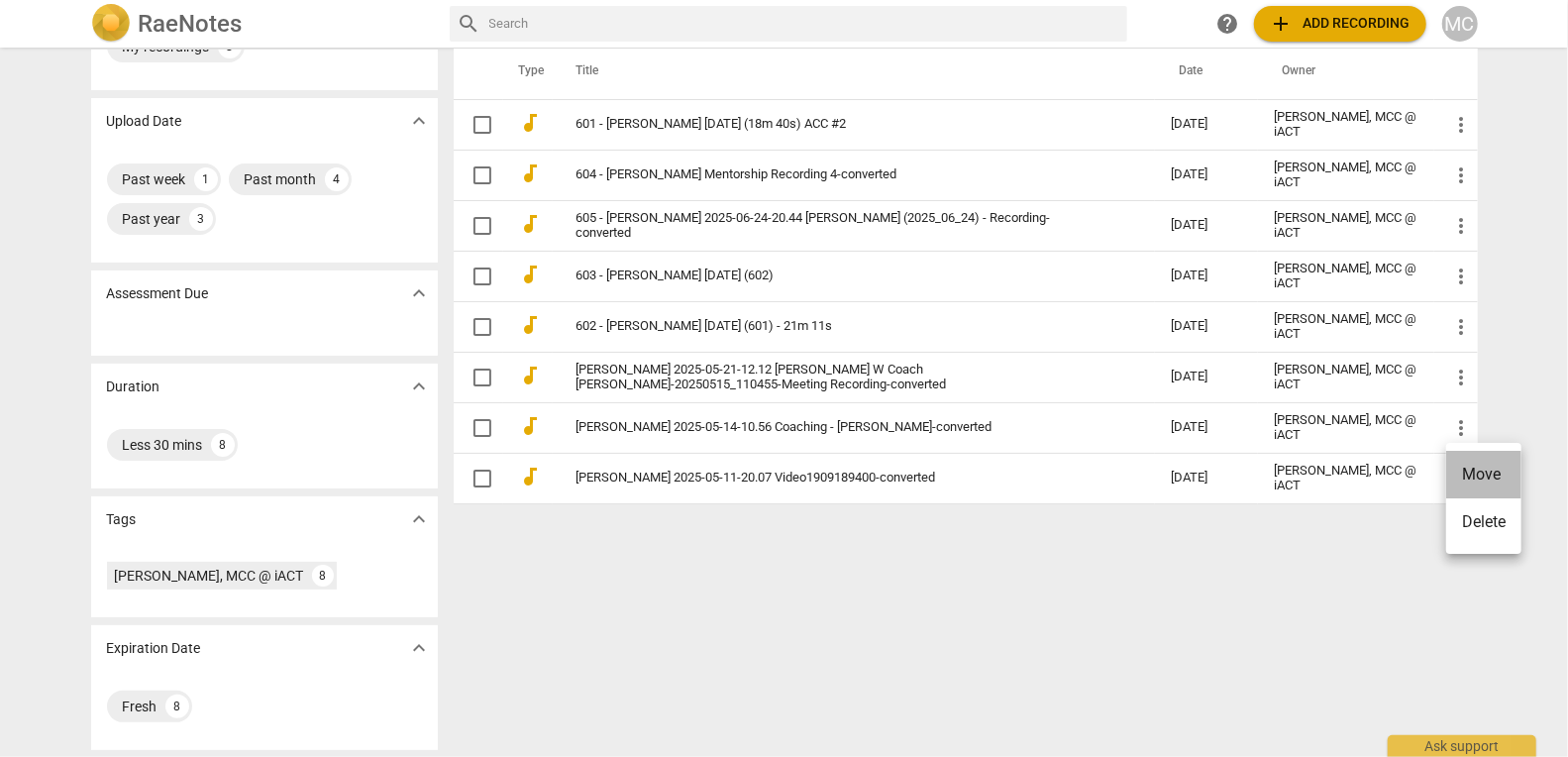 click on "Move" at bounding box center (1484, 475) 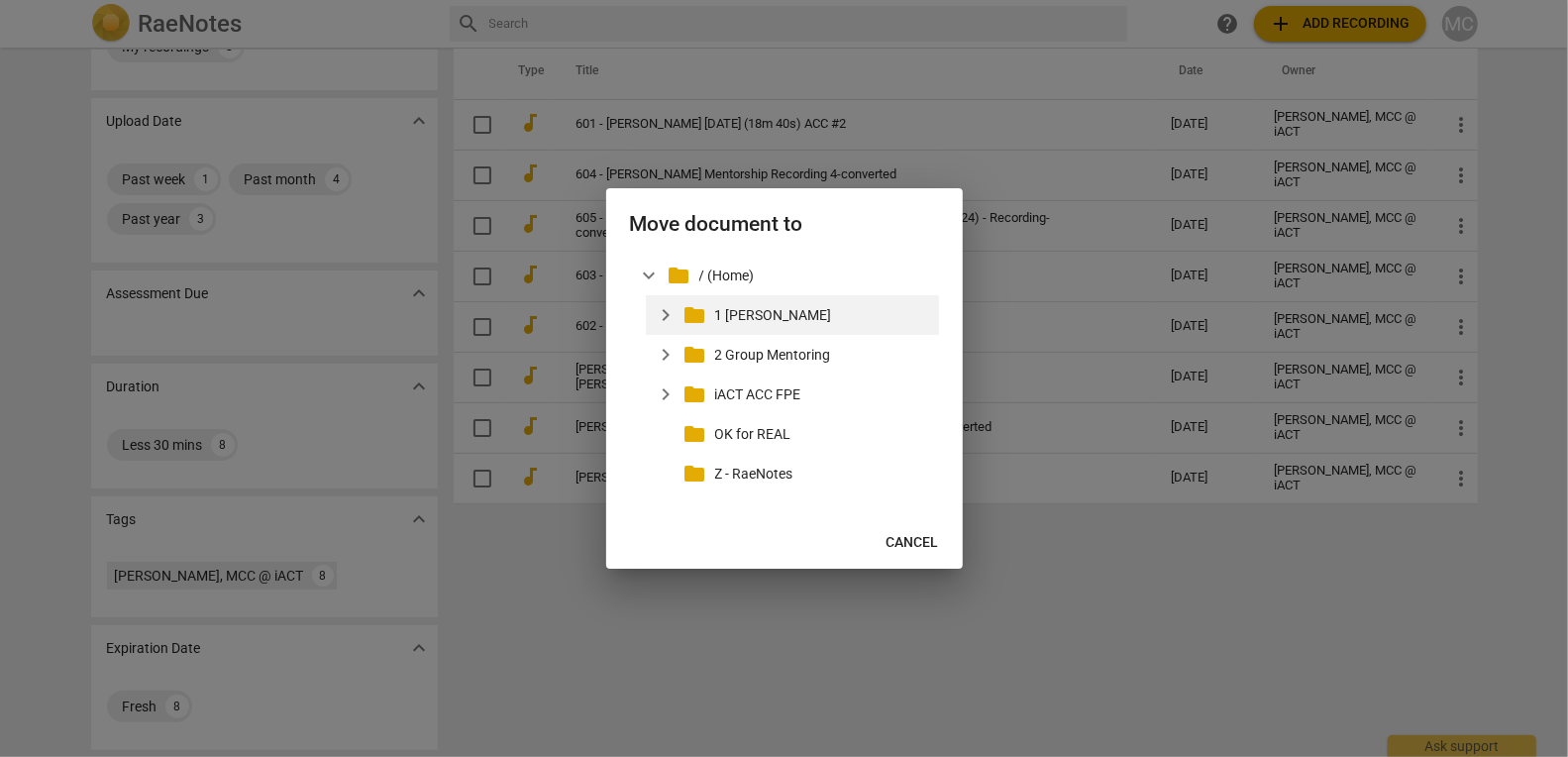 click on "expand_more" at bounding box center [666, 315] 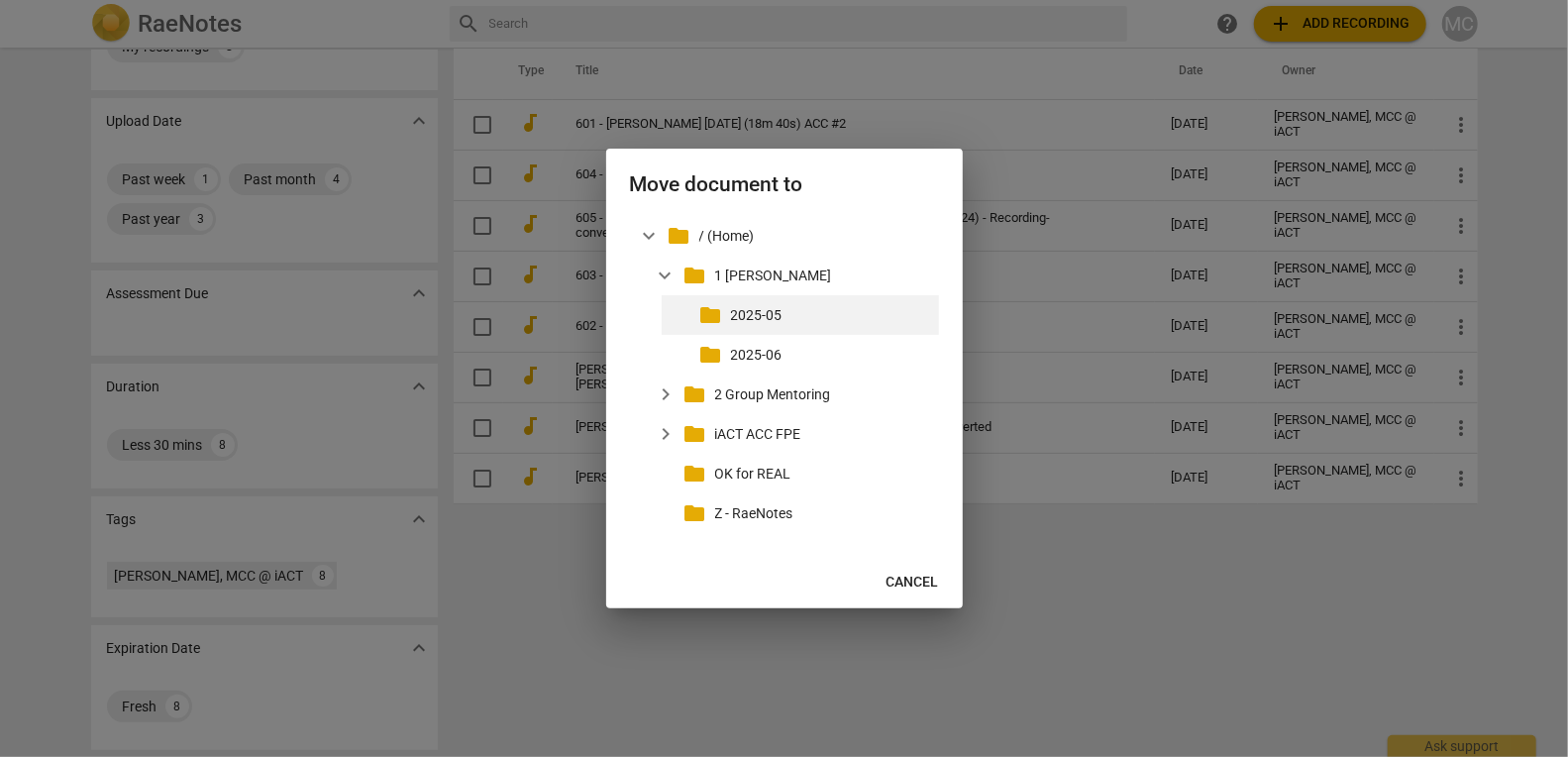 click on "2025-05" at bounding box center (831, 315) 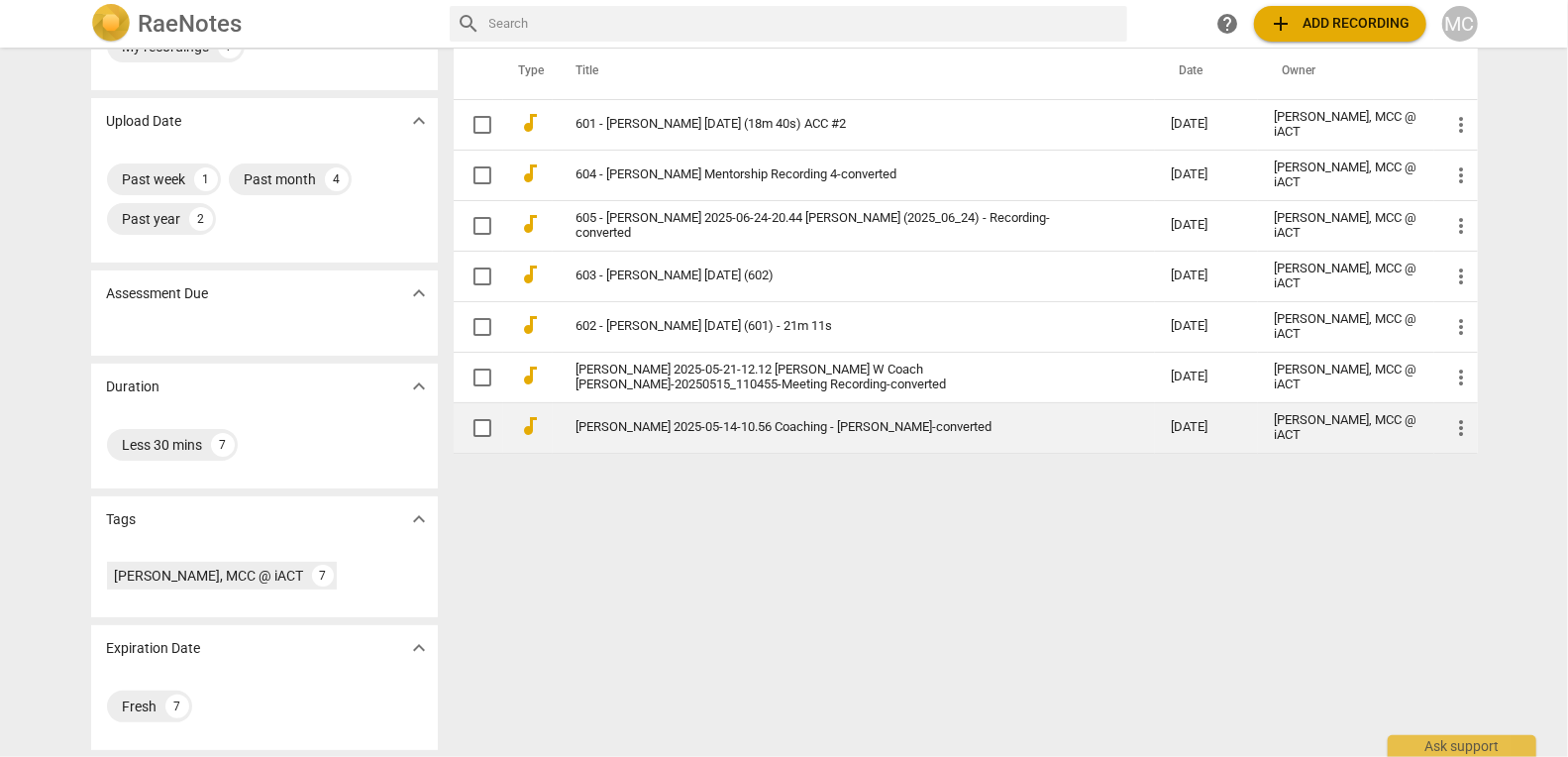 click on "more_vert" at bounding box center [1462, 428] 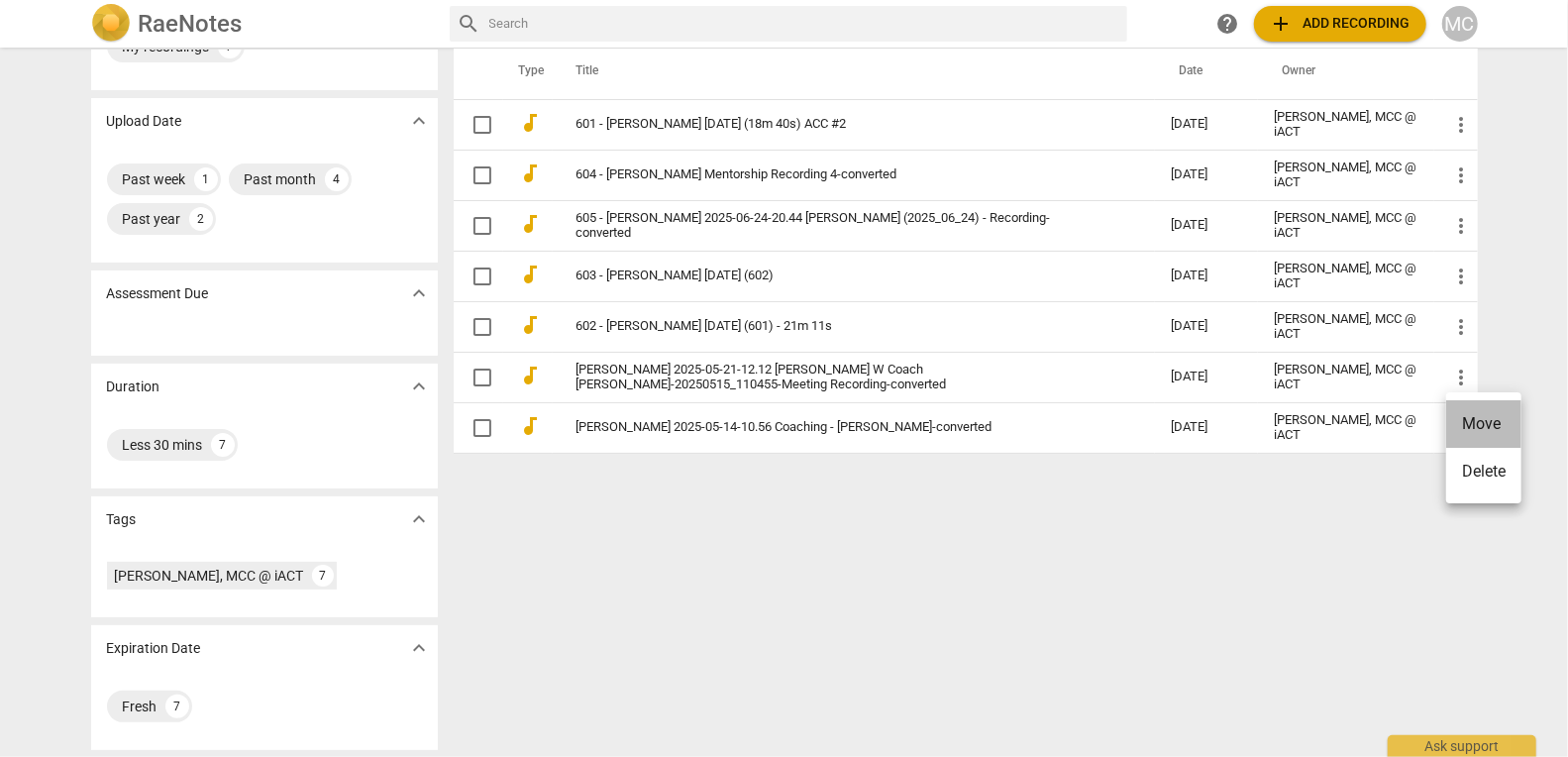 click on "Move" at bounding box center [1484, 424] 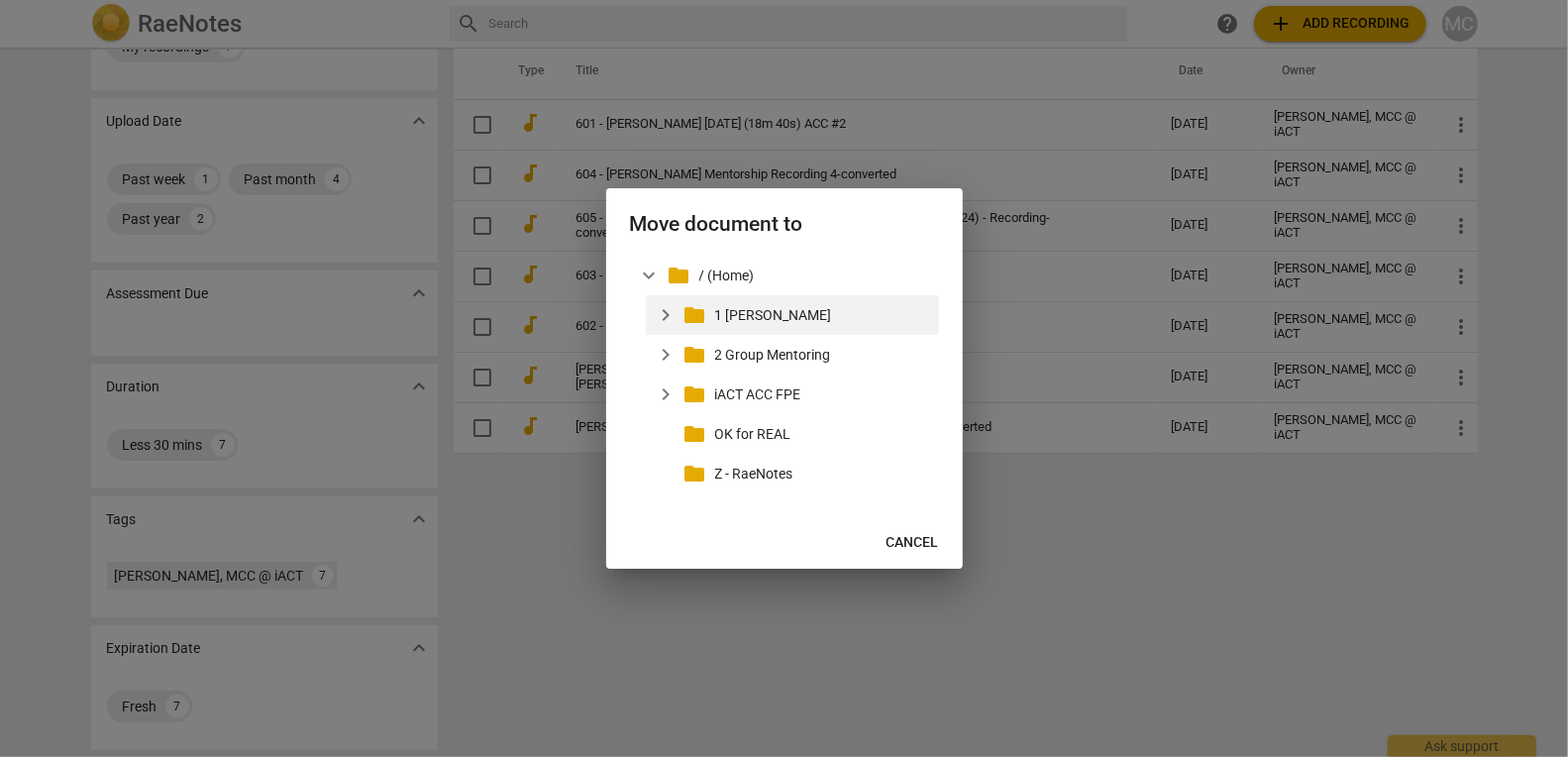 click on "expand_more" at bounding box center [666, 315] 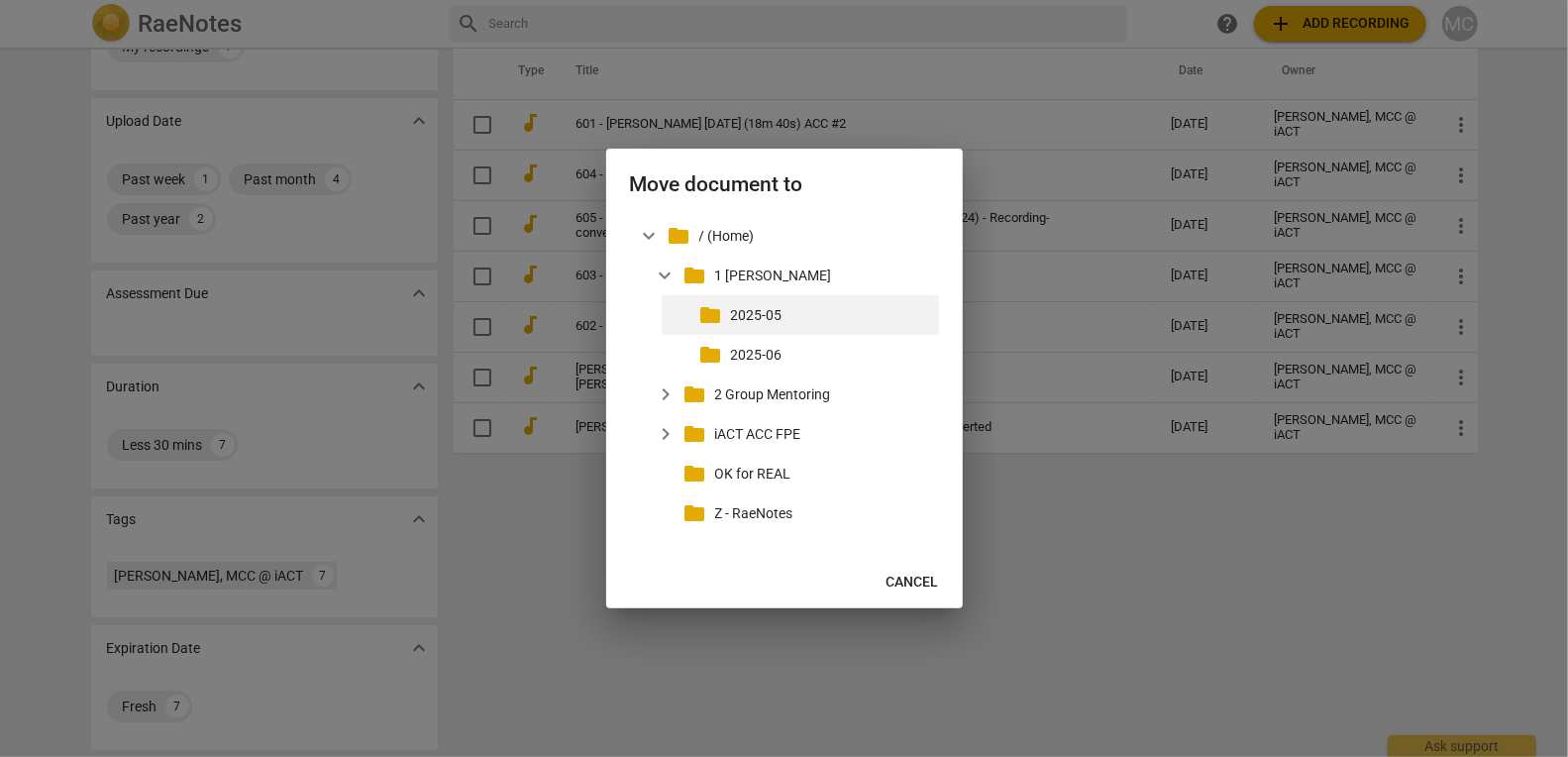 click on "2025-05" at bounding box center [831, 315] 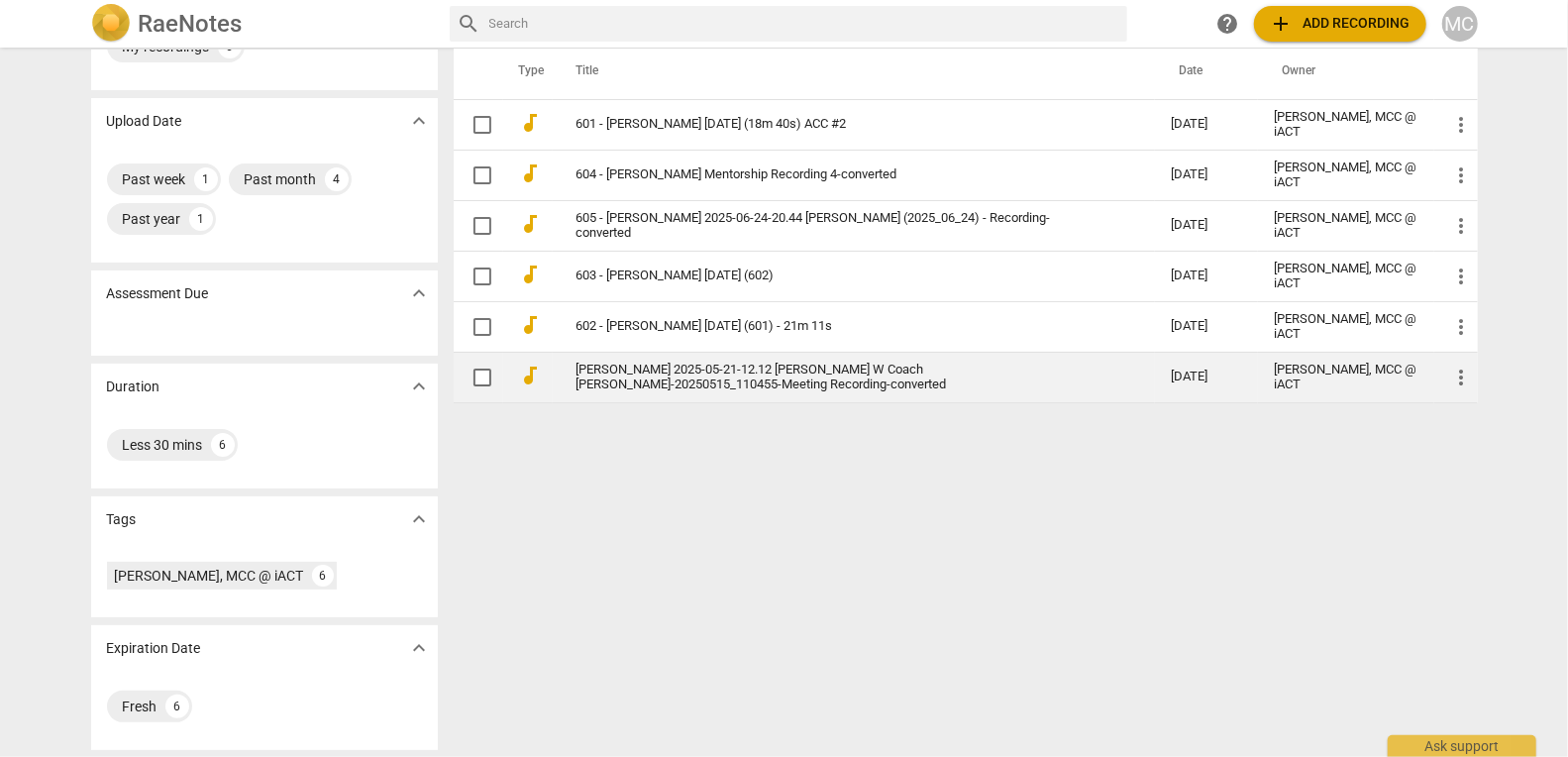 click on "more_vert" at bounding box center [1462, 378] 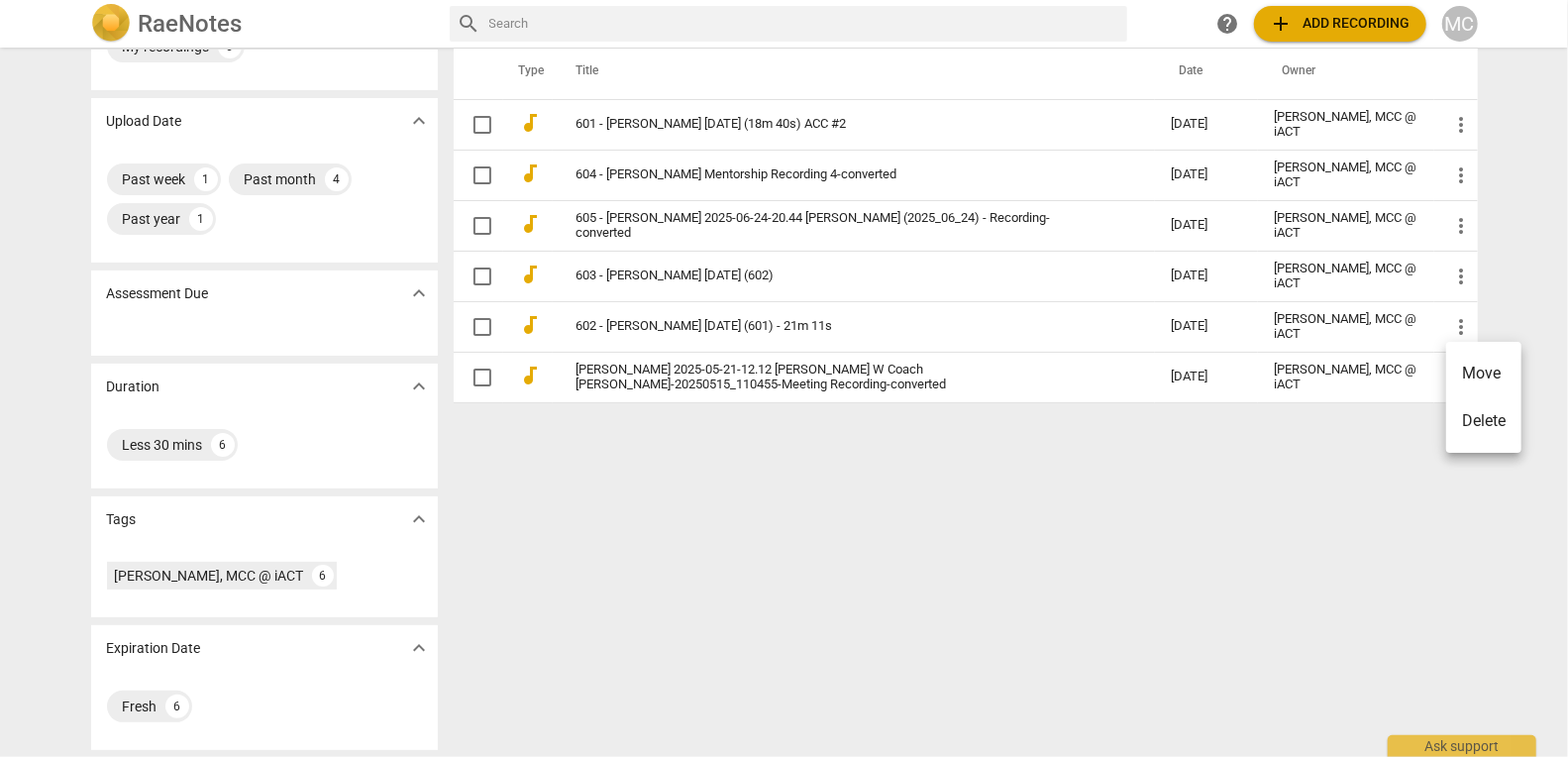 click on "Move" at bounding box center (1484, 374) 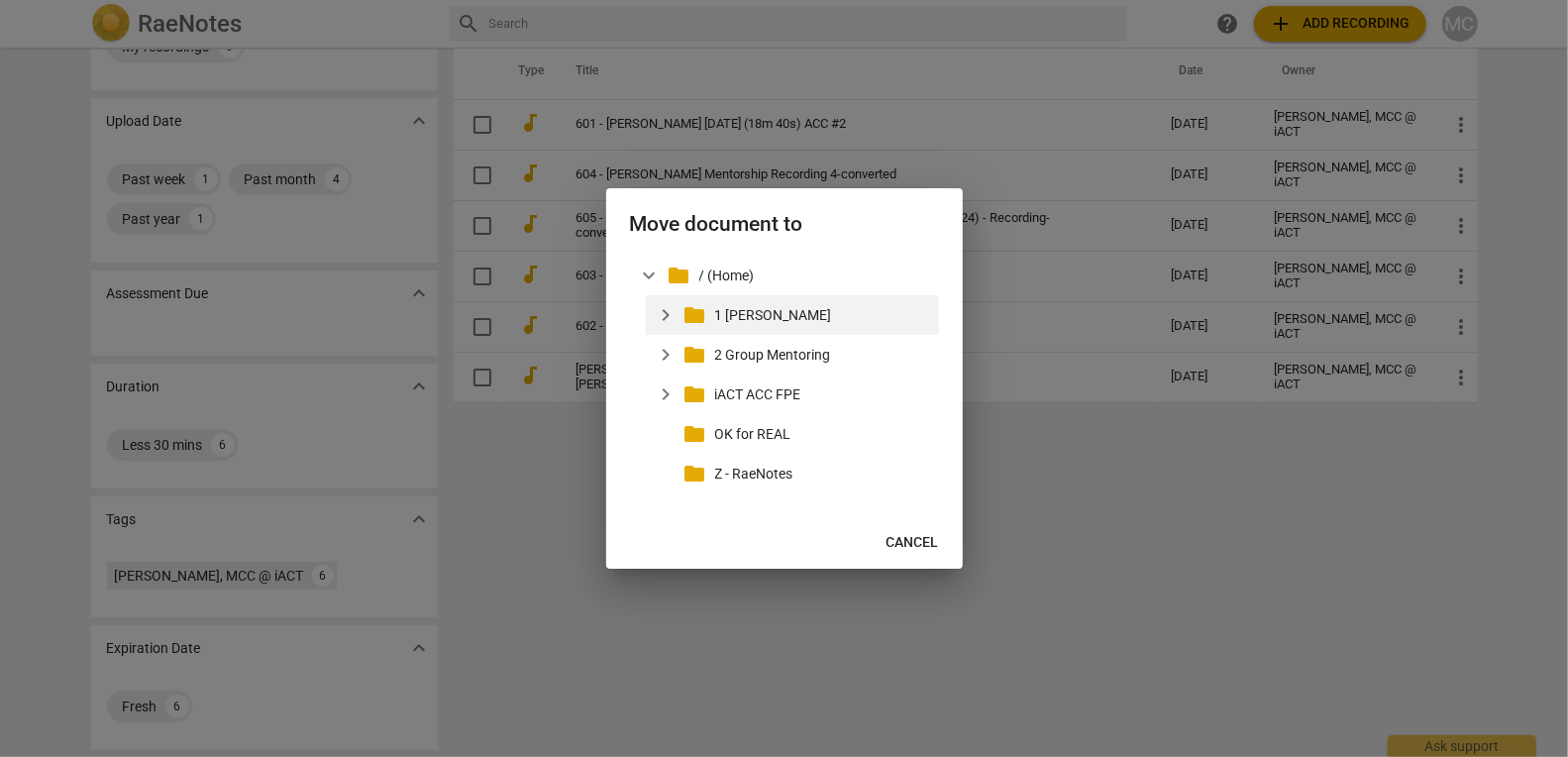 click on "expand_more" at bounding box center (666, 315) 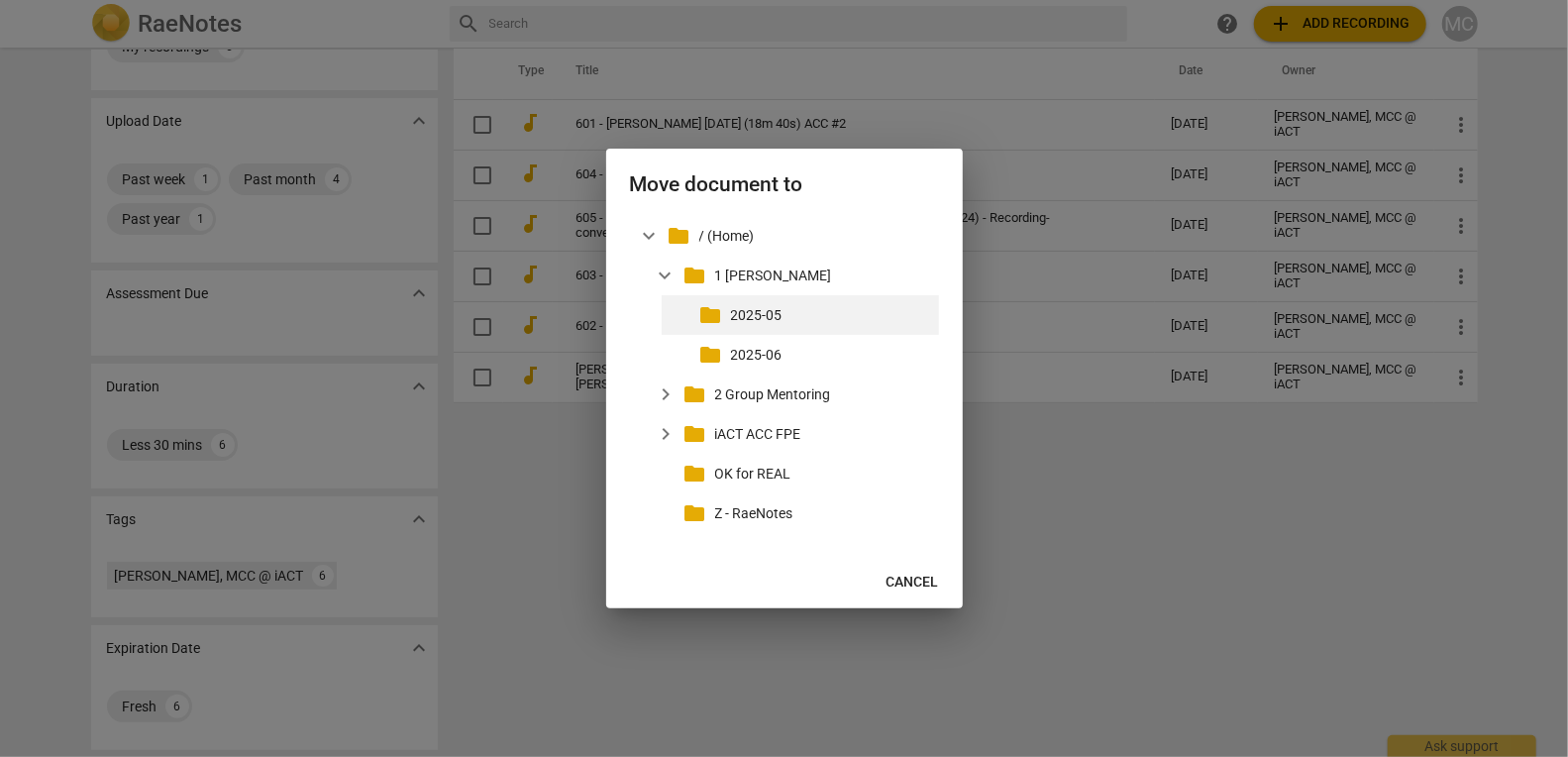 click on "2025-05" at bounding box center [831, 315] 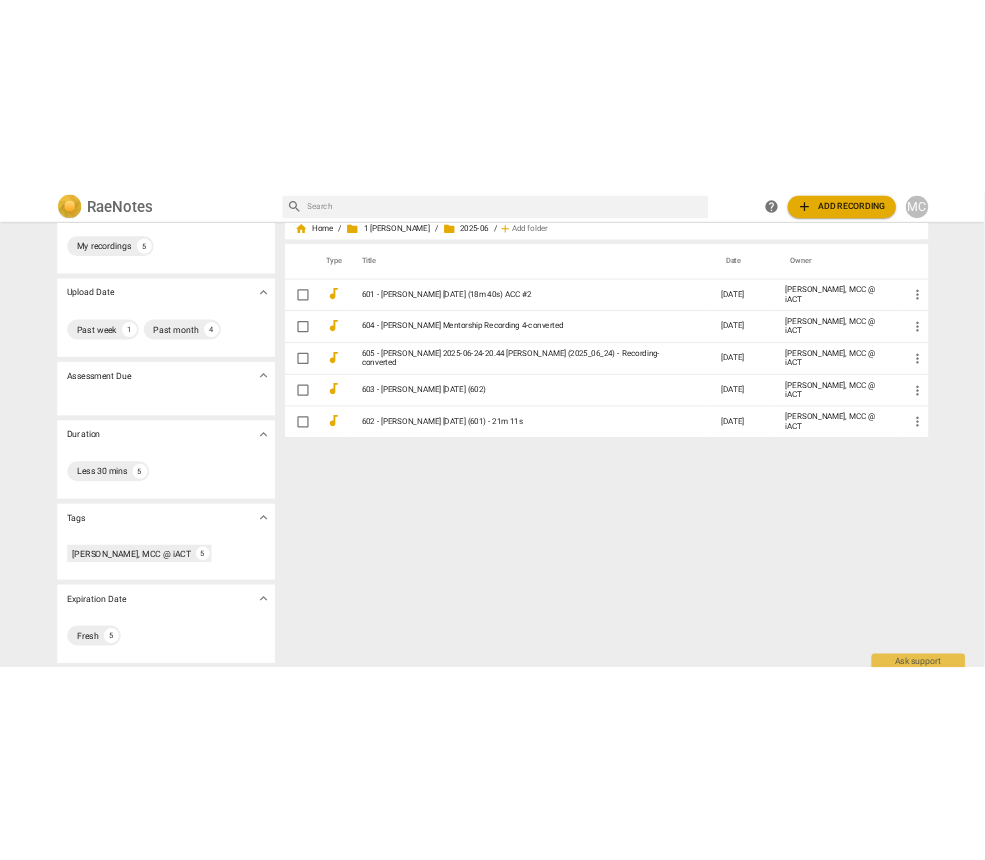 scroll, scrollTop: 0, scrollLeft: 0, axis: both 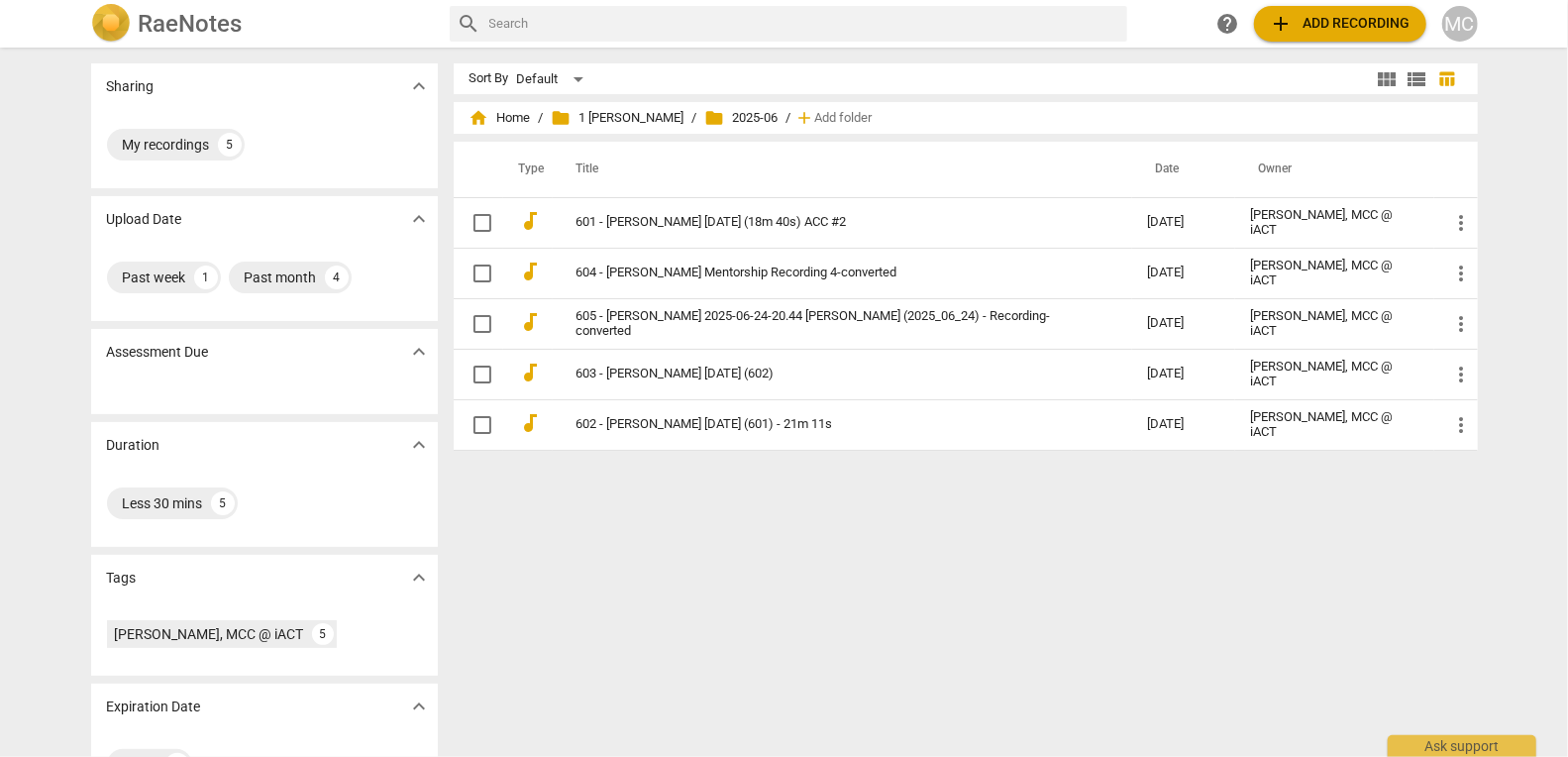 click on "folder 2025-06" at bounding box center (742, 118) 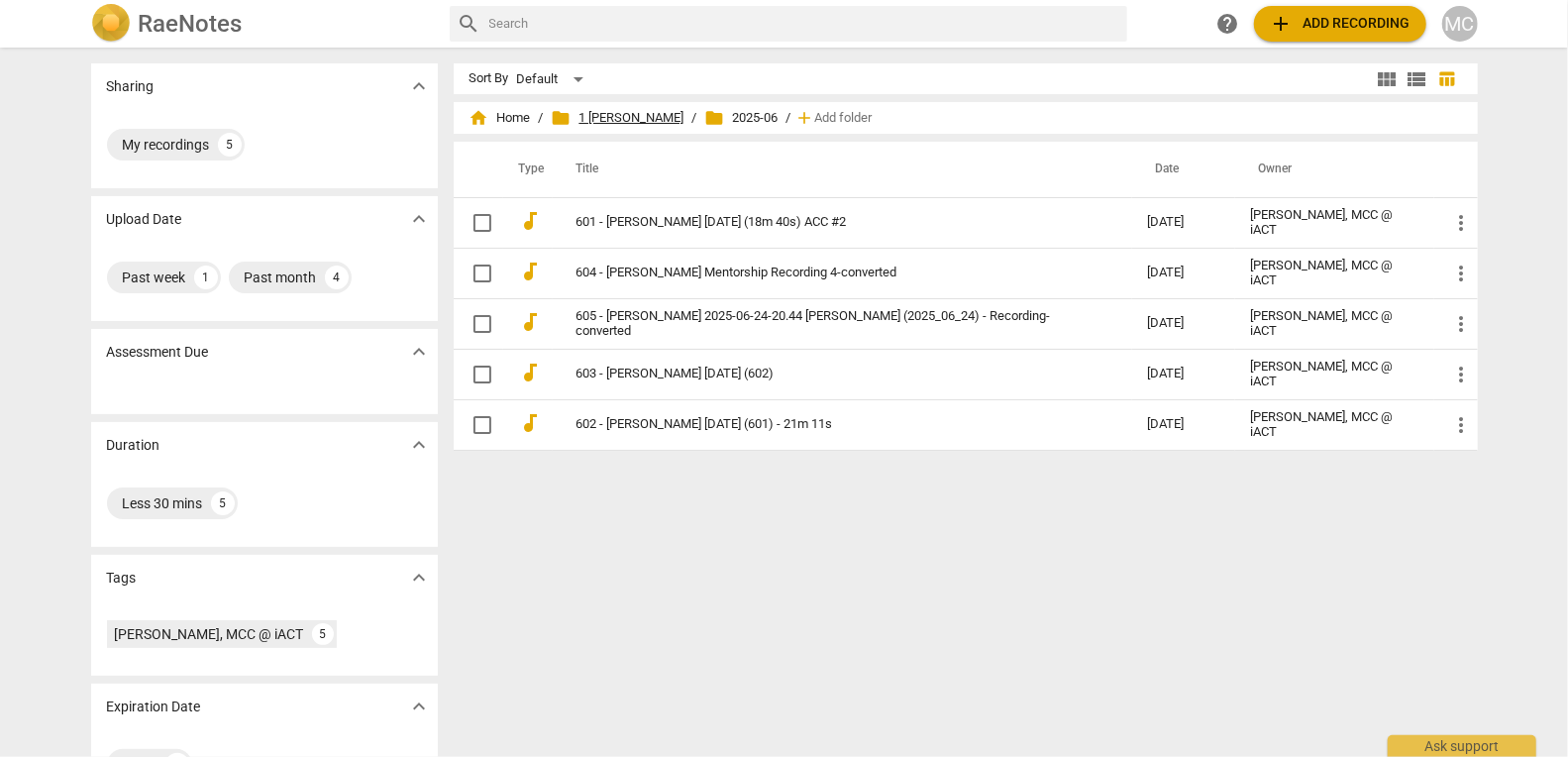 click on "folder 1 Matthew Mentoring" at bounding box center (618, 118) 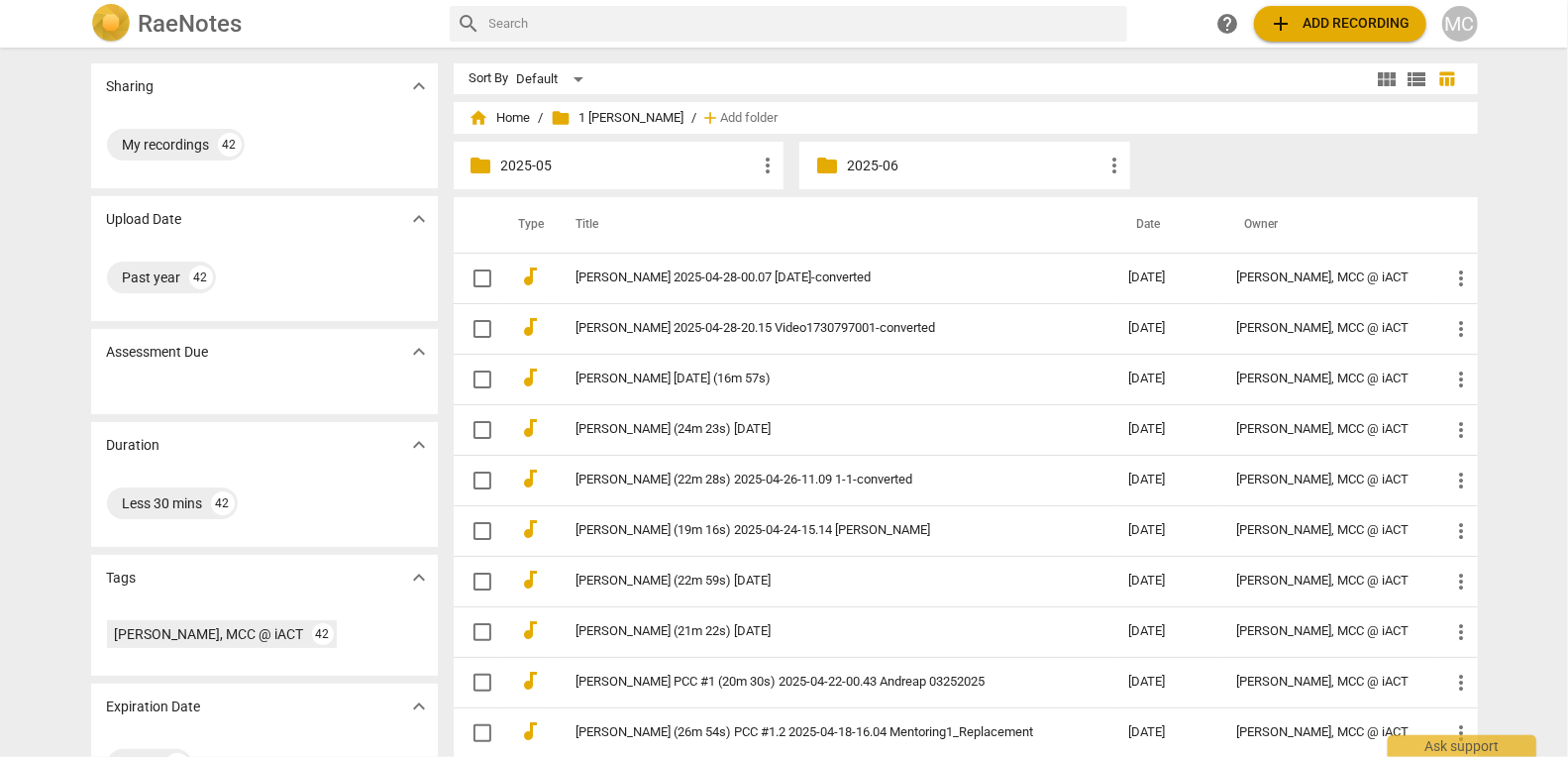 click on "folder 2025-05 more_vert" at bounding box center (619, 165) 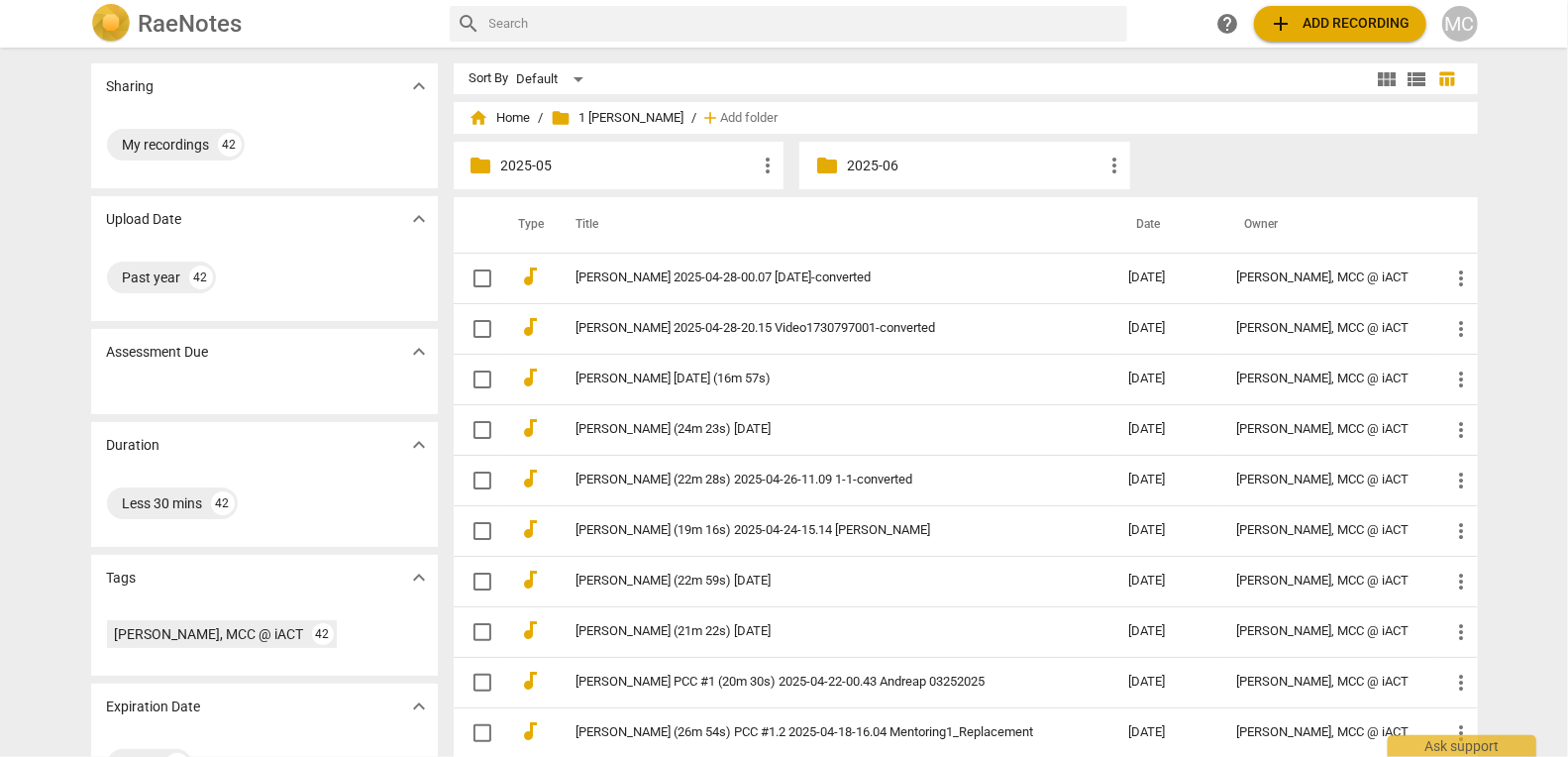 click on "2025-05" at bounding box center (629, 165) 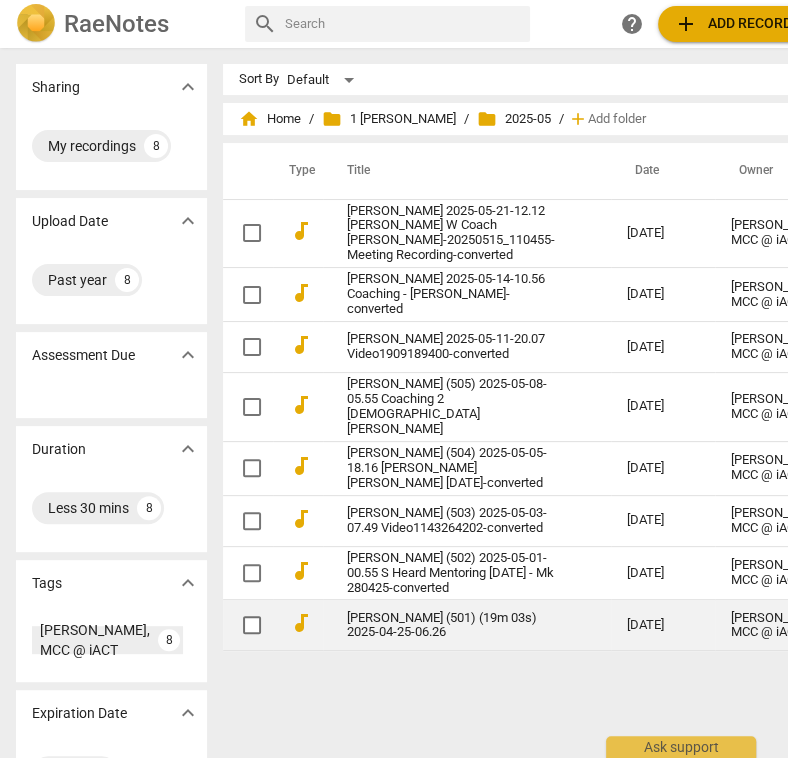 click on "Michelle Judd (501) (19m 03s) 2025-04-25-06.26" at bounding box center (451, 626) 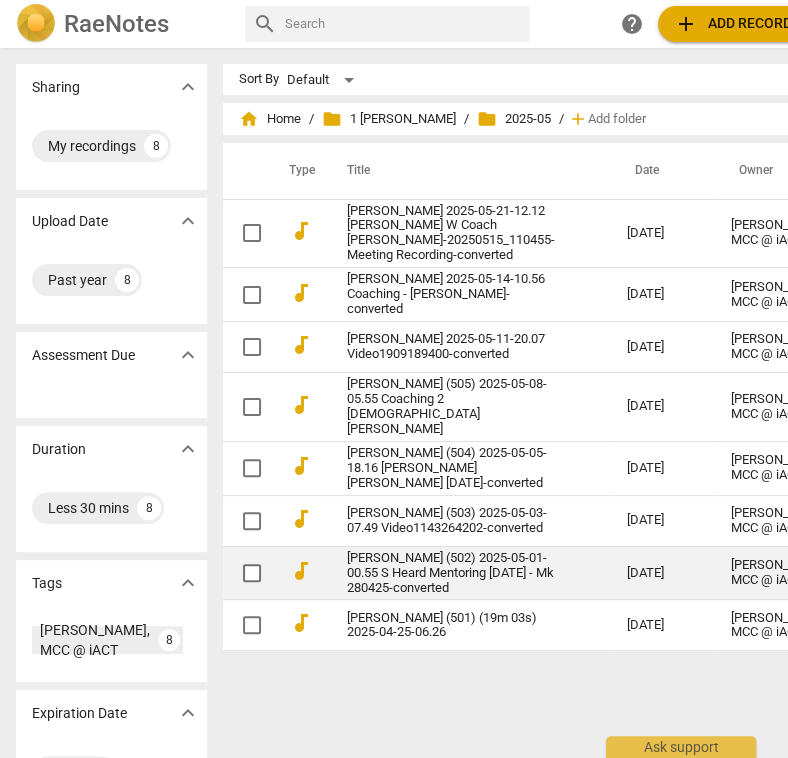 click on "Suzanne Heard (502) 2025-05-01-00.55 S Heard Mentoring 6May25 - Mk 280425-converted" at bounding box center (451, 573) 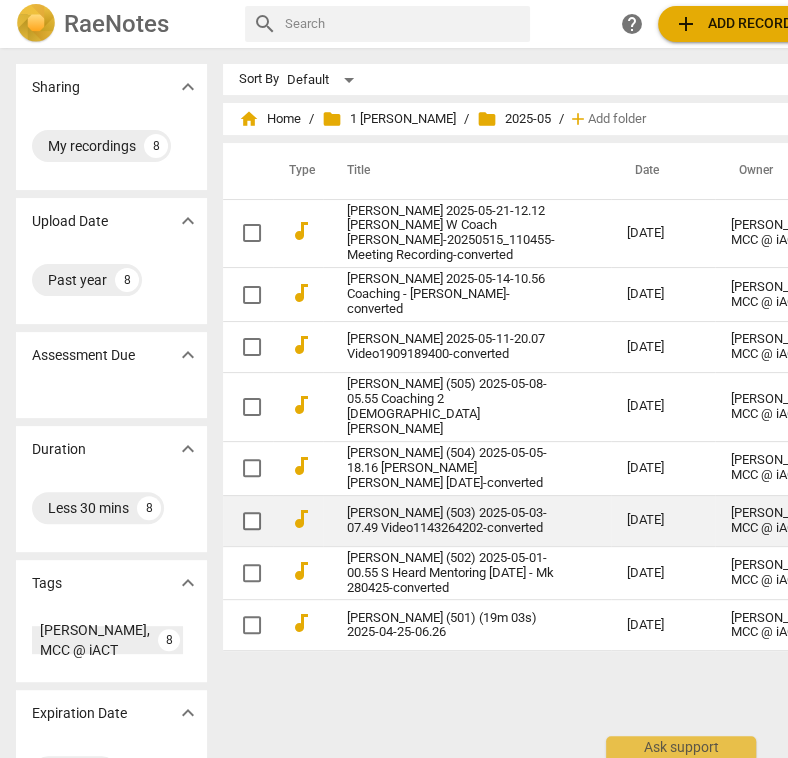 click on "Ojonoka Usman (503) 2025-05-03-07.49 Video1143264202-converted" at bounding box center [451, 521] 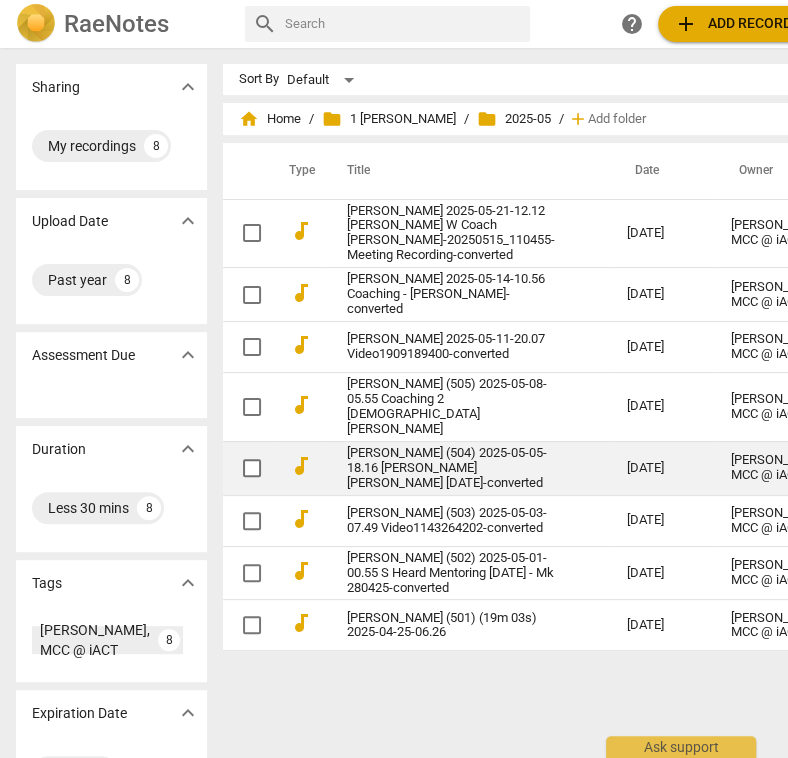click on "[PERSON_NAME] (504) 2025-05-05-18.16 [PERSON_NAME] [PERSON_NAME] [DATE]-converted" at bounding box center [451, 468] 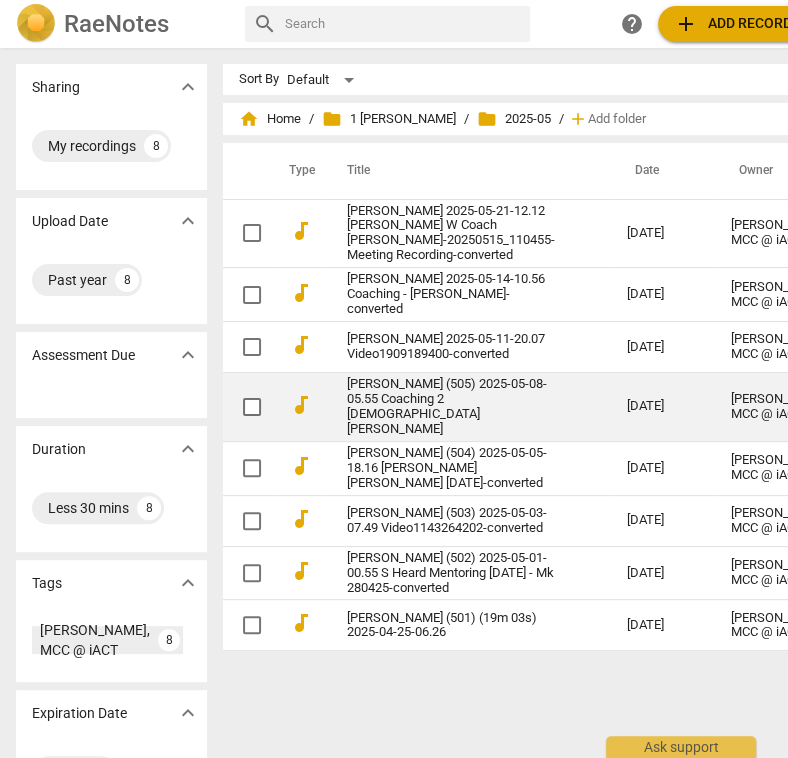 click on "Viktoria Gilleßen (505) 2025-05-08-05.55 Coaching 2 German_Viktoria Gillessen" at bounding box center (451, 407) 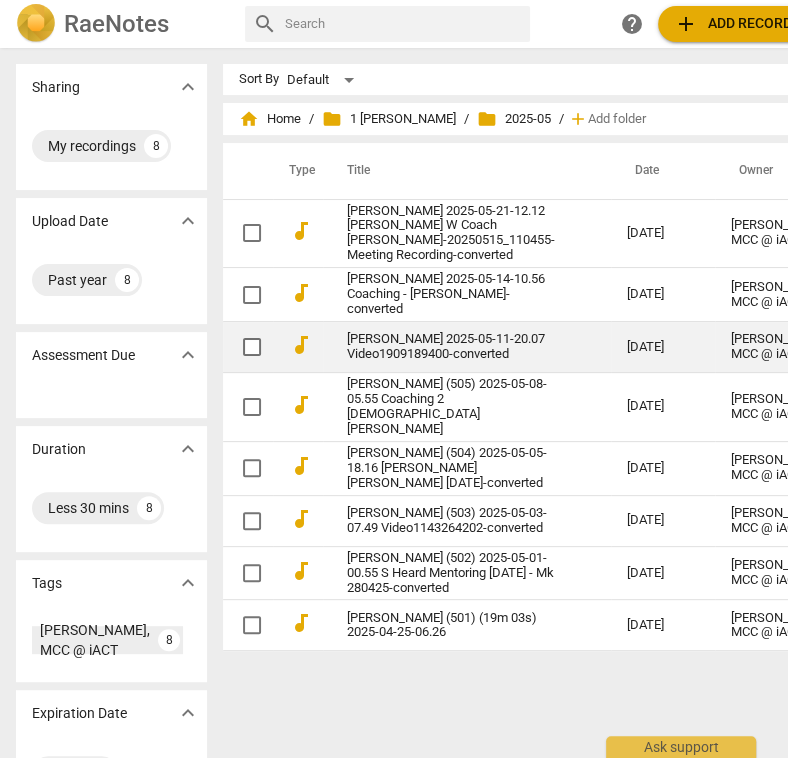 click on "Katie Karayianis 2025-05-11-20.07 Video1909189400-converted" at bounding box center [451, 347] 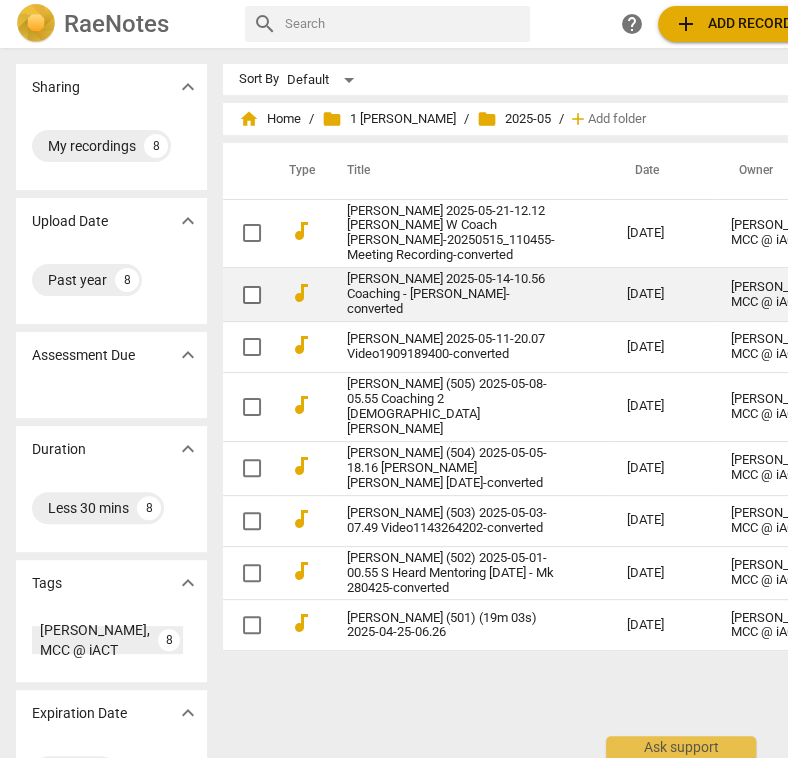click on "Michelle Judd 2025-05-14-10.56 Coaching - Hannah-converted" at bounding box center (451, 294) 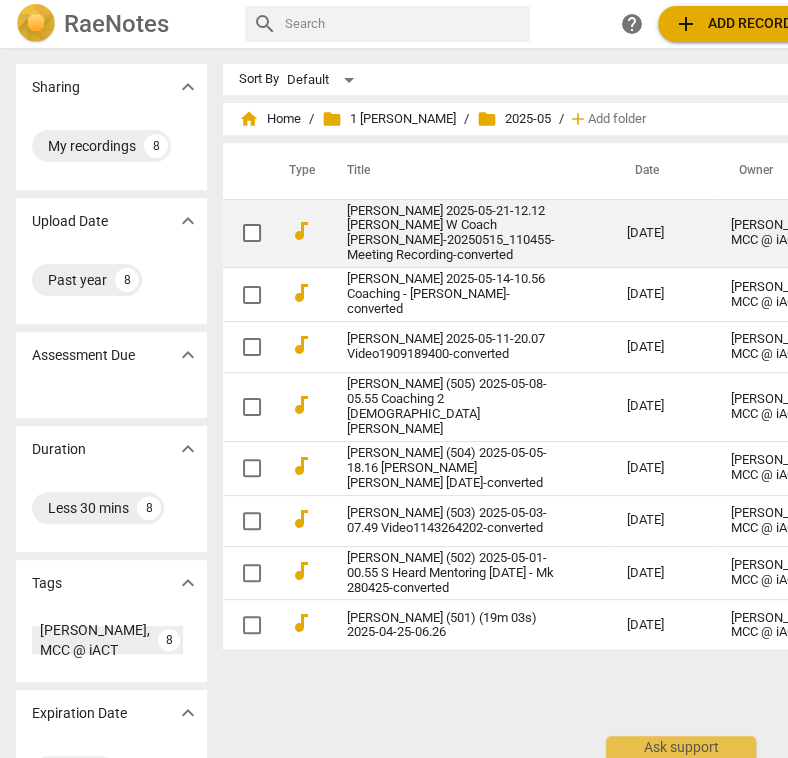click on "Laura Piggford 2025-05-21-12.12 Wayne P. W Coach Laura-20250515_110455-Meeting Recording-converted" at bounding box center [451, 234] 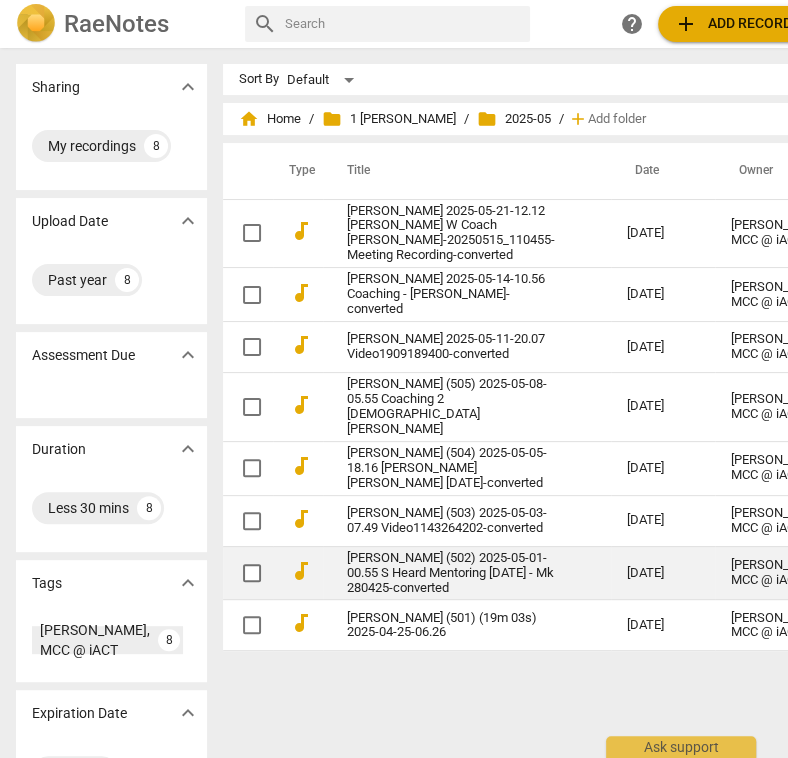 click on "Suzanne Heard (502) 2025-05-01-00.55 S Heard Mentoring 6May25 - Mk 280425-converted" at bounding box center (451, 573) 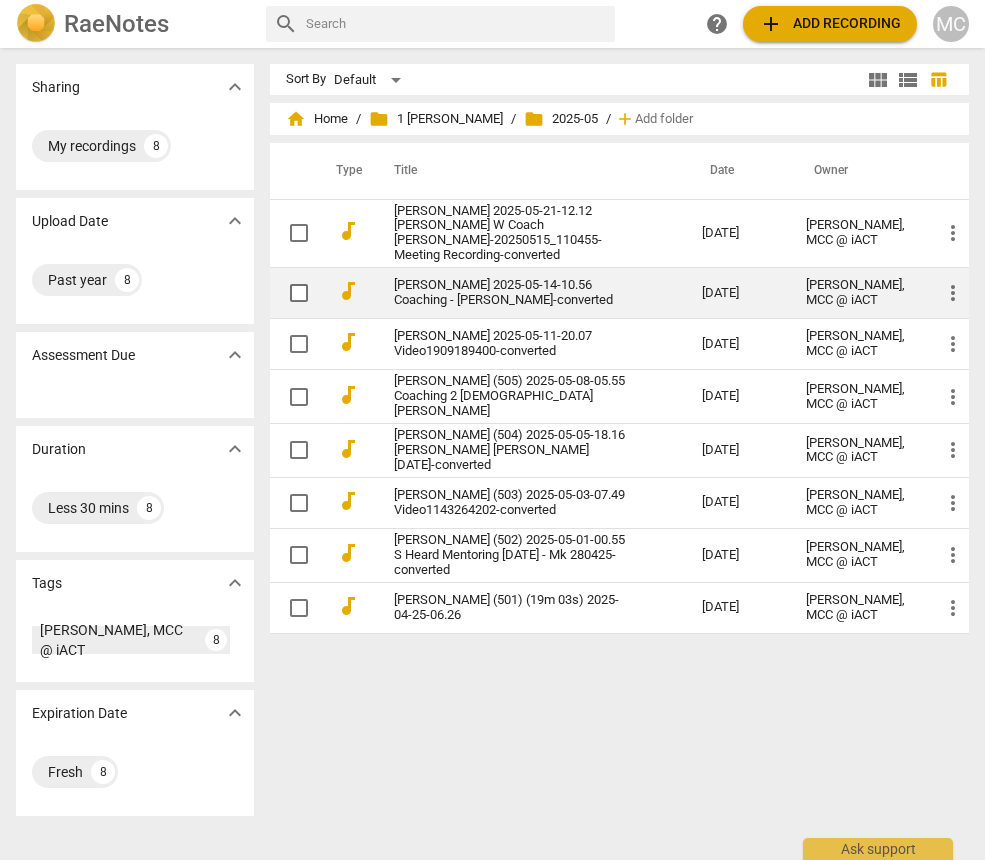 click on "Michelle Judd 2025-05-14-10.56 Coaching - Hannah-converted" at bounding box center [512, 293] 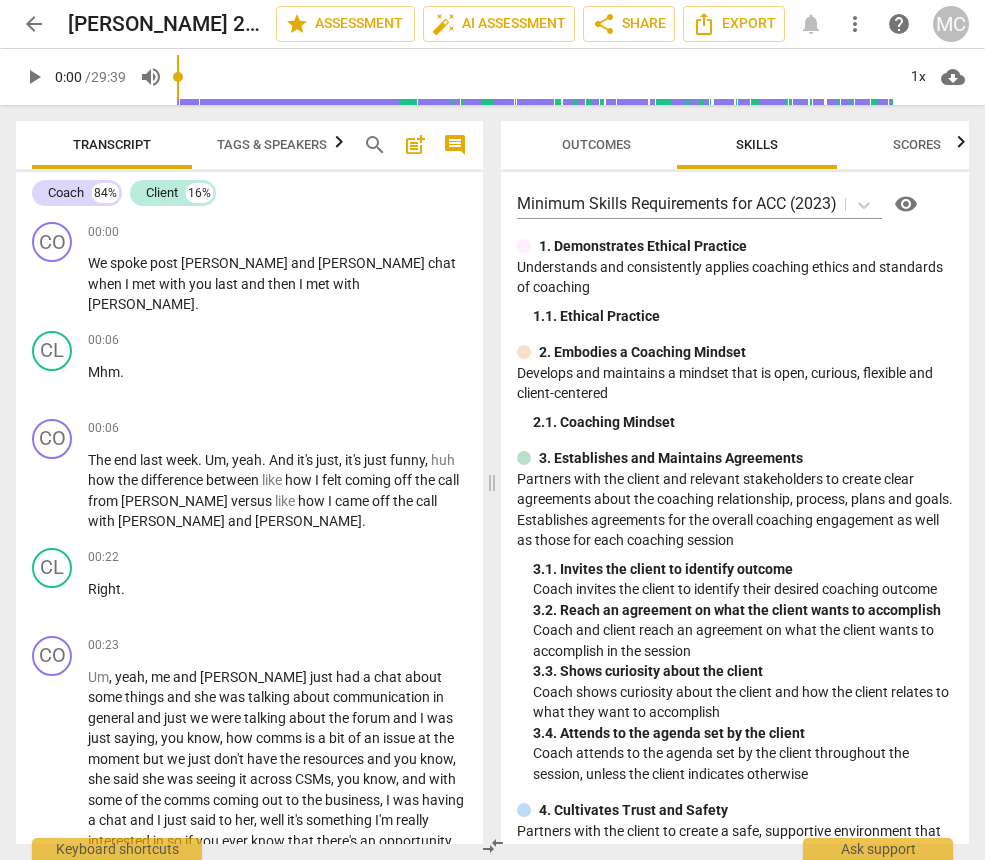 click on "more_vert" at bounding box center (855, 24) 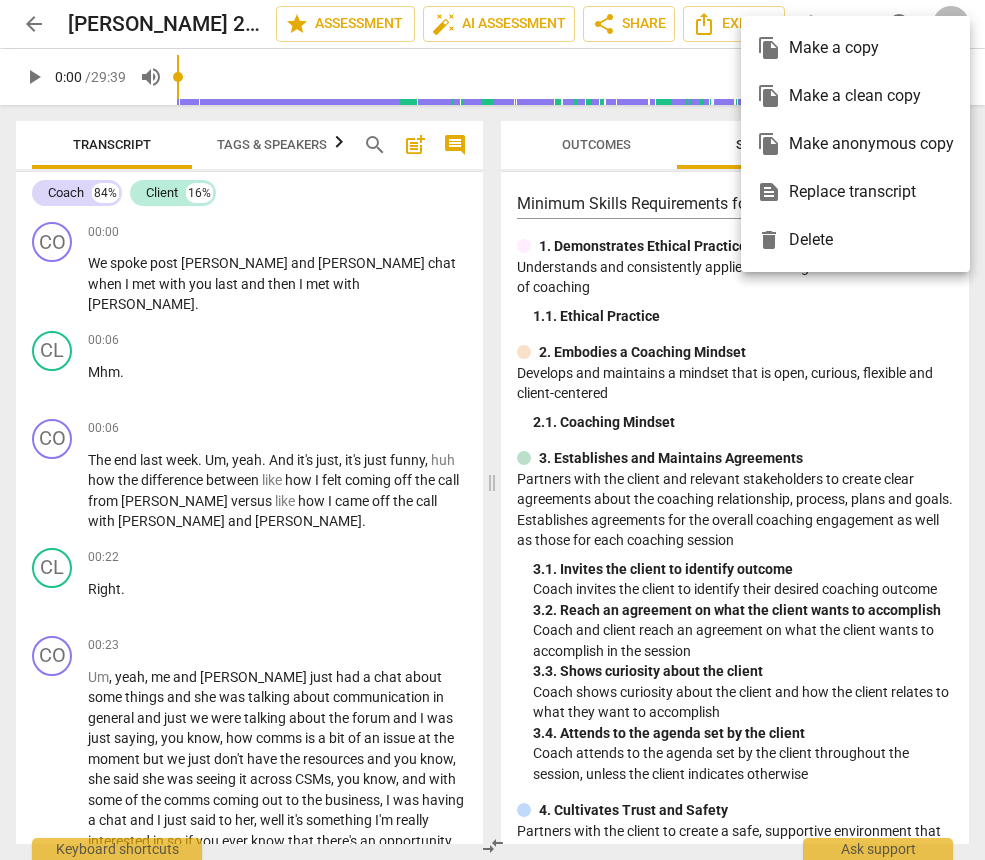 click at bounding box center (492, 430) 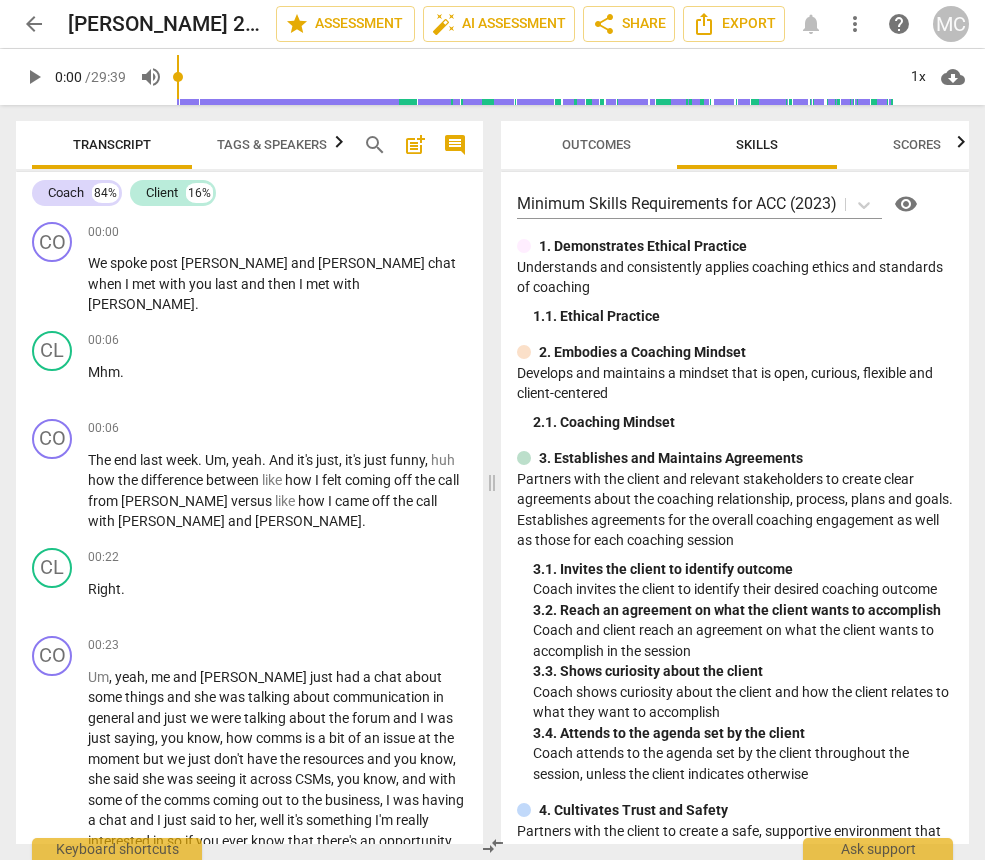 click on "arrow_back" at bounding box center [34, 24] 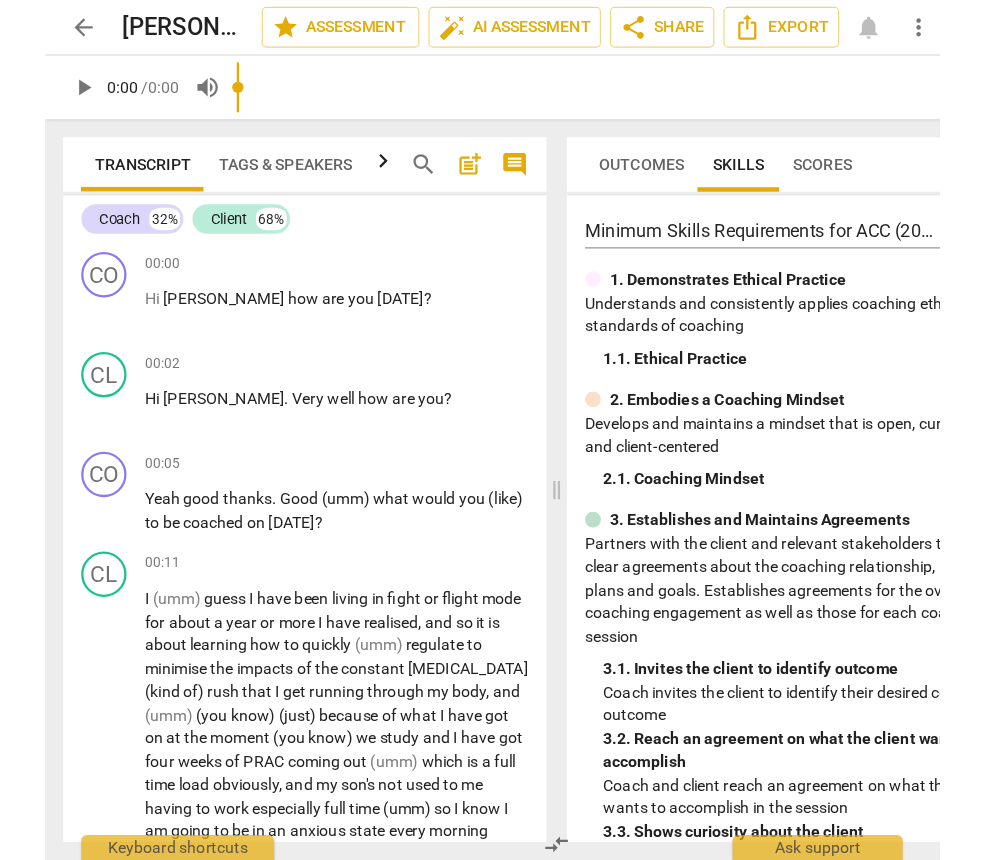 scroll, scrollTop: 0, scrollLeft: 0, axis: both 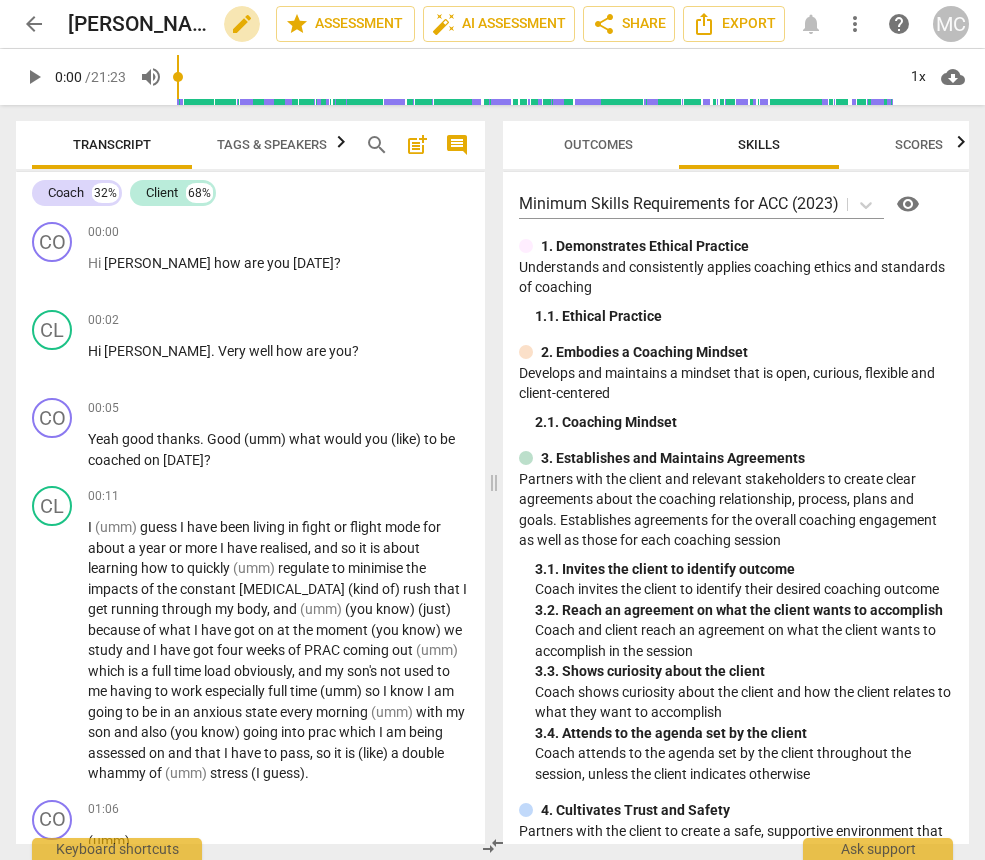 click on "edit" at bounding box center [242, 24] 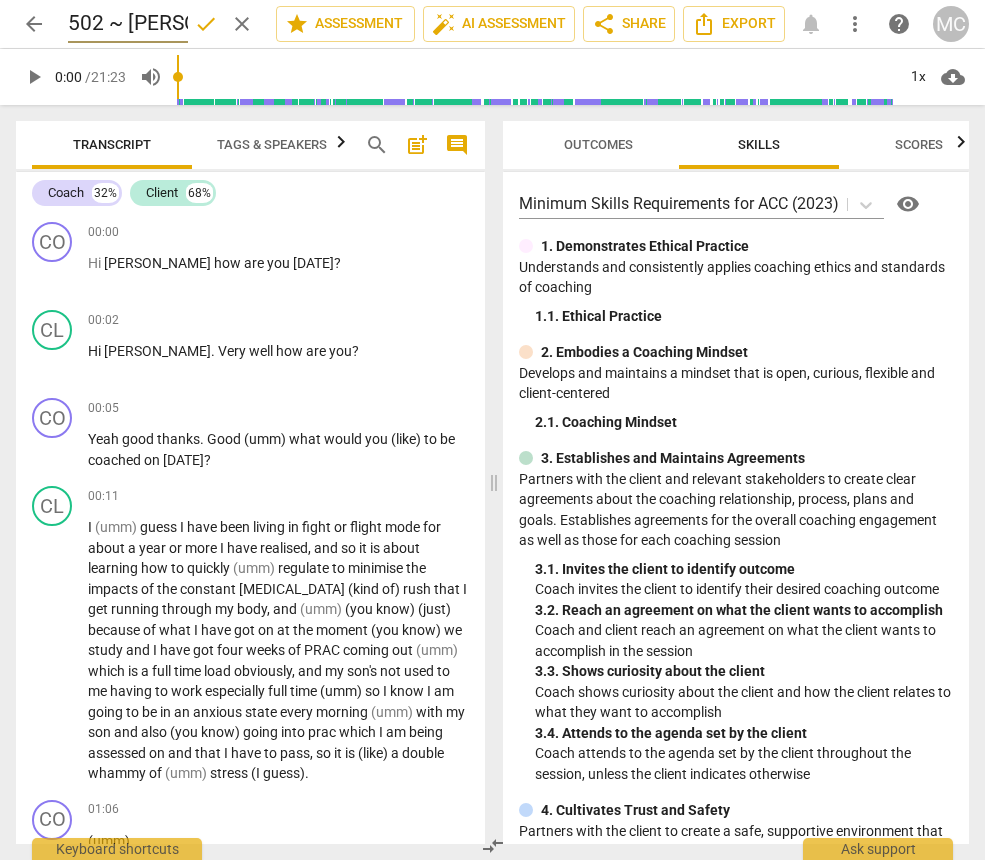 scroll, scrollTop: 0, scrollLeft: 481, axis: horizontal 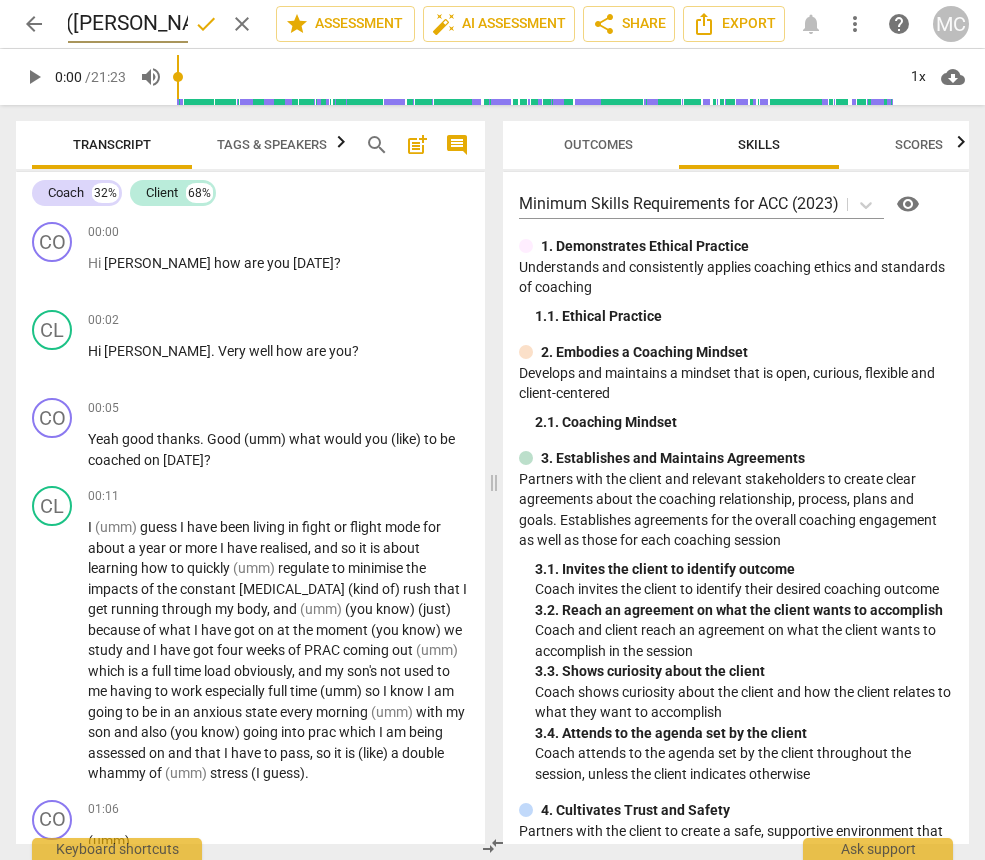 type on "502 ~ Suzanne Heard 250506 (21m 23s) ACC #2 (Michelle) UPL250501" 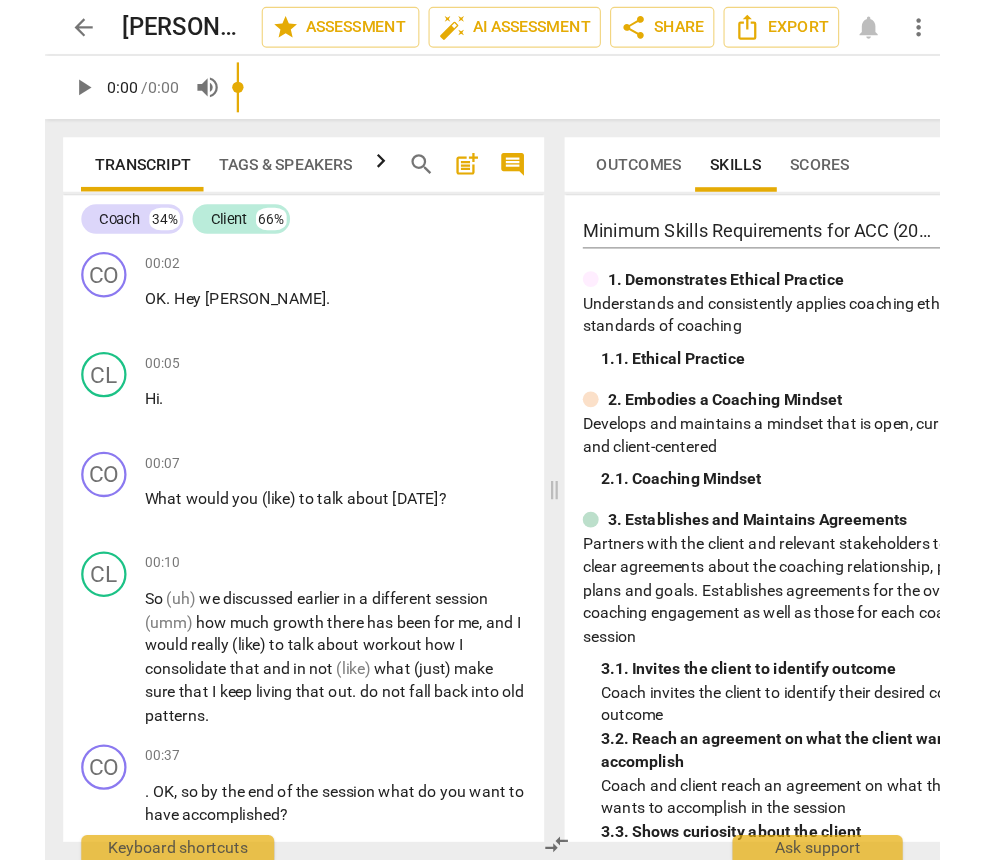 scroll, scrollTop: 0, scrollLeft: 0, axis: both 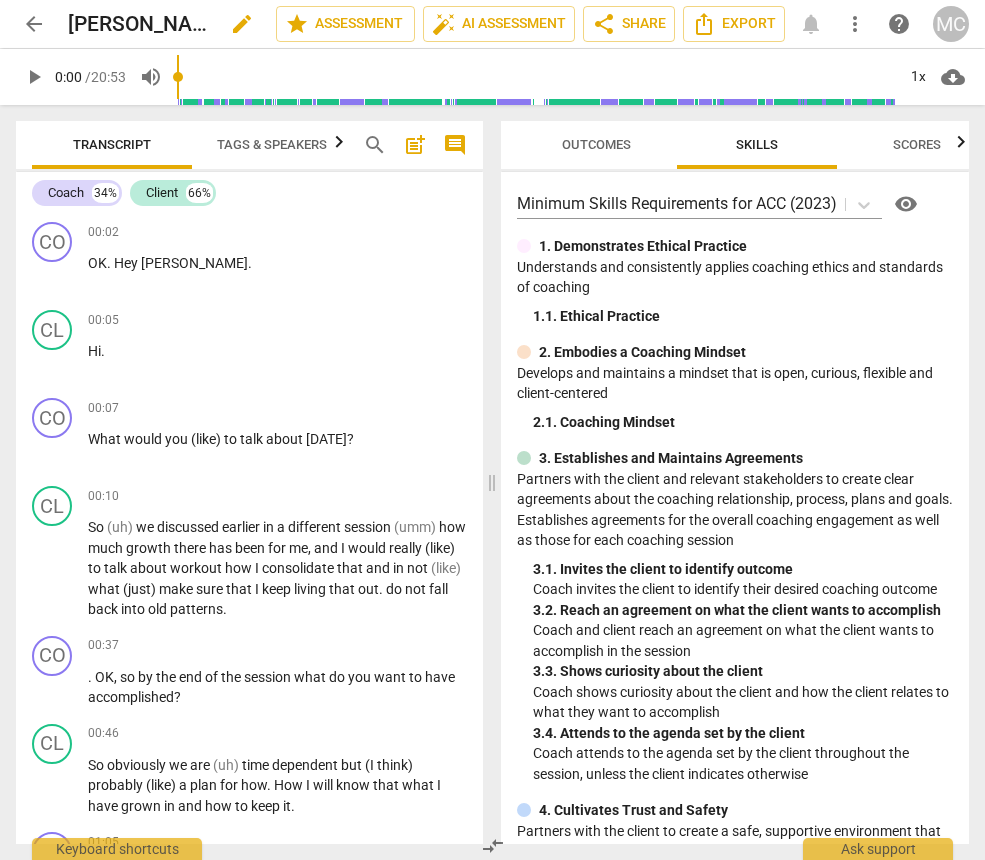 click on "edit" at bounding box center [242, 24] 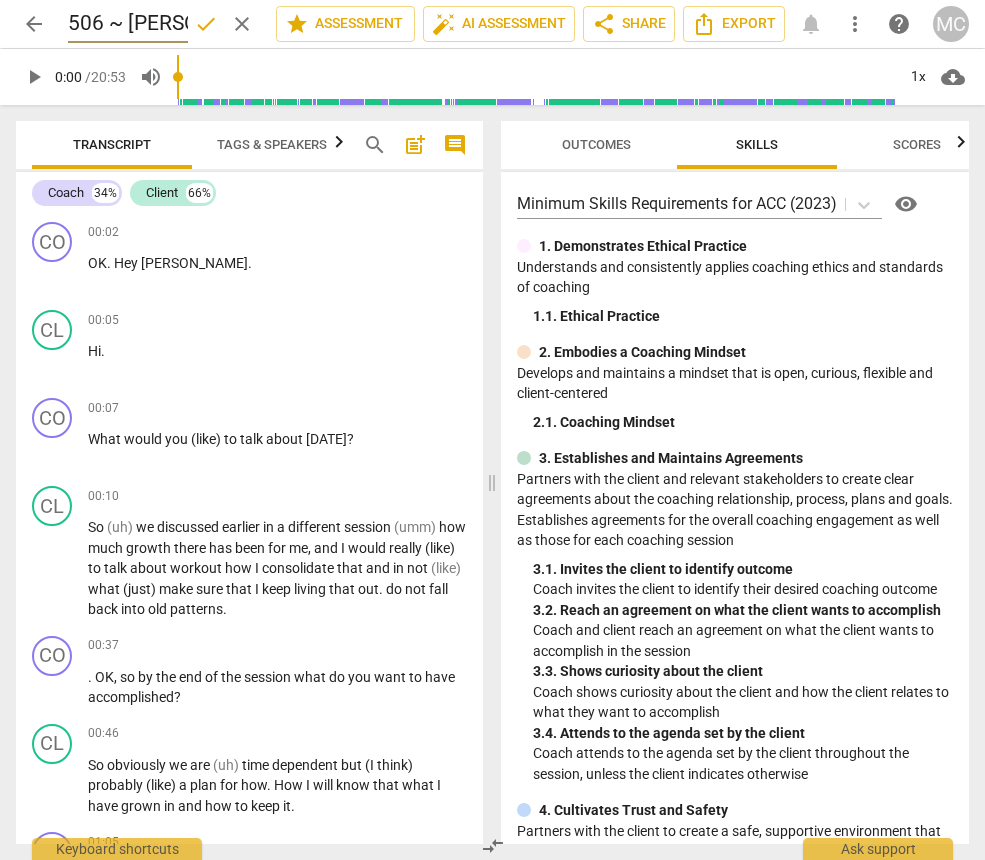 scroll, scrollTop: 0, scrollLeft: 532, axis: horizontal 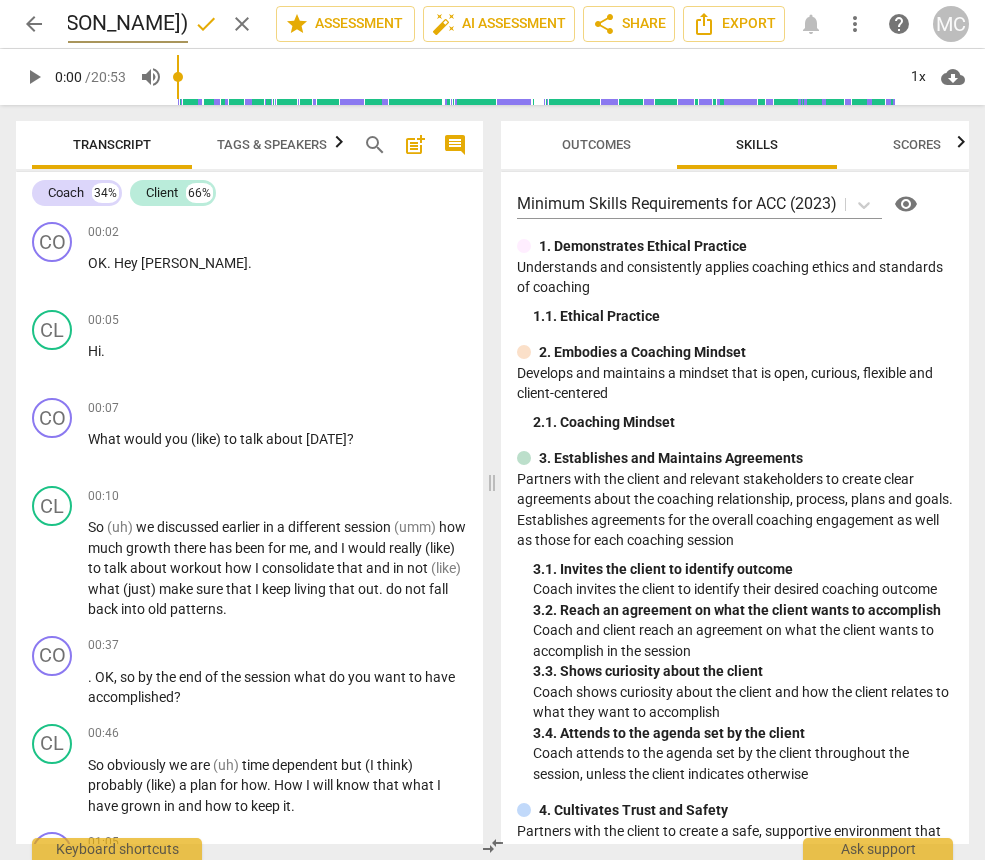 type on "506 ~ [PERSON_NAME] 250515 (20m 53s) ACC #2 ([PERSON_NAME]) UPL250511" 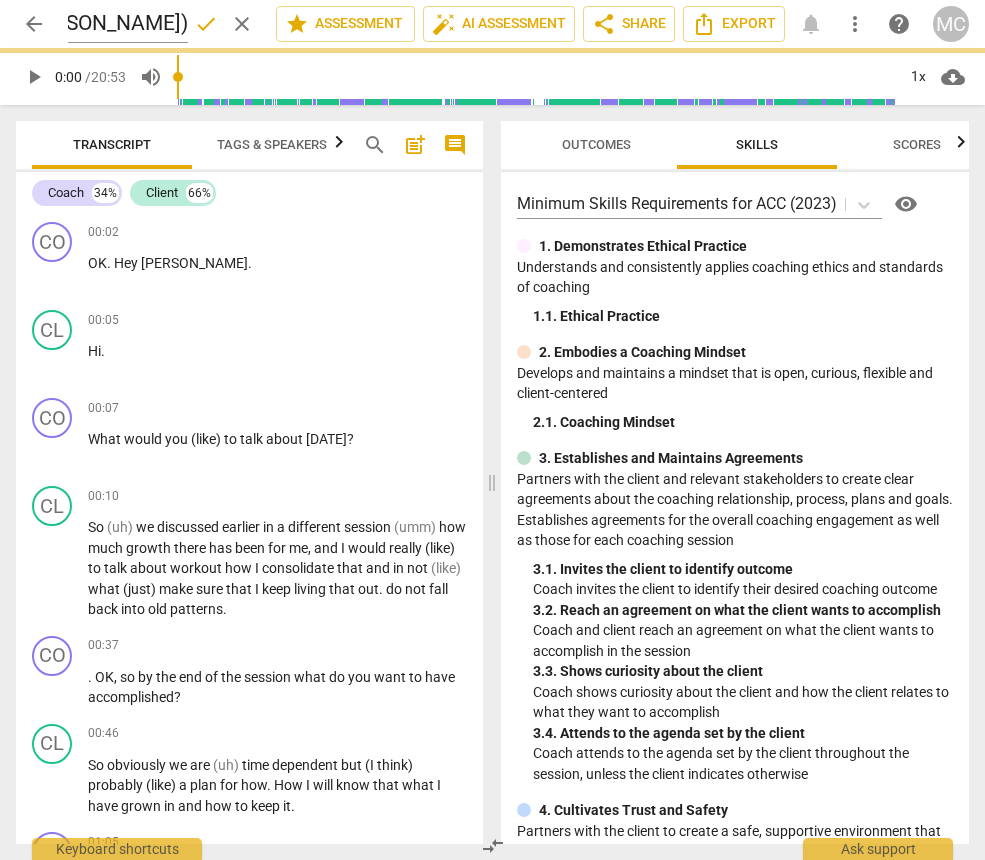 scroll, scrollTop: 0, scrollLeft: 0, axis: both 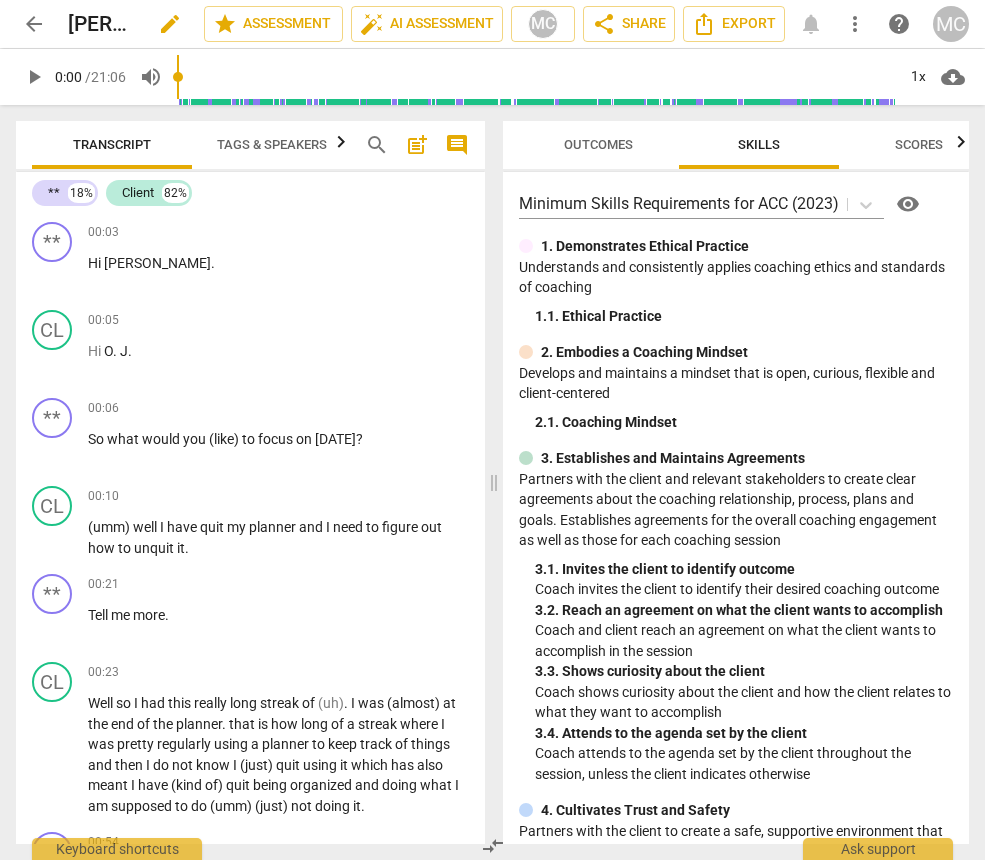 click on "edit" at bounding box center (170, 24) 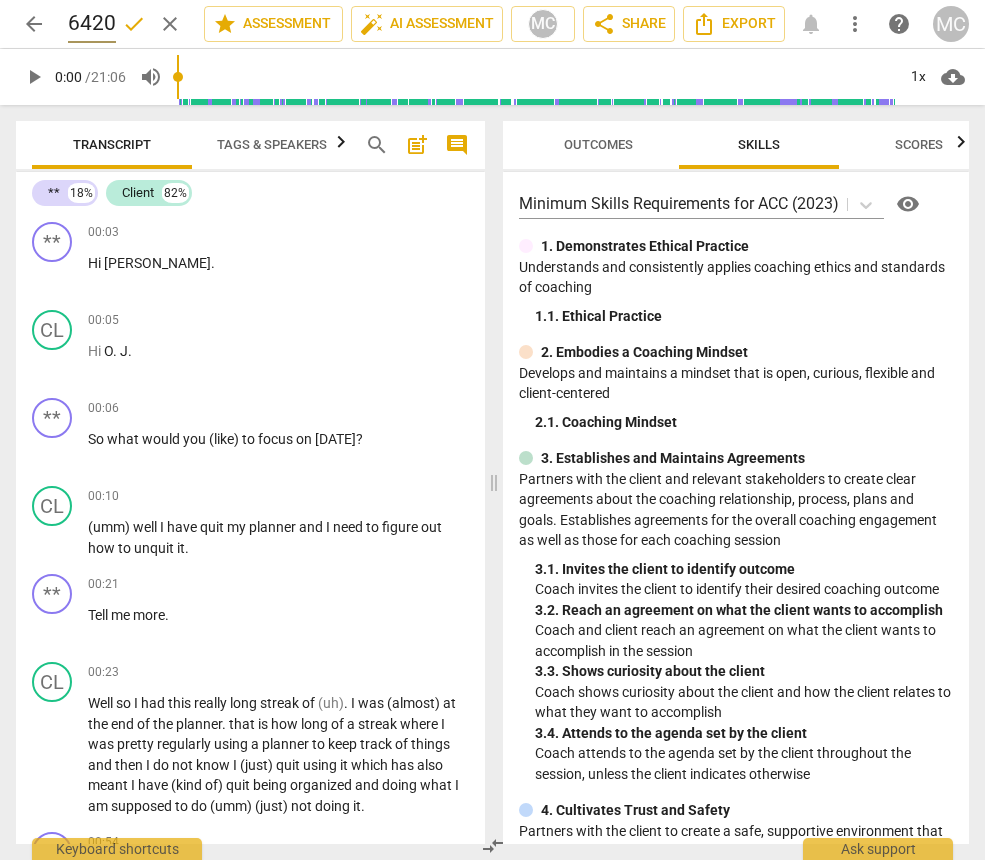 scroll, scrollTop: 0, scrollLeft: 493, axis: horizontal 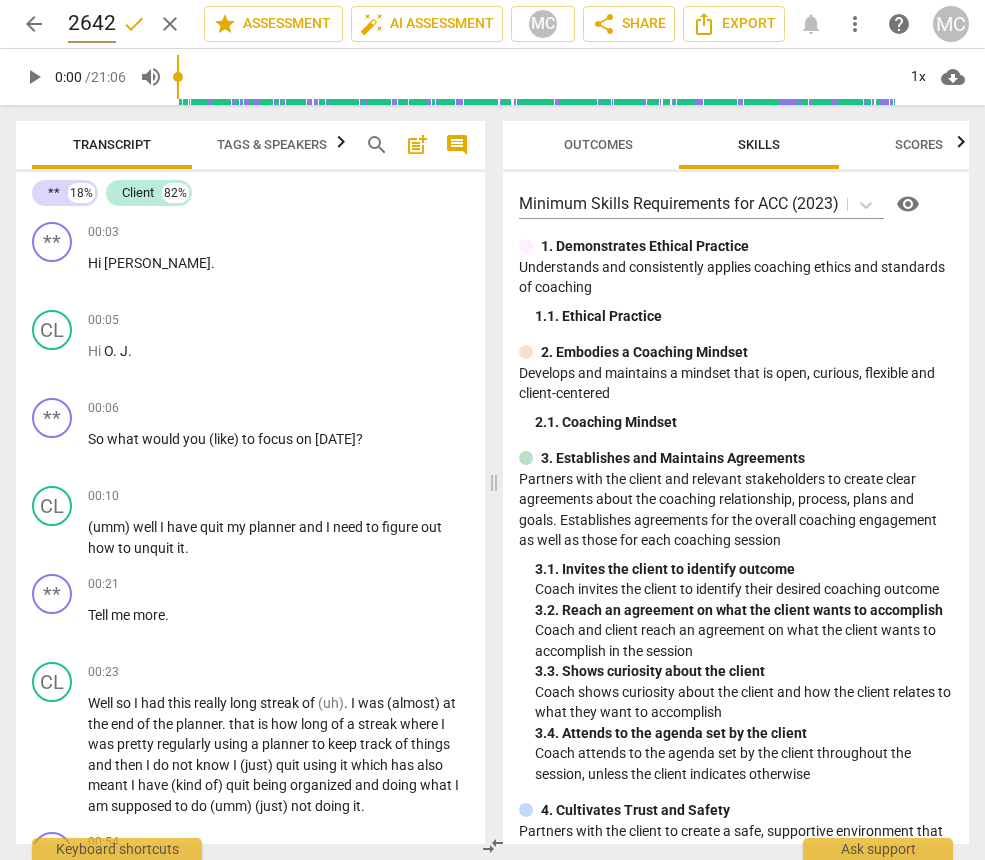 type on "Ojonoka Usman (503) 2025-05-03-07.49 Video1143264202-converted" 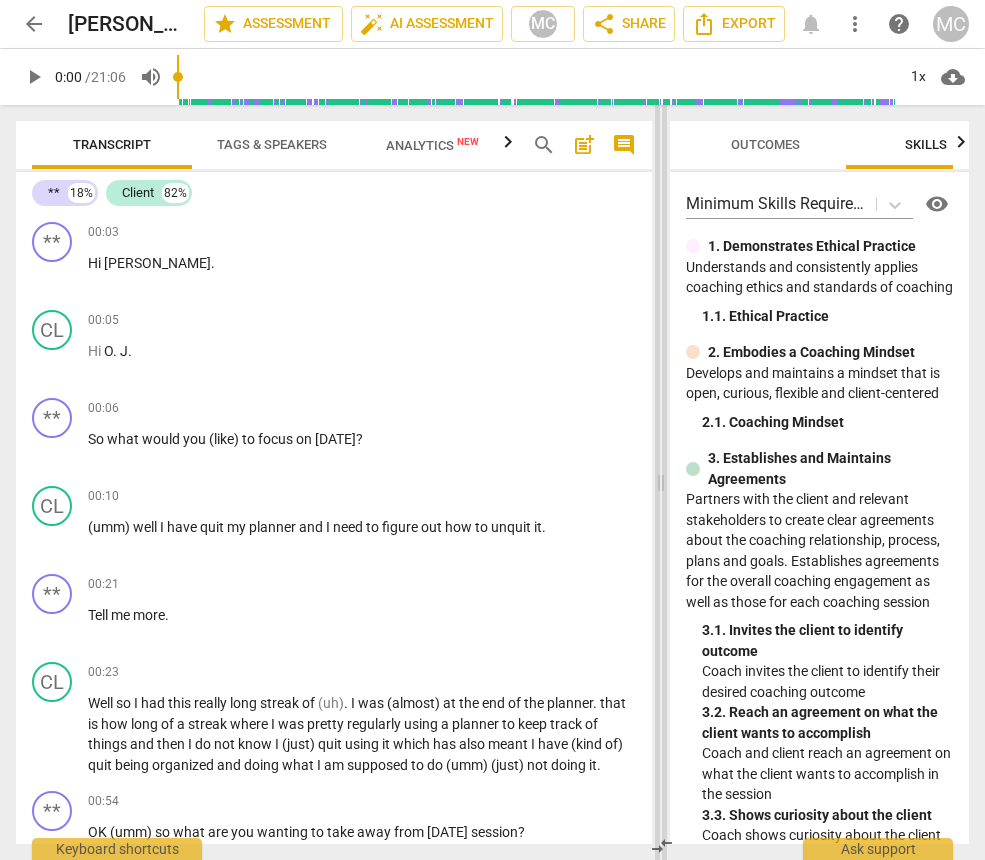 drag, startPoint x: 493, startPoint y: 484, endPoint x: 660, endPoint y: 479, distance: 167.07483 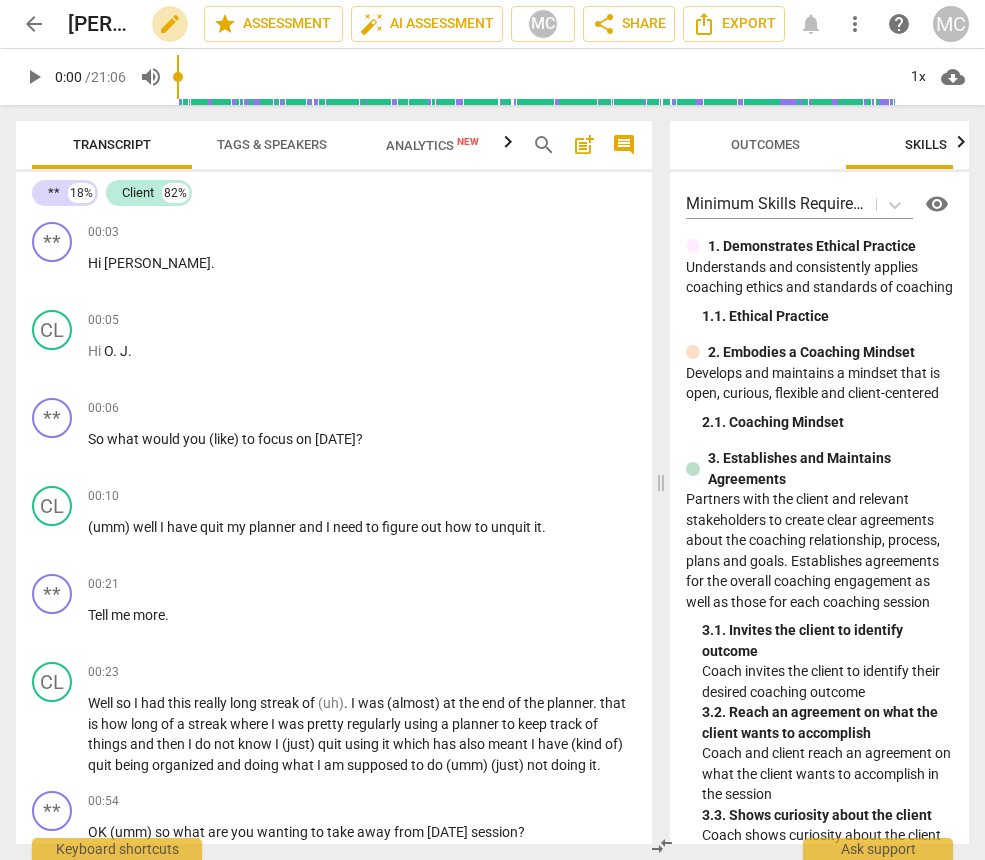 click on "edit" at bounding box center [170, 24] 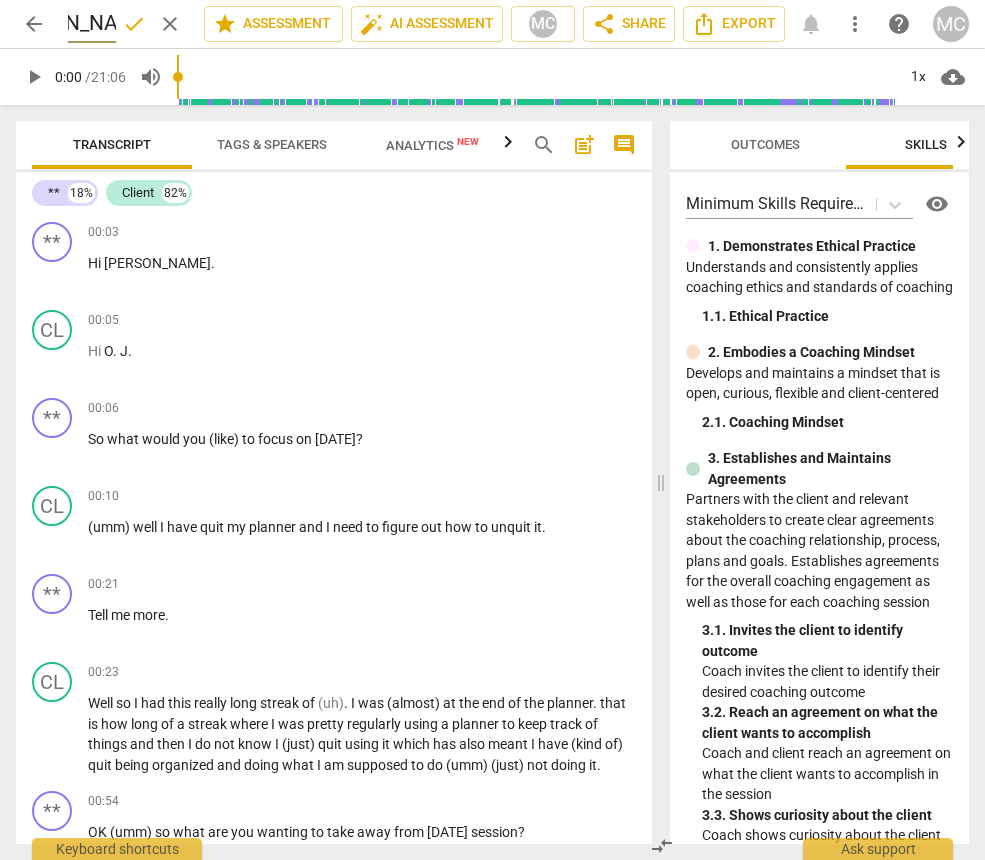 scroll, scrollTop: 0, scrollLeft: 552, axis: horizontal 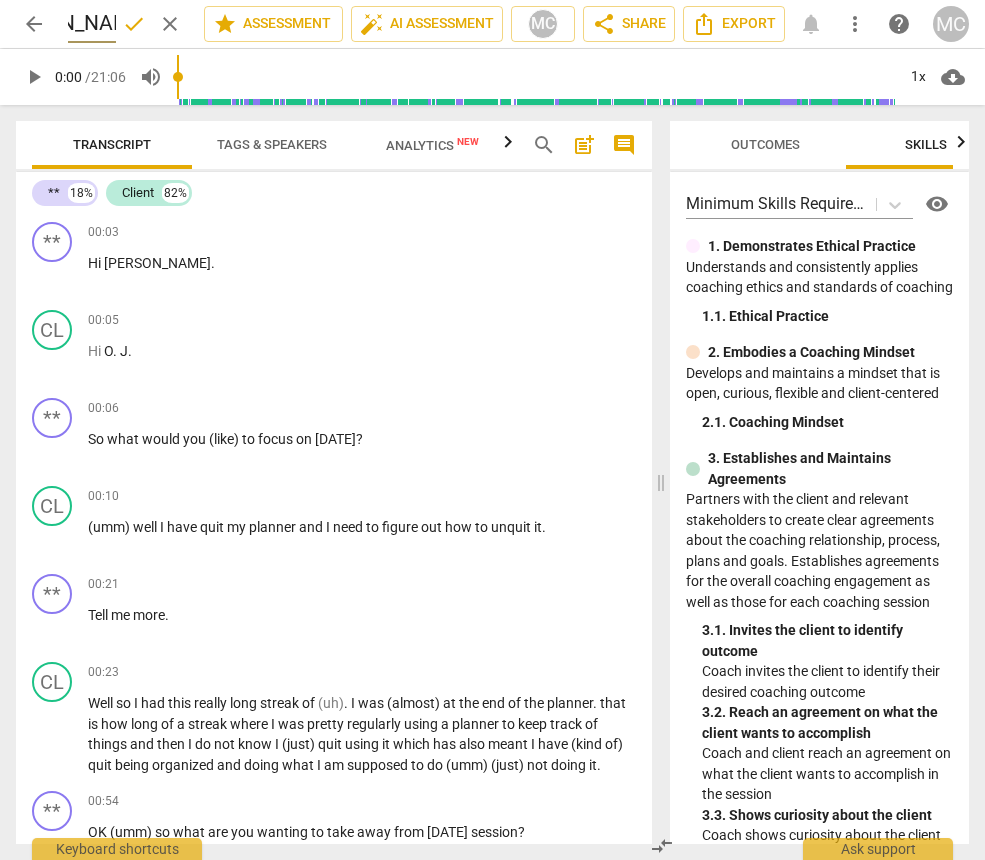 type on "503 ~ Ojonoka Usman 250507 (21m 06s) PCC #2 (Andrea) UPL250503" 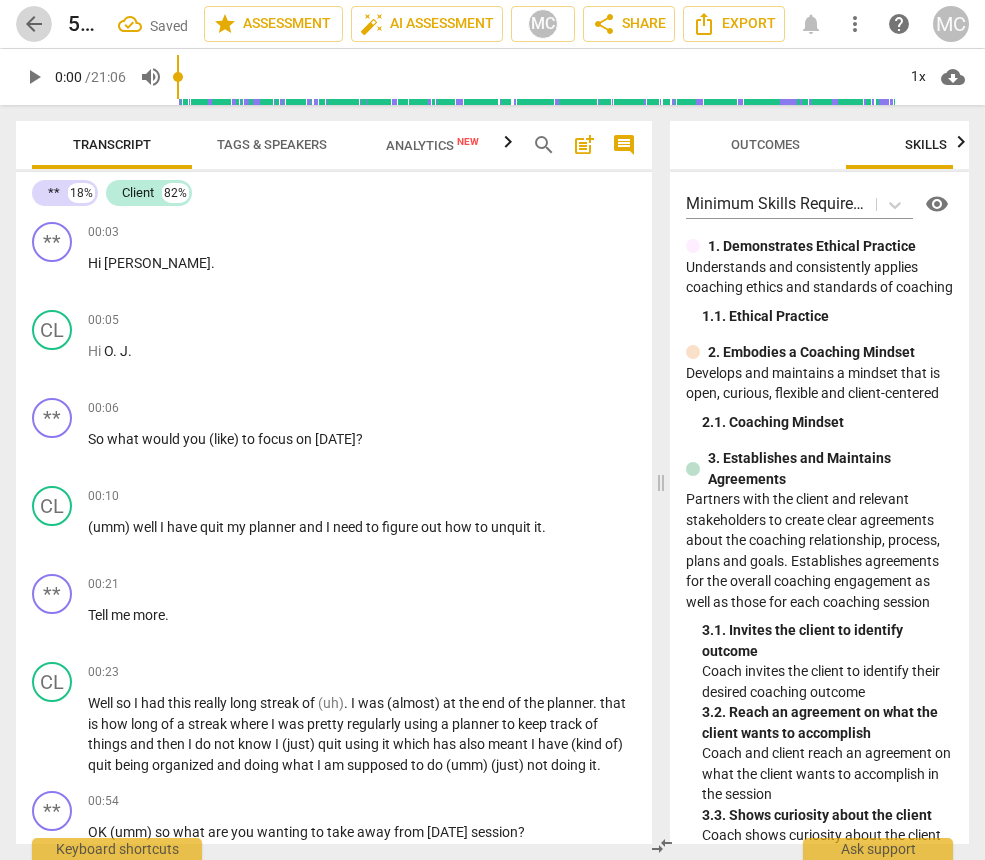 click on "arrow_back" at bounding box center (34, 24) 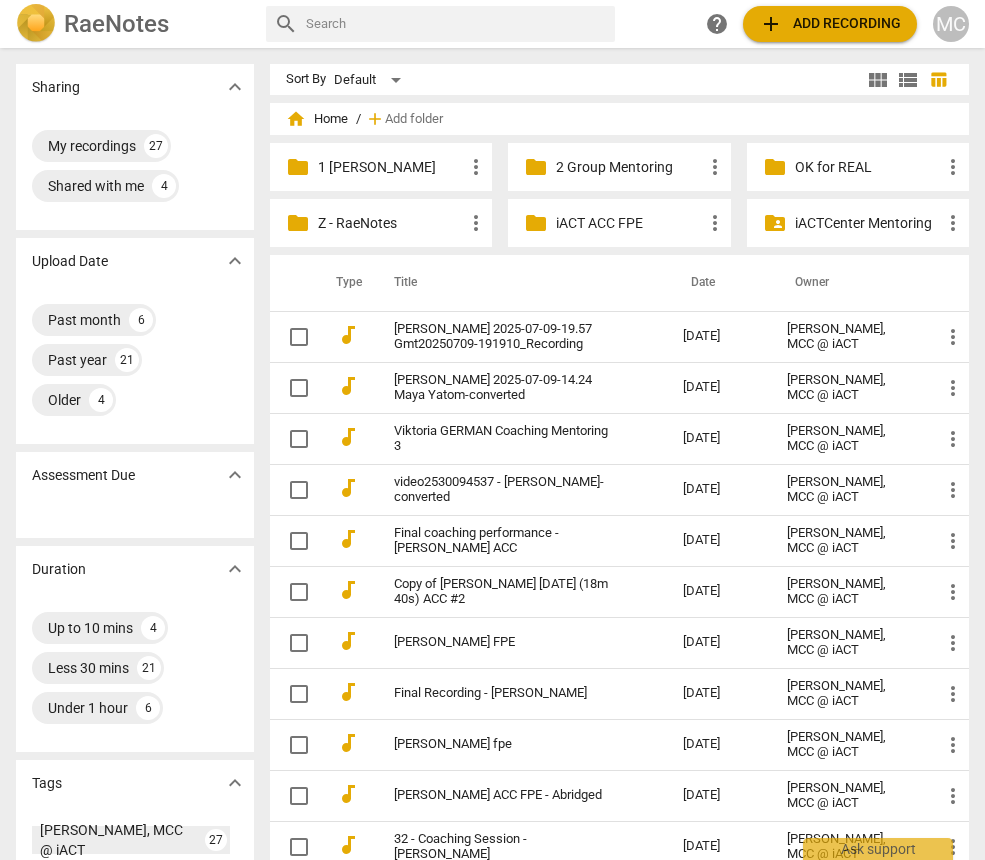 click on "1 [PERSON_NAME]" at bounding box center (391, 167) 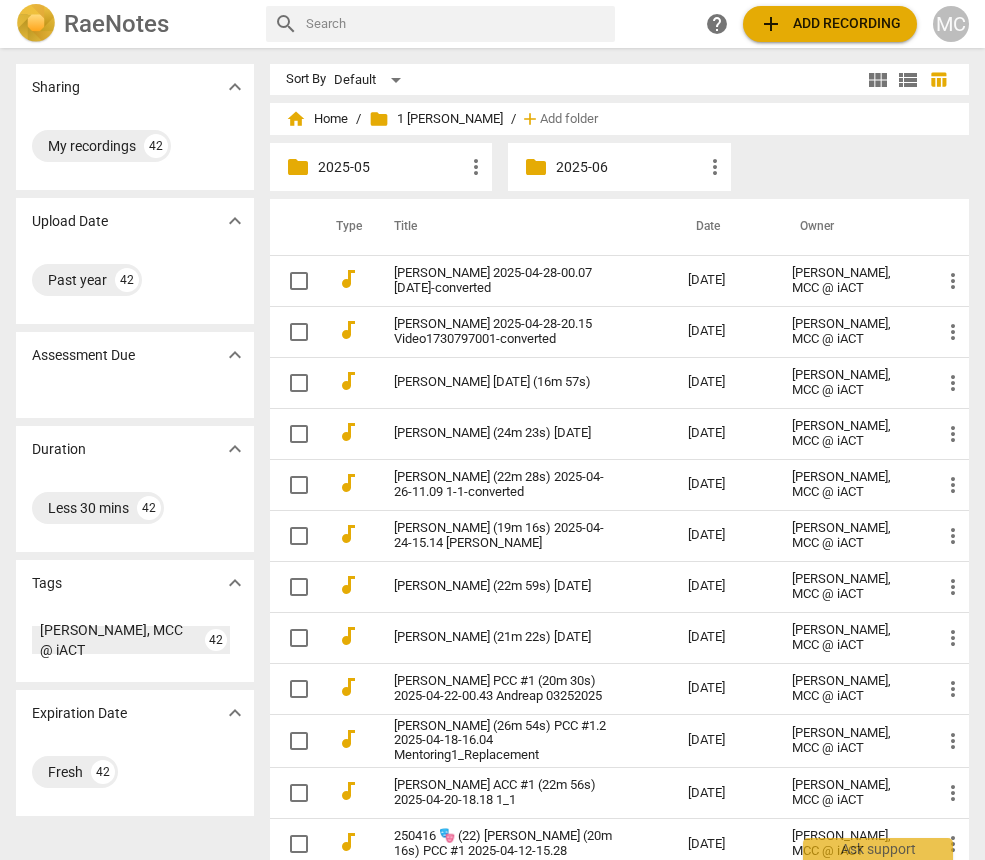 click on "2025-05" at bounding box center [391, 167] 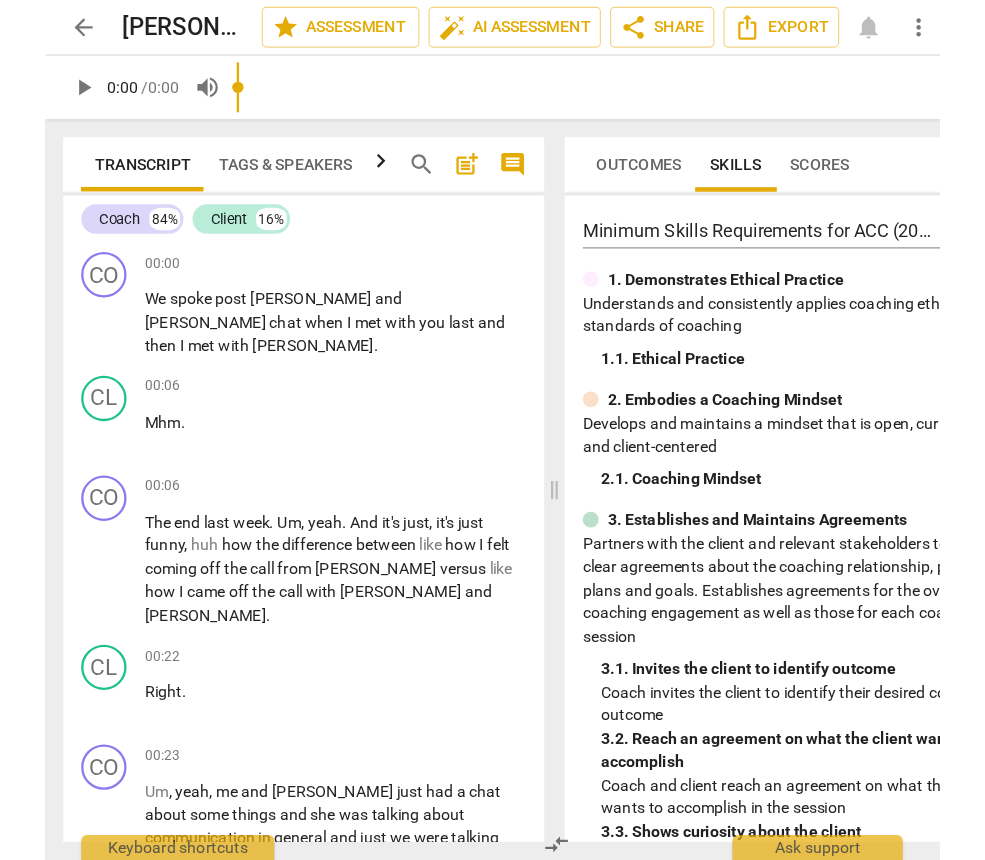 scroll, scrollTop: 0, scrollLeft: 0, axis: both 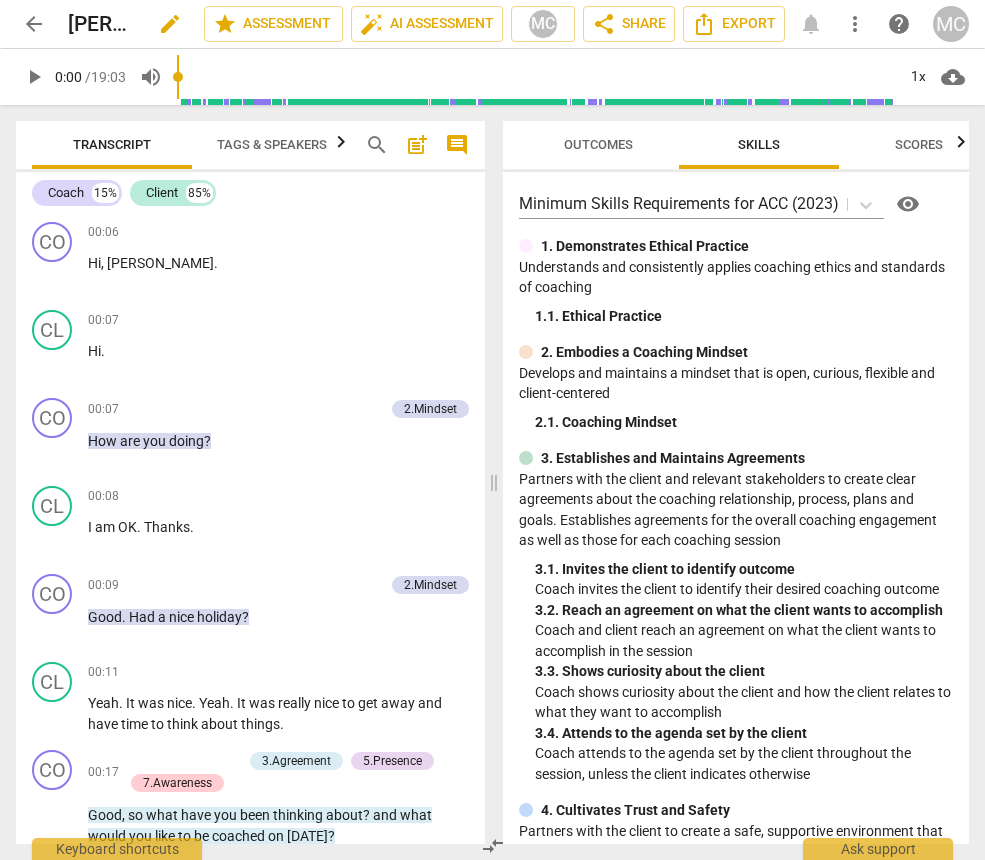 click on "edit" at bounding box center [170, 24] 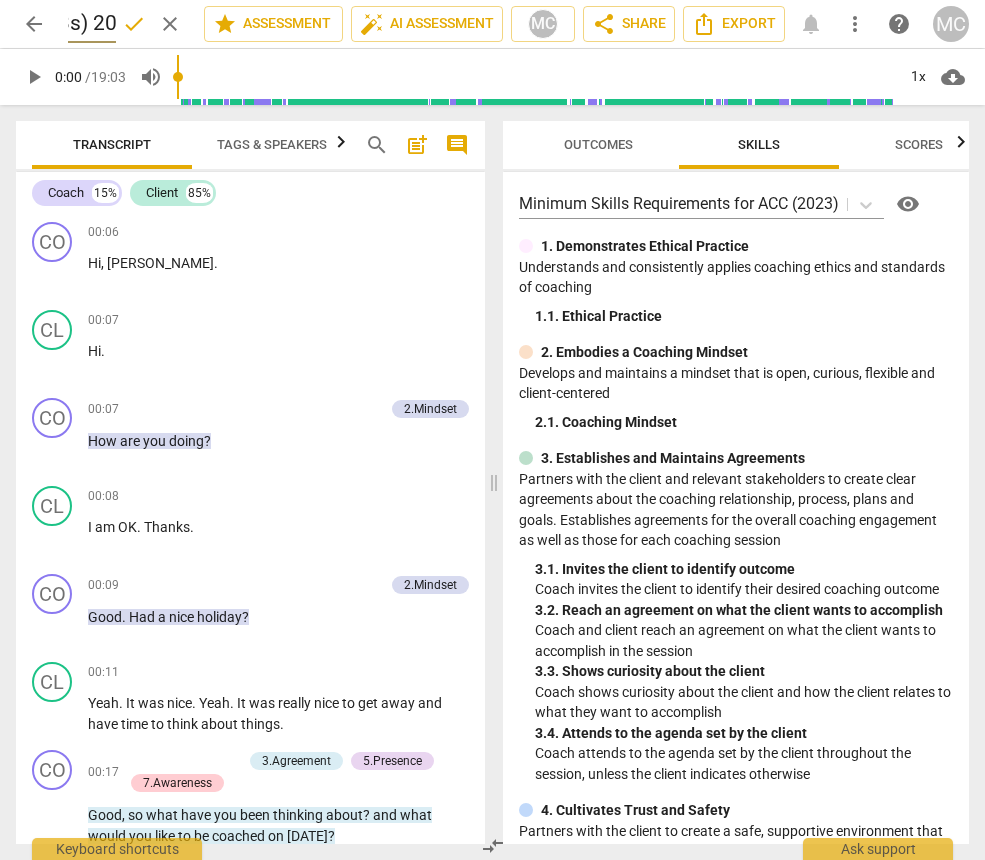 scroll, scrollTop: 0, scrollLeft: 283, axis: horizontal 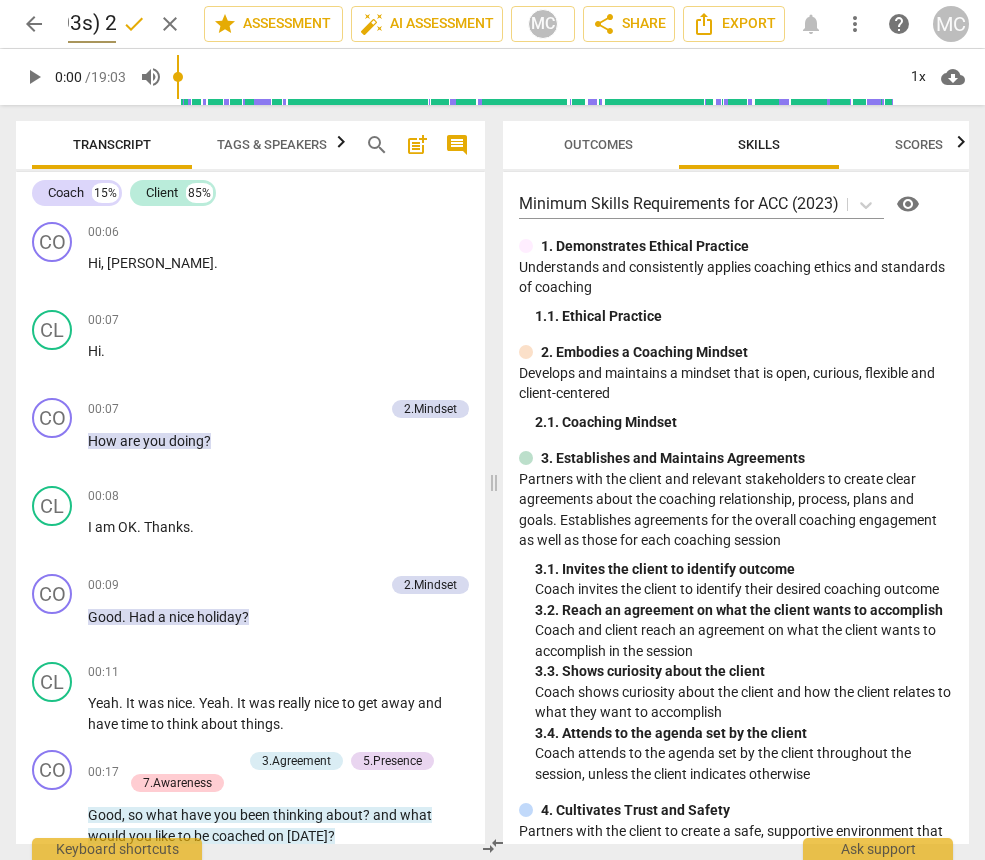type on "Michelle Judd (501) (19m 03s) 2025-04-25-06.26" 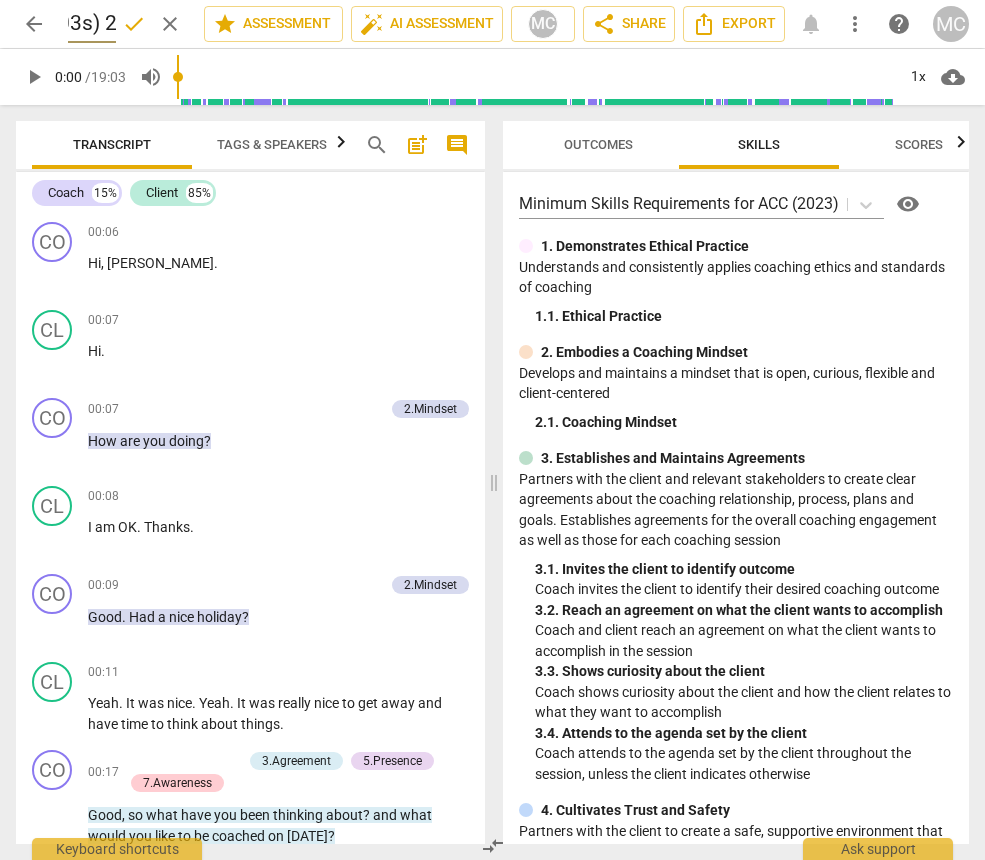 click on "clear" at bounding box center [170, 24] 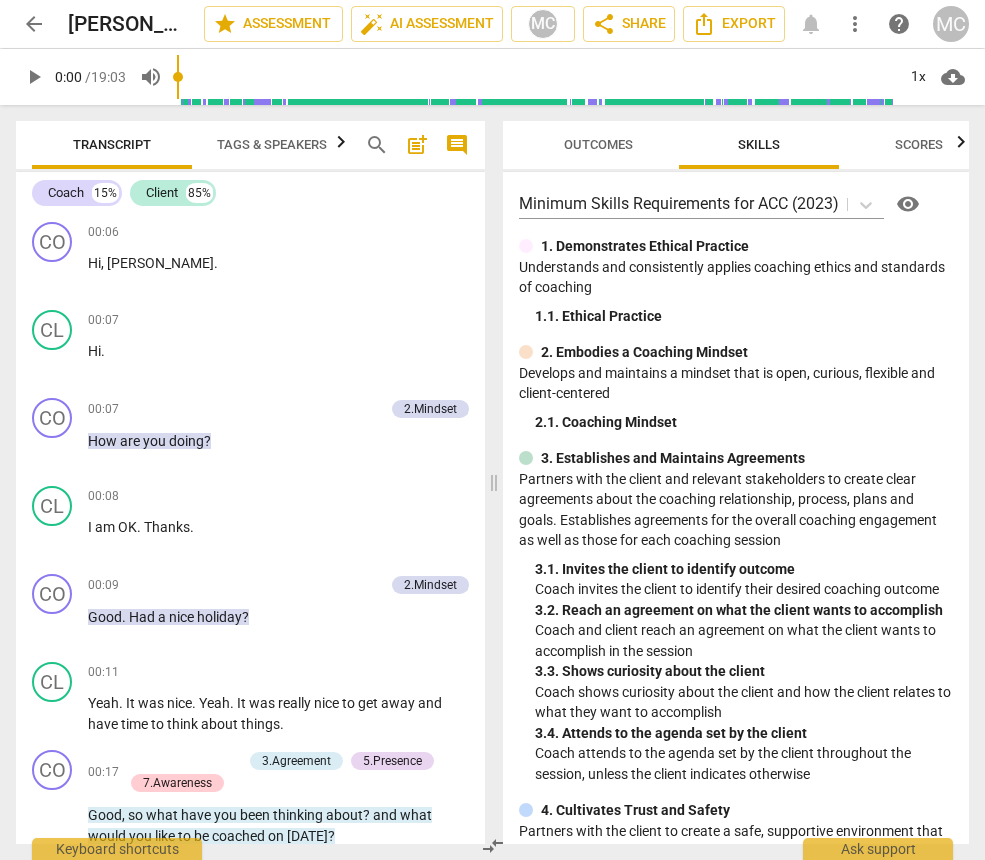 click on "edit" at bounding box center (0, 0) 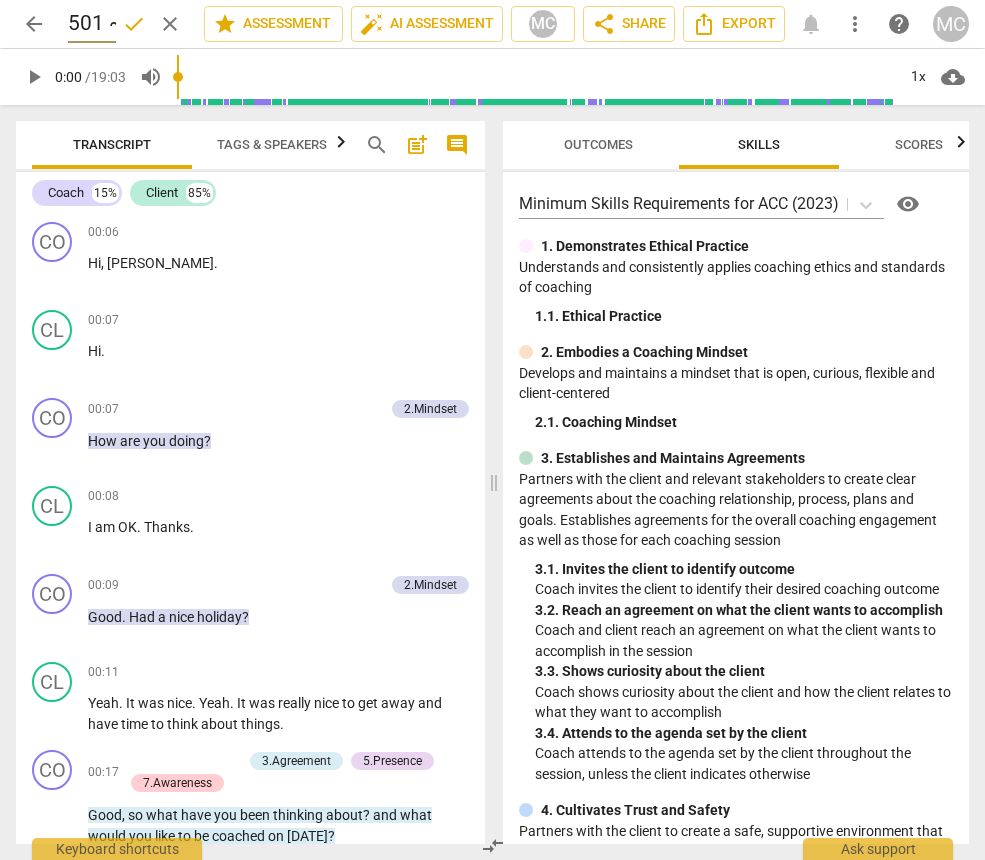 scroll, scrollTop: 0, scrollLeft: 523, axis: horizontal 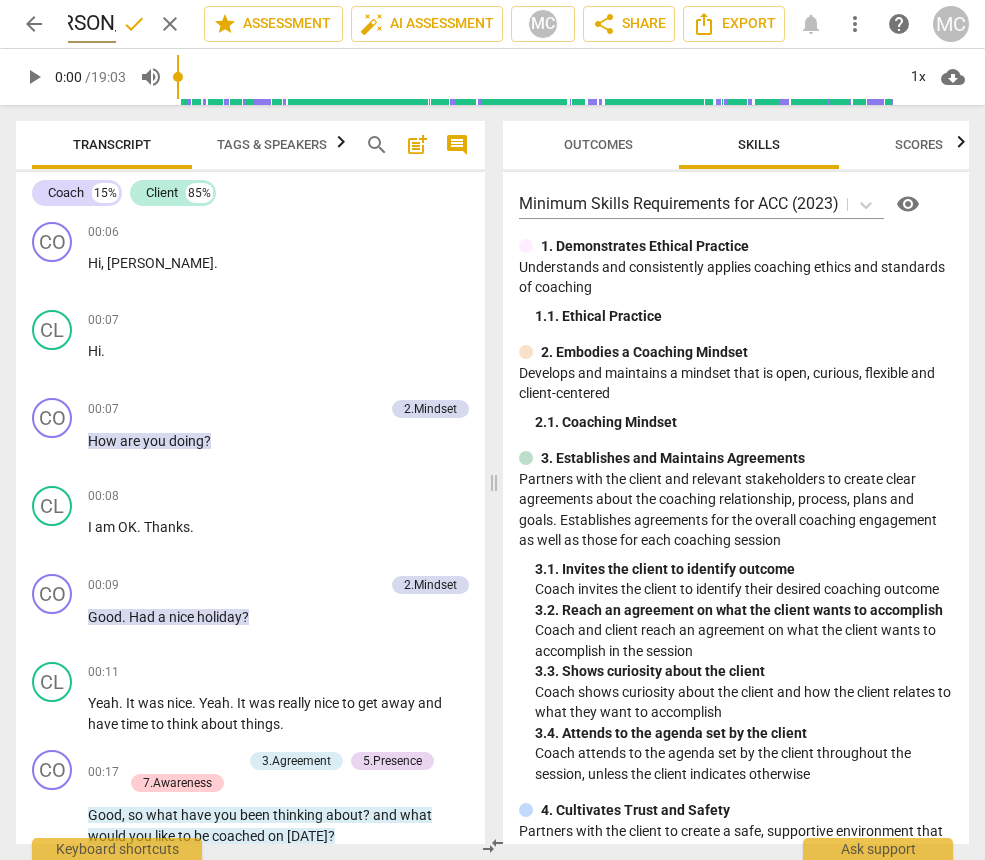 type on "501 ~ Michelle Judd 250501 (19m 03s) PCC #3 (Jackie) UPL250425" 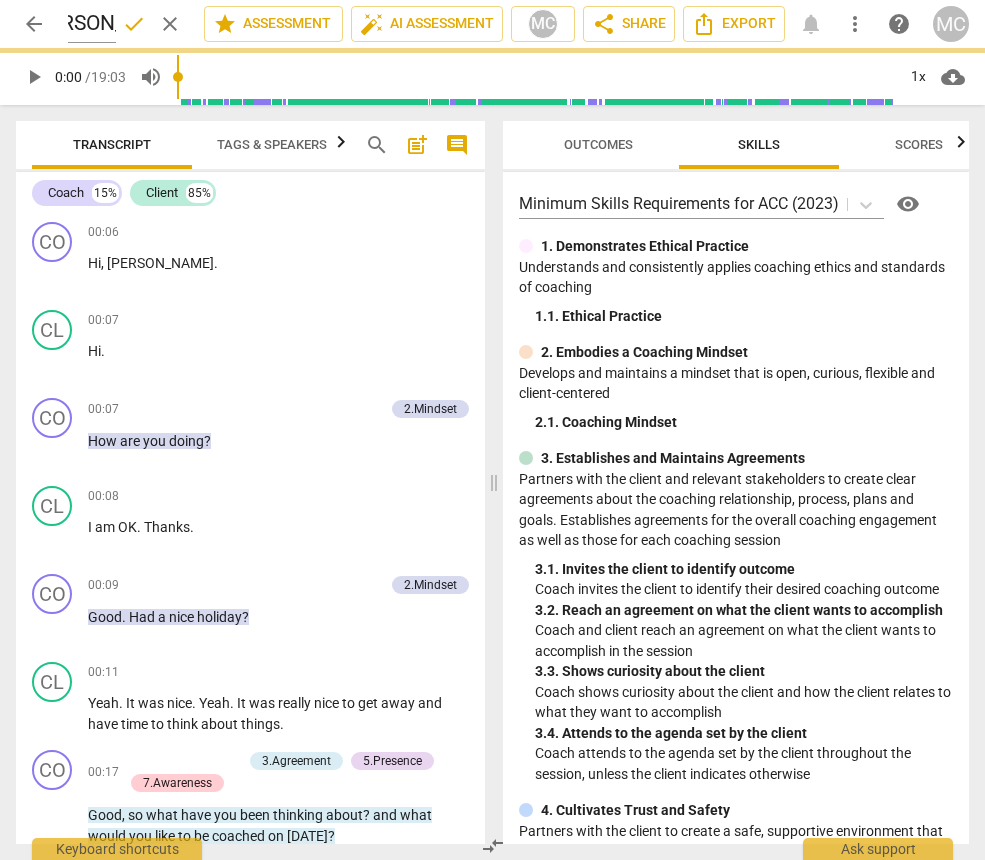 scroll, scrollTop: 0, scrollLeft: 0, axis: both 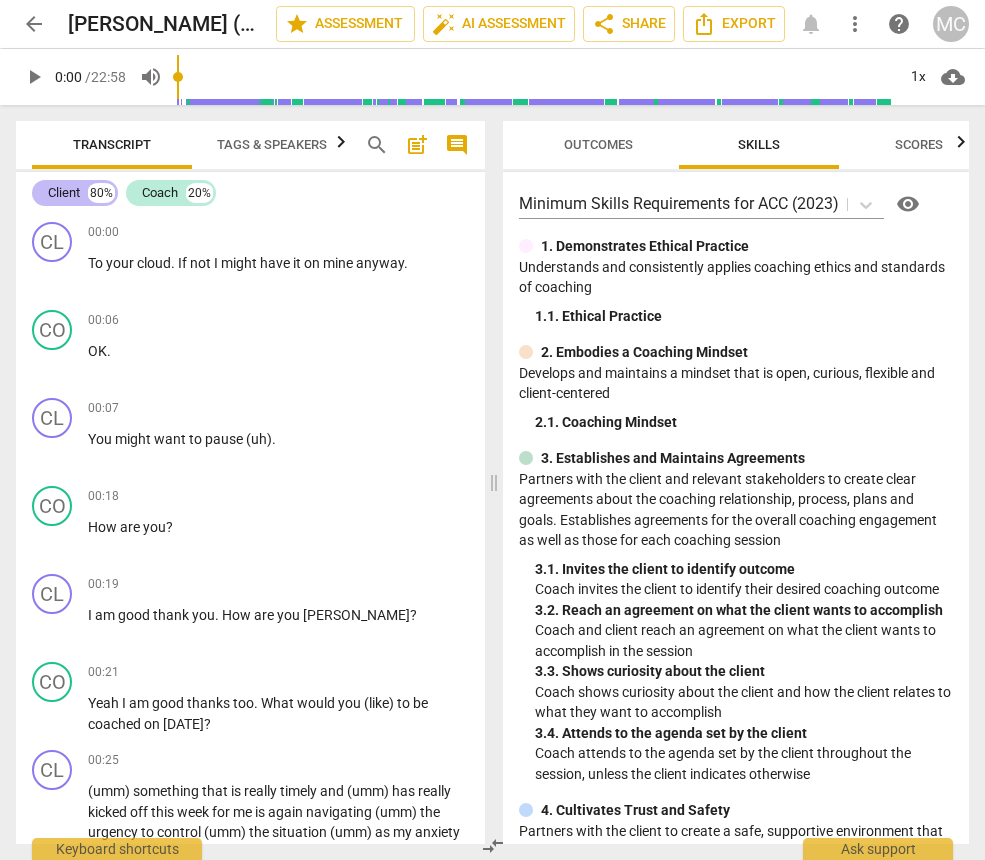 click on "Client" at bounding box center [64, 193] 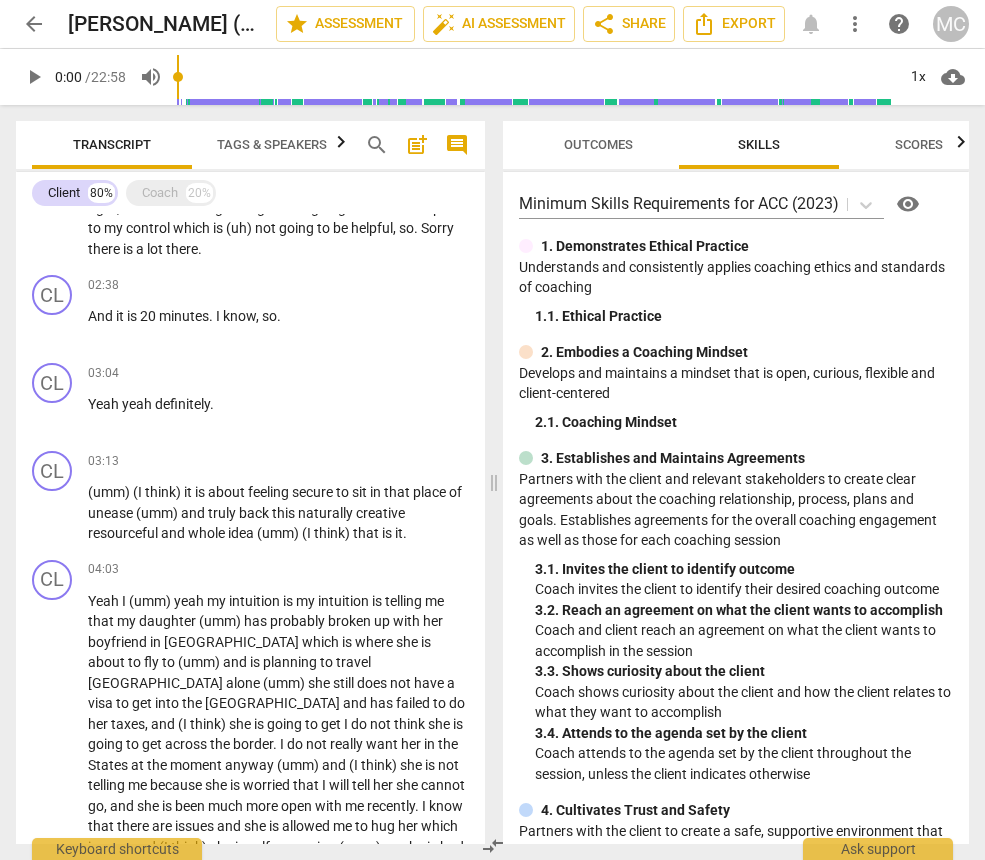 scroll, scrollTop: 795, scrollLeft: 0, axis: vertical 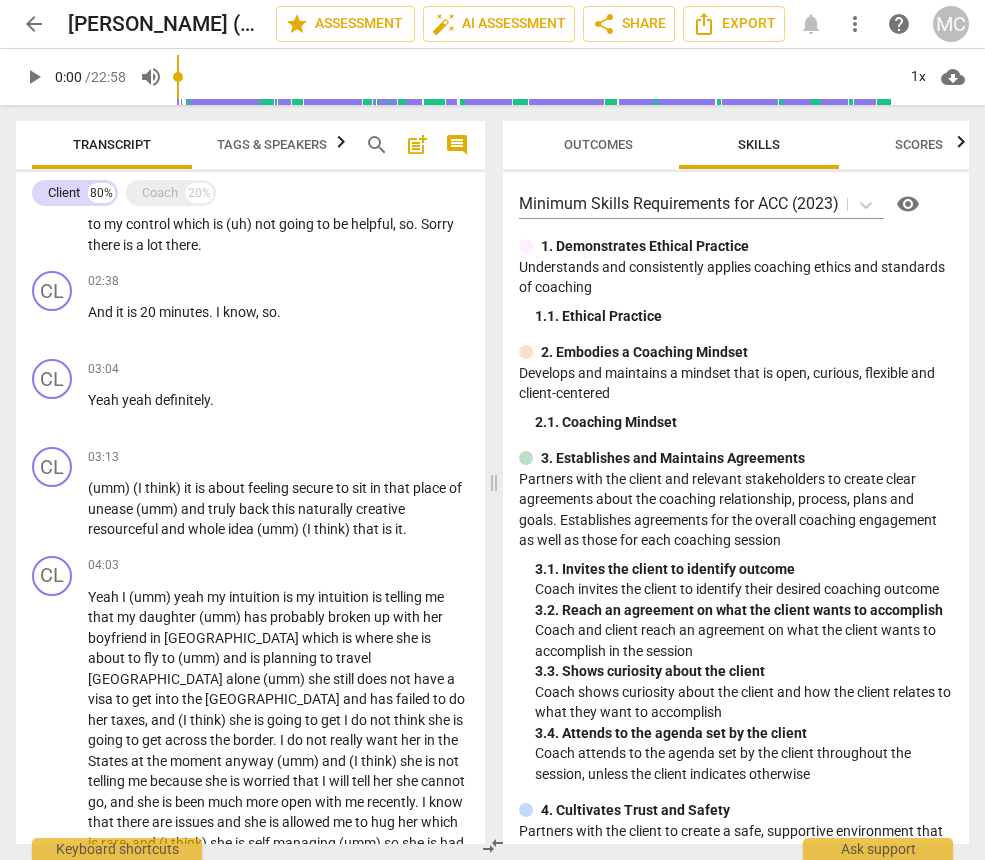 click on "Client 80% Coach 20% CL play_arrow pause 00:00 + Add competency keyboard_arrow_right To   your   cloud .   If   not   I   might   have   it   on   mine   anyway . CO play_arrow pause 00:06 + Add competency keyboard_arrow_right OK . CL play_arrow pause 00:07 + Add competency keyboard_arrow_right You   might   want   to   pause   (uh) . CO play_arrow pause 00:18 + Add competency keyboard_arrow_right How   are   you ? CL play_arrow pause 00:19 + Add competency keyboard_arrow_right I   am   good   thank   you .   How   are   you   [PERSON_NAME] ? CO play_arrow pause 00:21 + Add competency keyboard_arrow_right Yeah   I   am   good   thanks   too .   What   would   you   (like)   to   be   coached   on   [DATE] ? CL play_arrow pause 00:25 + Add competency keyboard_arrow_right (umm)   something   that   is   really   timely   and   (umm)   has   really   kicked   off   this   week   for   me   is   again   navigating   (umm)   the   urgency   to   control   (umm)   the   situation   (umm)   as   my   anxiety   rises   around" at bounding box center (250, 508) 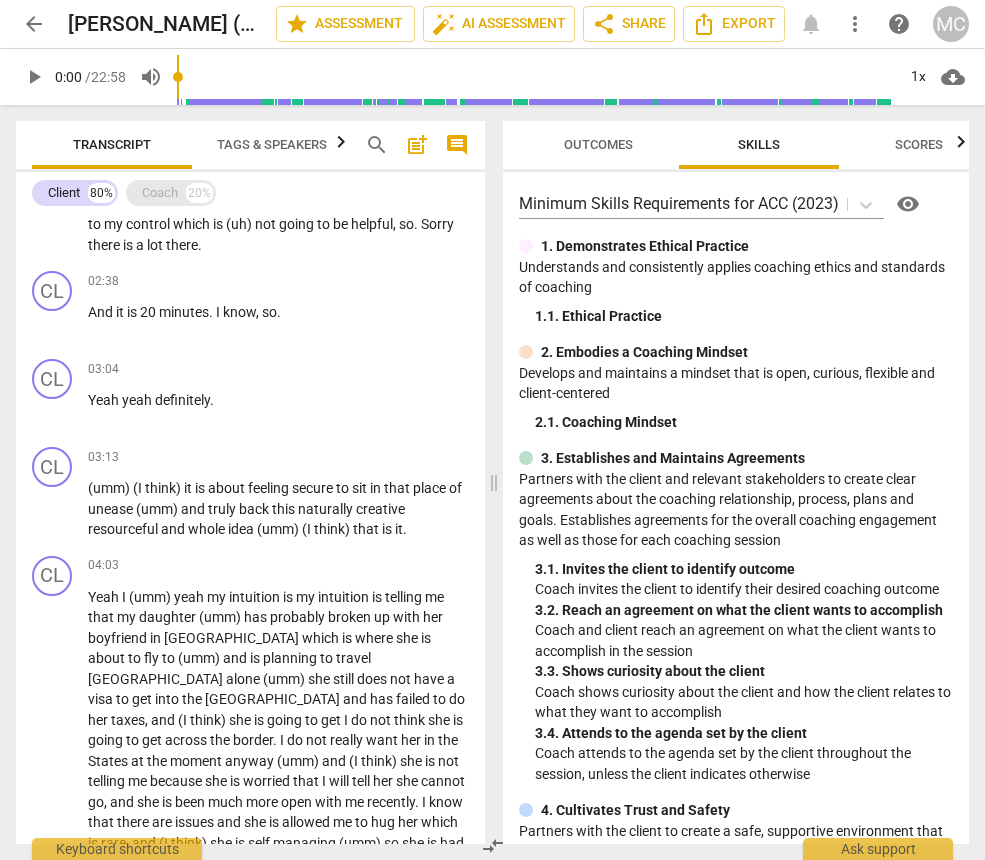 click on "Coach" at bounding box center (160, 193) 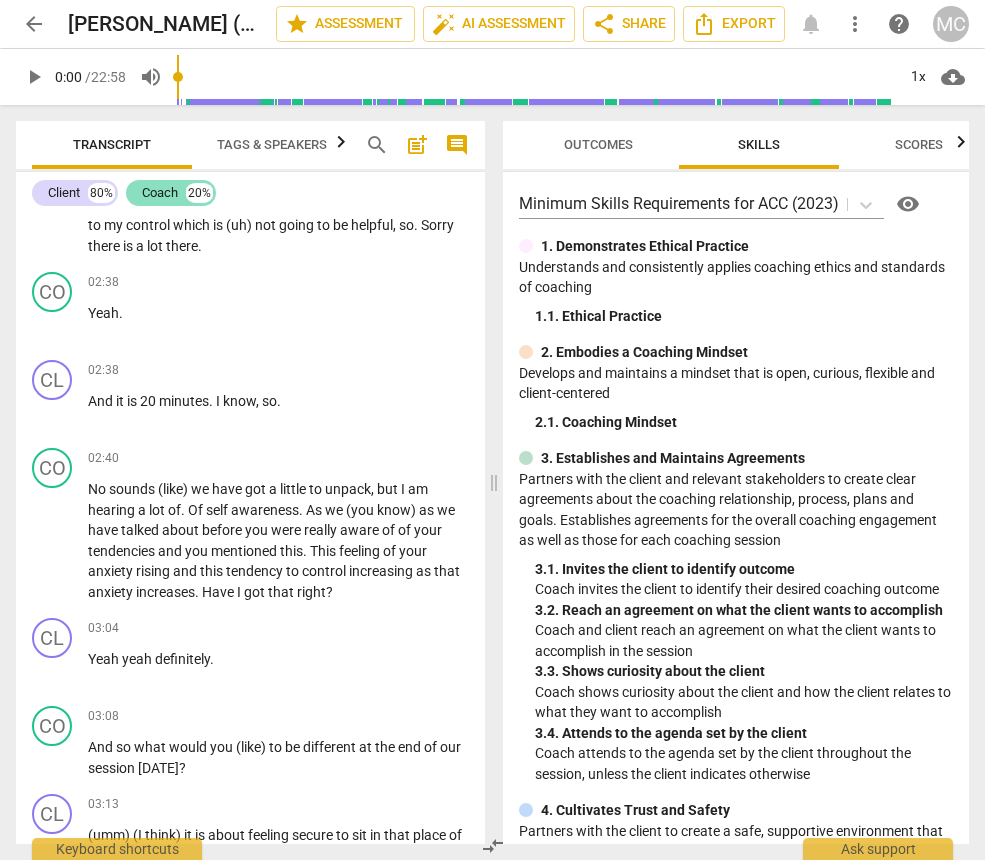 click on "Coach" at bounding box center (160, 193) 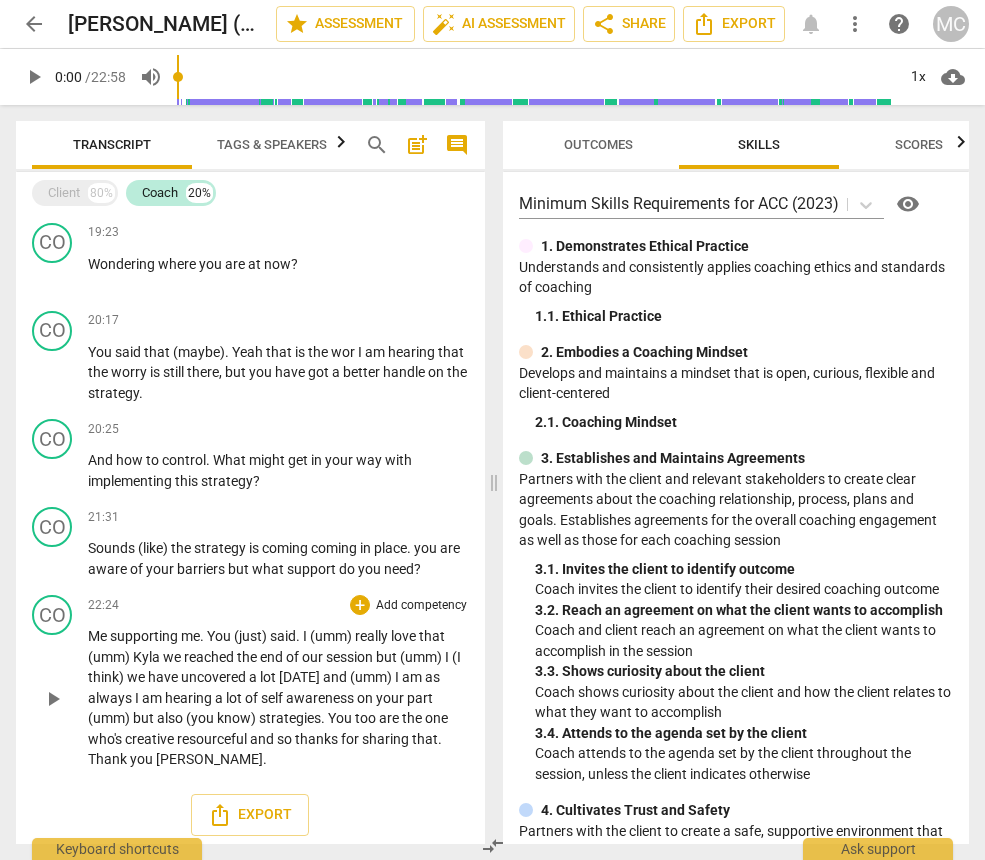 scroll, scrollTop: 2317, scrollLeft: 0, axis: vertical 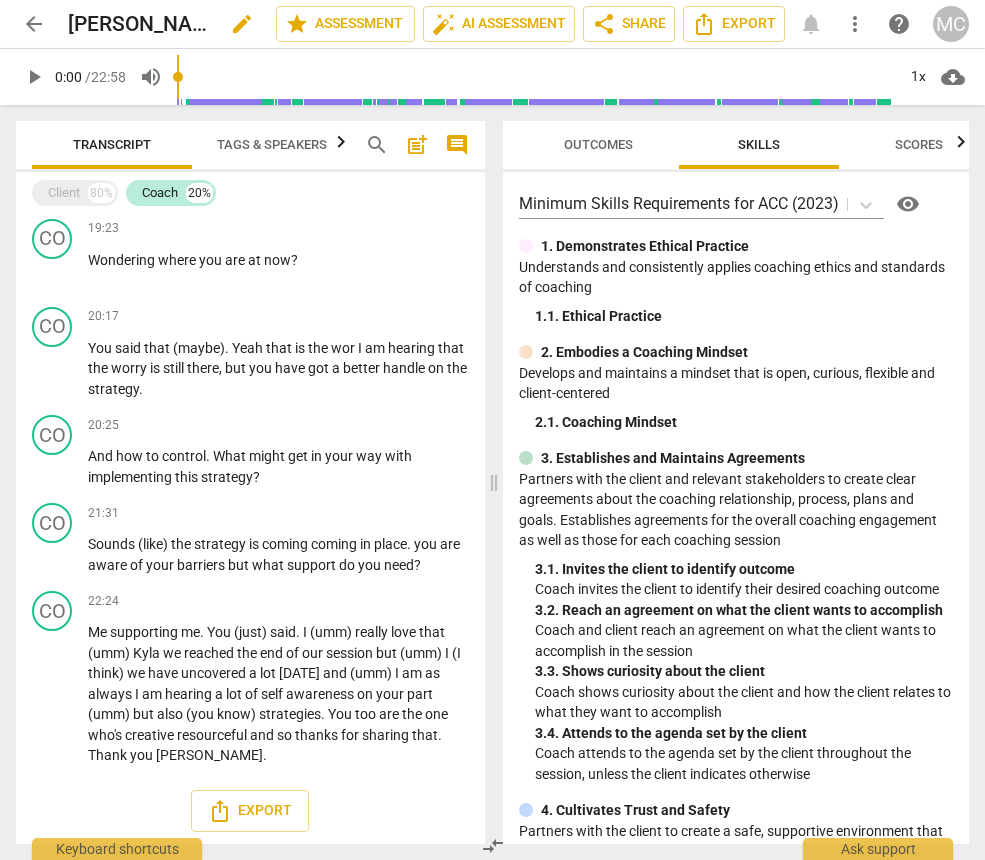 click on "edit" at bounding box center (242, 24) 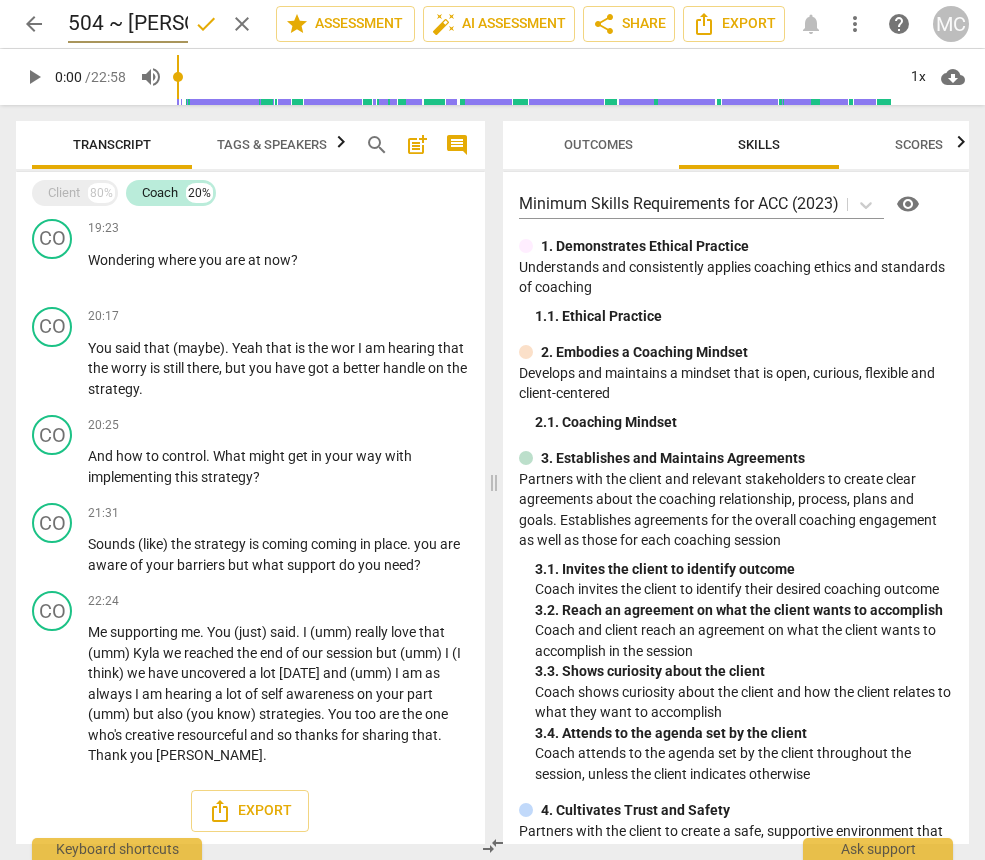 scroll, scrollTop: 0, scrollLeft: 449, axis: horizontal 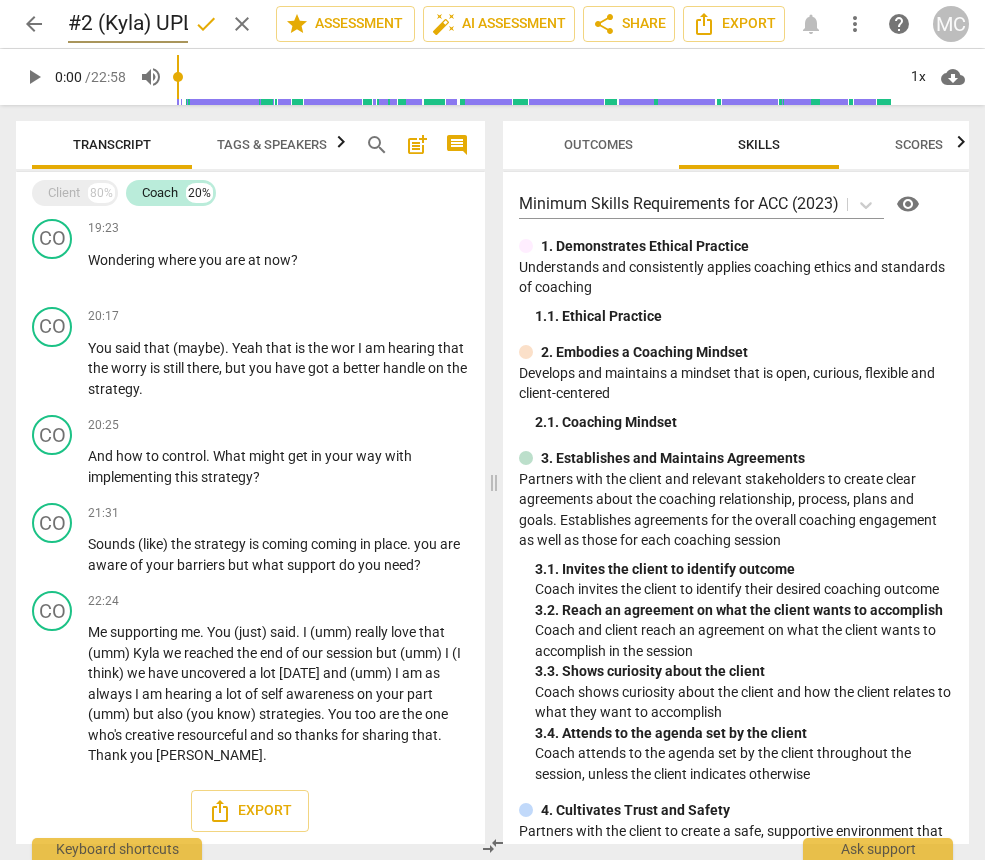 type on "504 ~ [PERSON_NAME] 250509 (22m 58s) ACC #2 (Kyla) UPL250505" 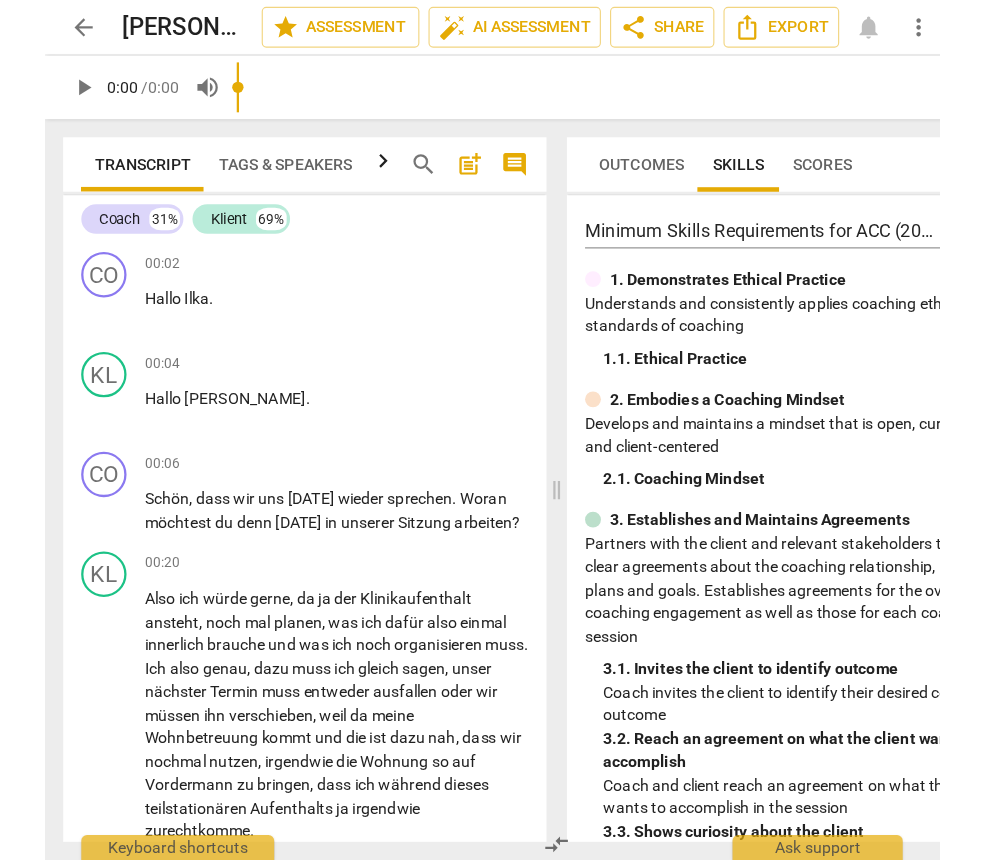 scroll, scrollTop: 0, scrollLeft: 0, axis: both 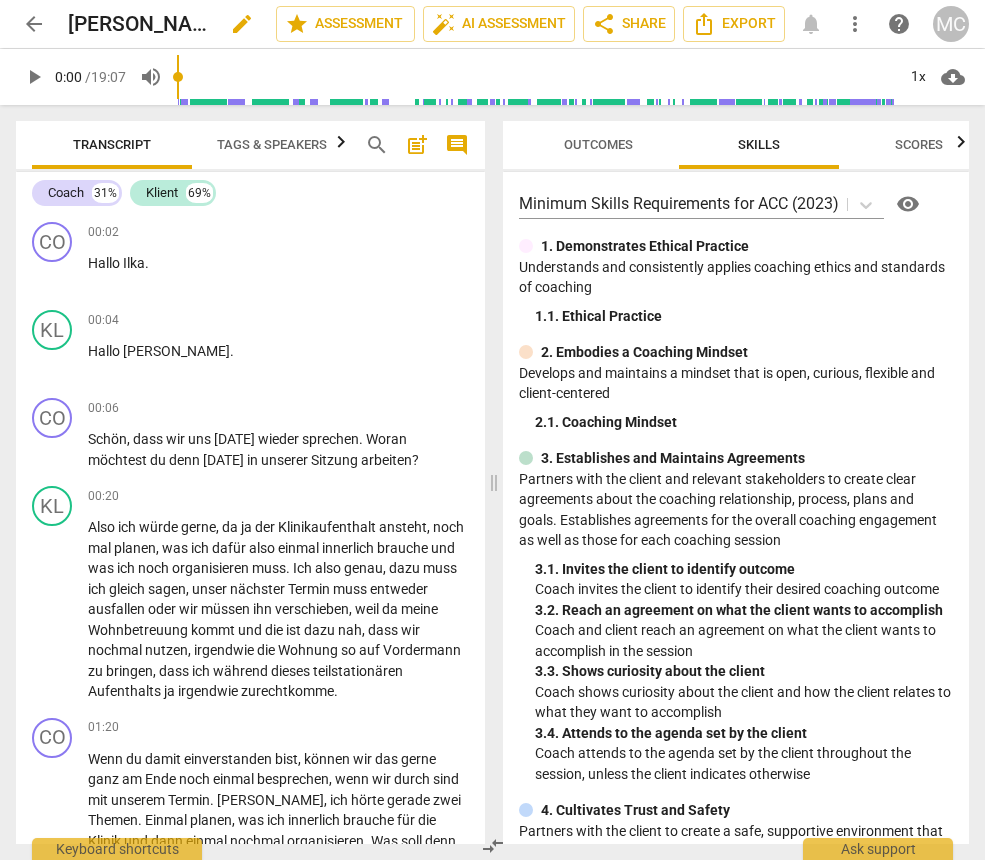 click on "[PERSON_NAME] (505) 2025-05-08-05.55 Coaching 2 [DEMOGRAPHIC_DATA][PERSON_NAME]" at bounding box center [138, 24] 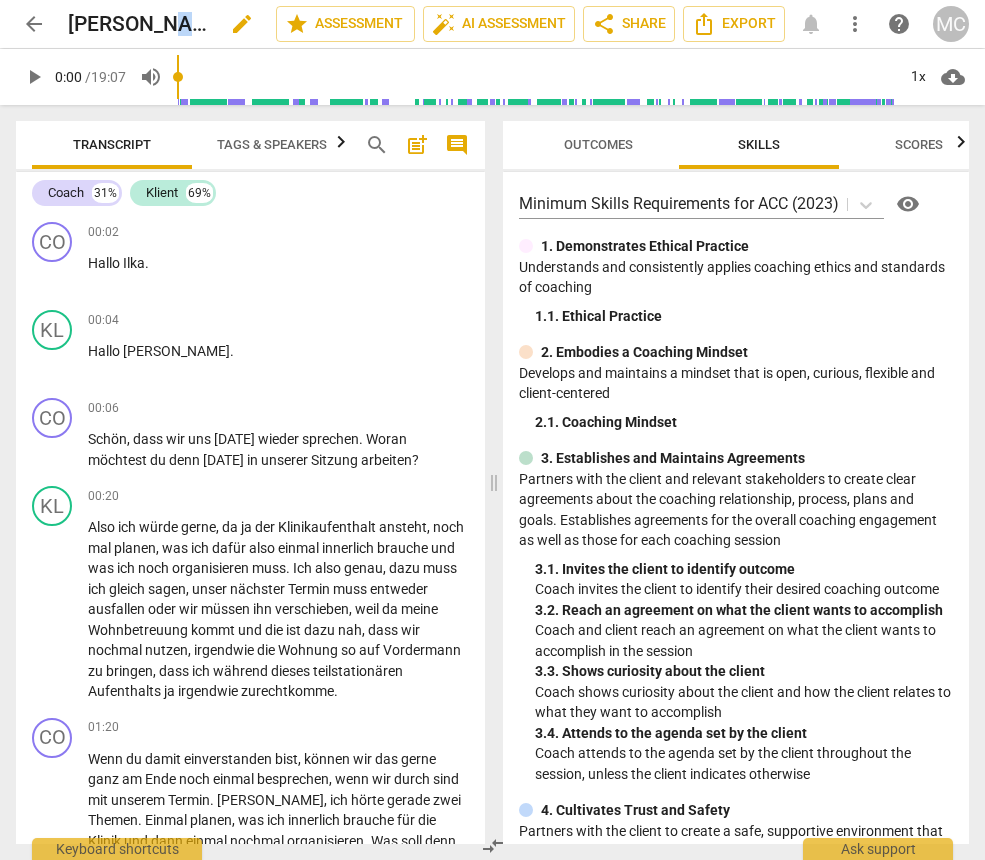 click on "[PERSON_NAME] (505) 2025-05-08-05.55 Coaching 2 [DEMOGRAPHIC_DATA][PERSON_NAME]" at bounding box center [138, 24] 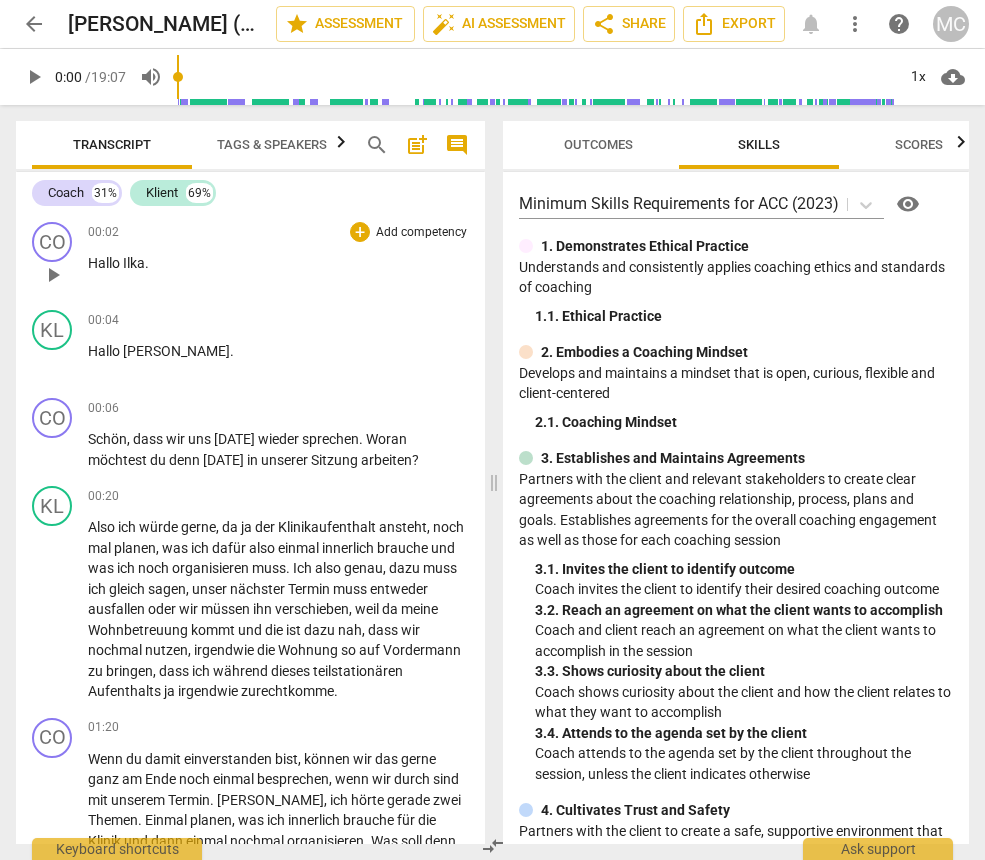 click on "Ilka" at bounding box center [134, 263] 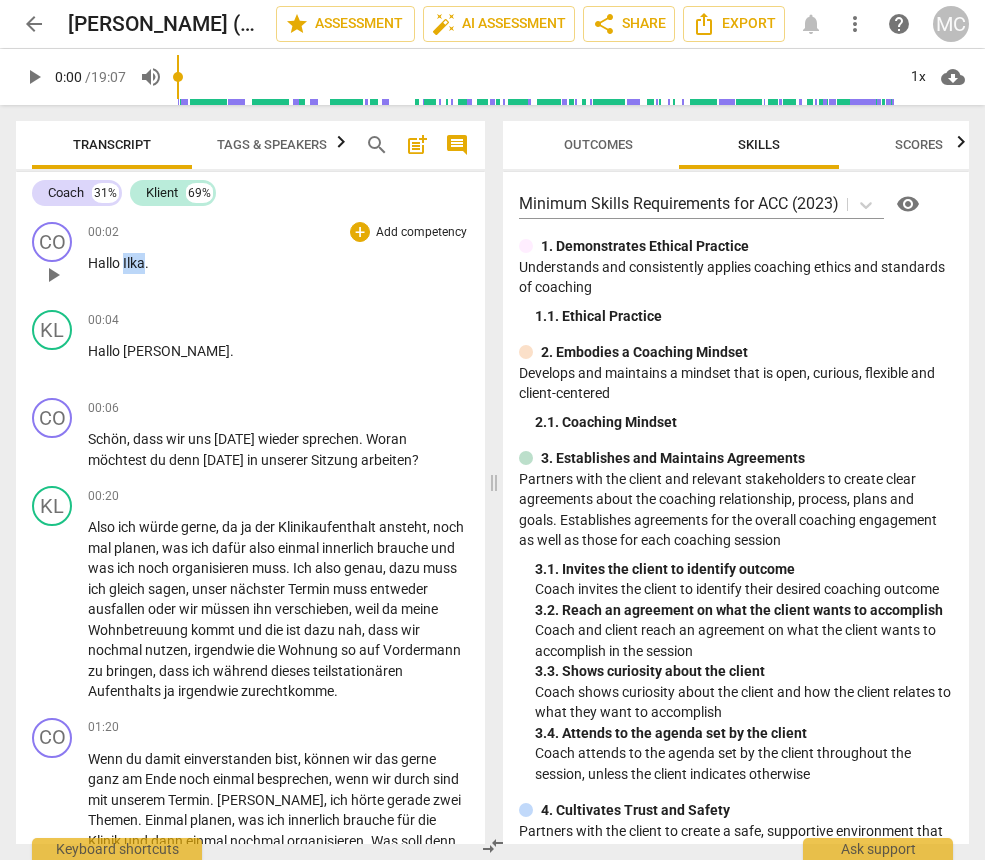 click on "Ilka" at bounding box center [134, 263] 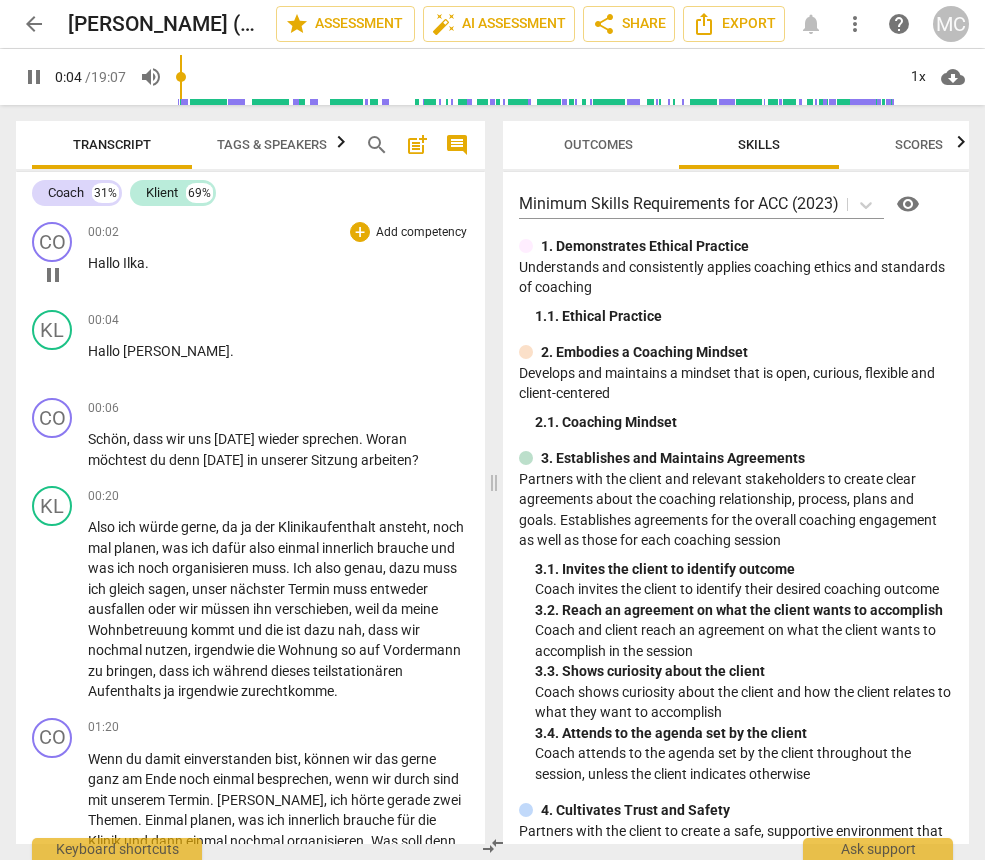click on "Hallo" at bounding box center [105, 263] 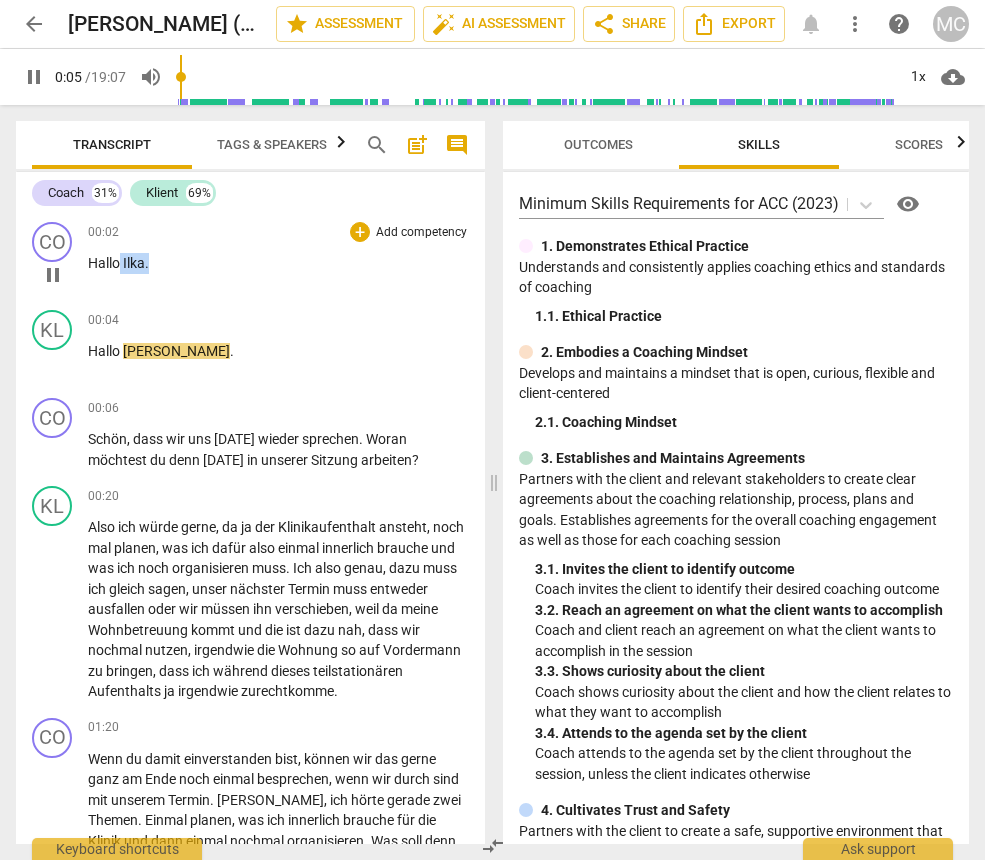 drag, startPoint x: 118, startPoint y: 263, endPoint x: 156, endPoint y: 262, distance: 38.013157 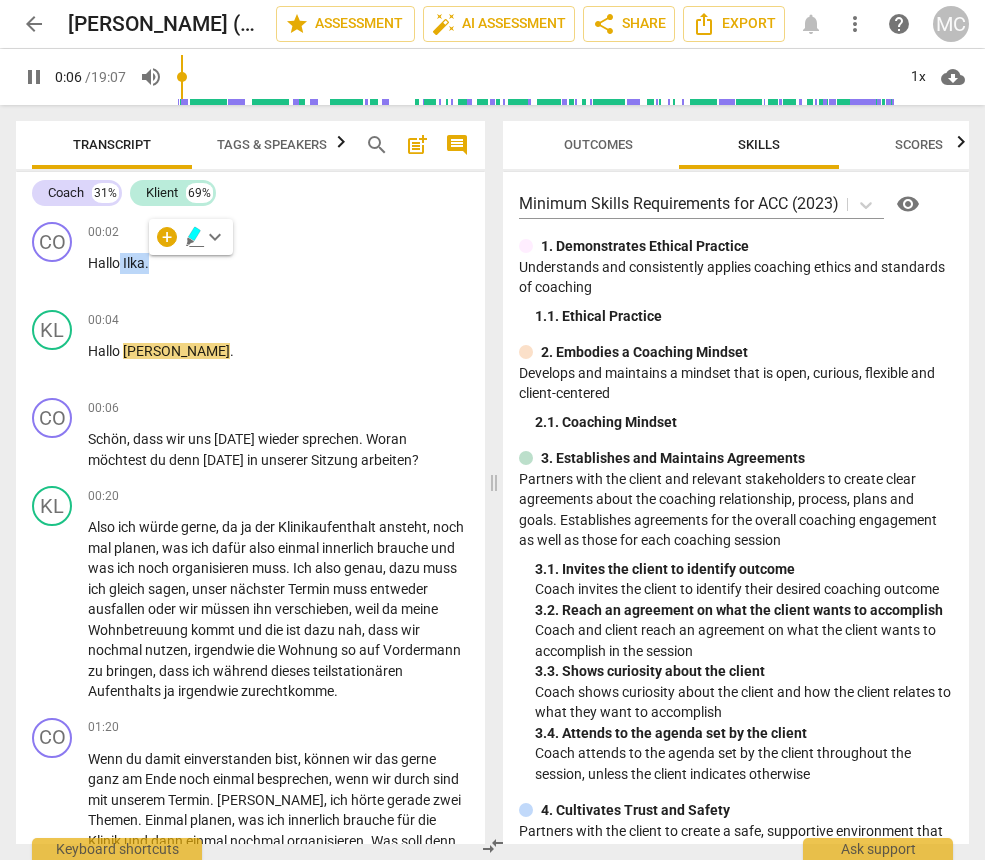 copy on "Ilka ." 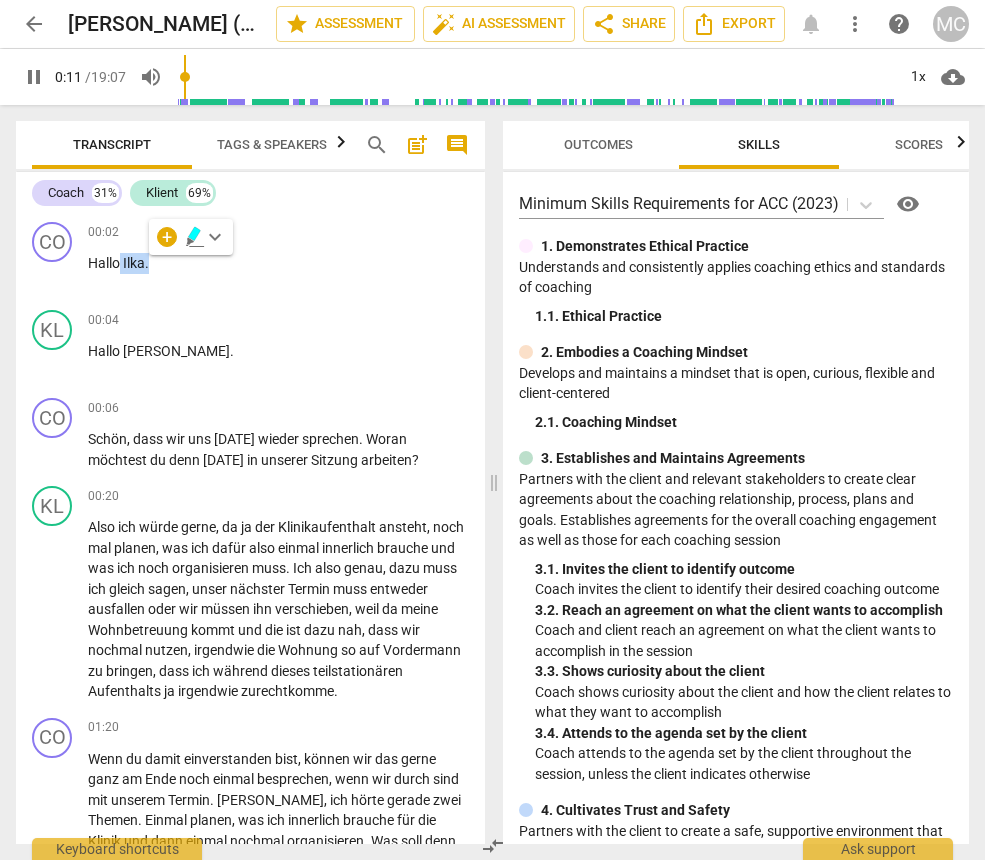 click on "pause" at bounding box center (34, 77) 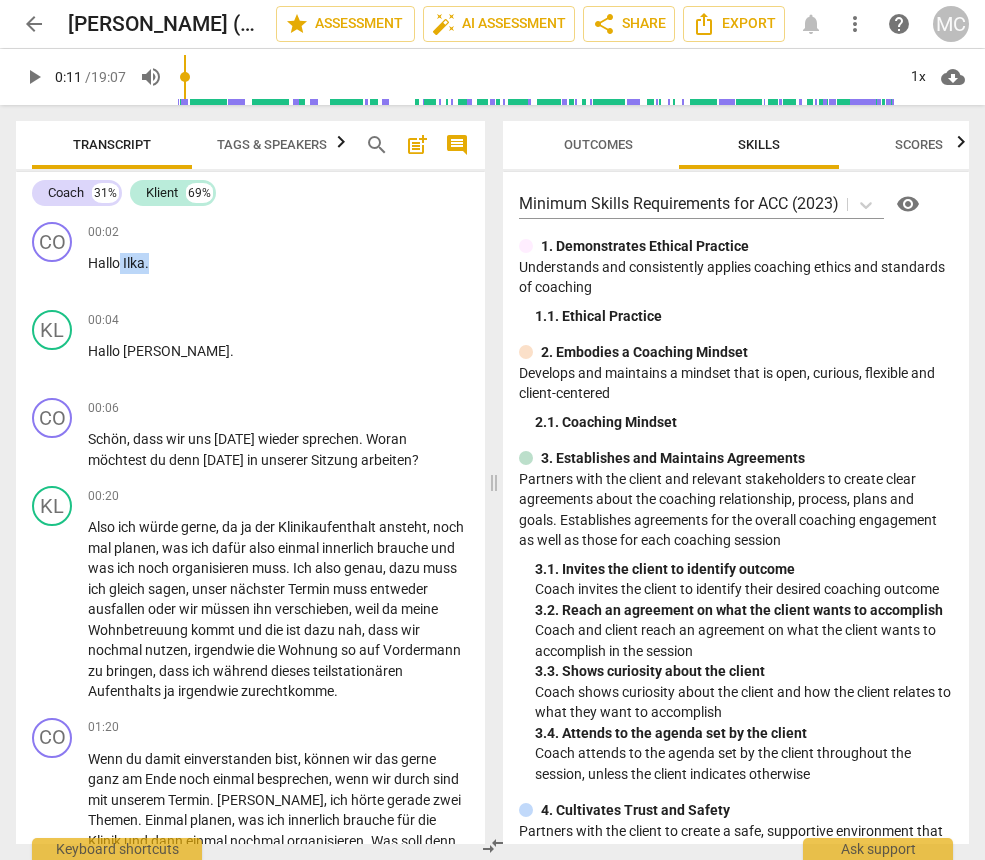 type on "12" 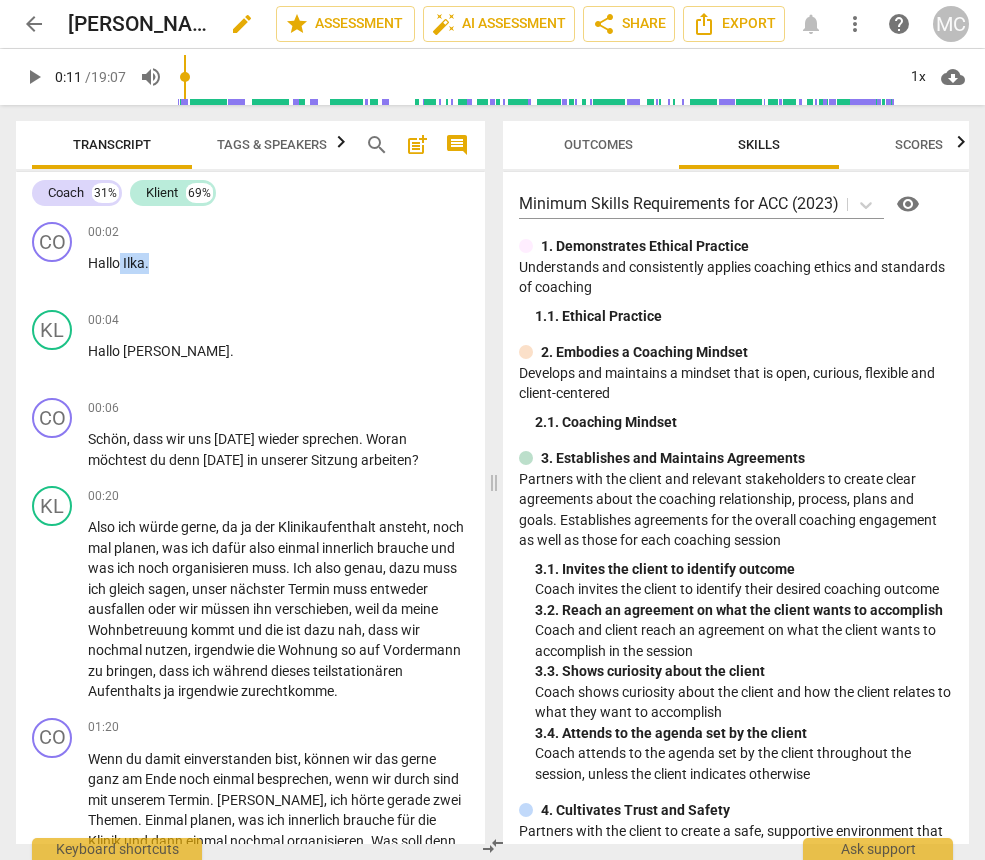 click on "edit" at bounding box center (242, 24) 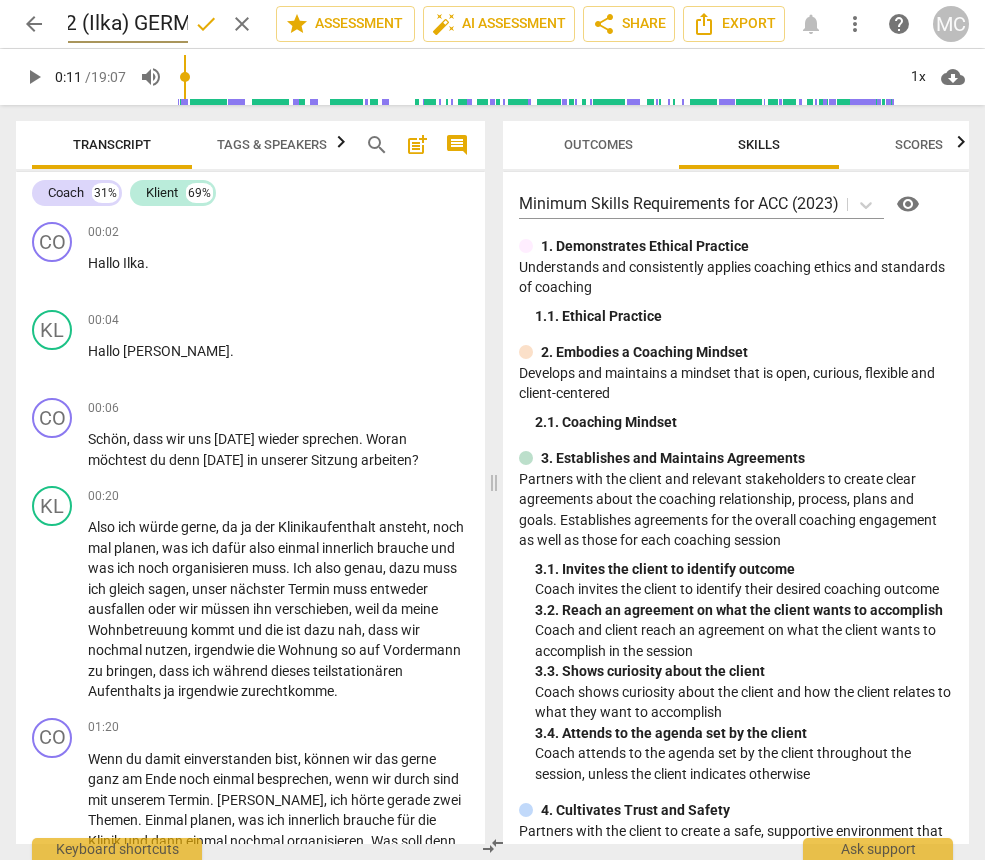 scroll, scrollTop: 0, scrollLeft: 495, axis: horizontal 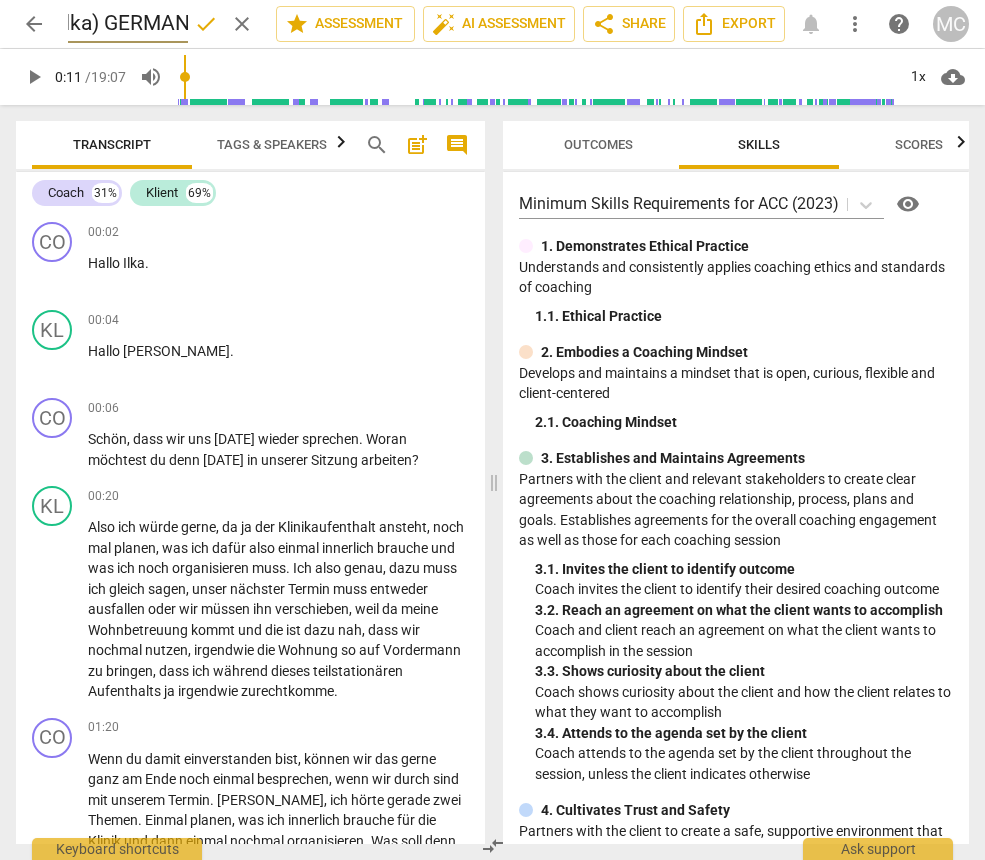 type on "505 ~ Viktoria Gilleßen 250513 (19m 07s) ACC #2 (Ilka) GERMAN UPL250508" 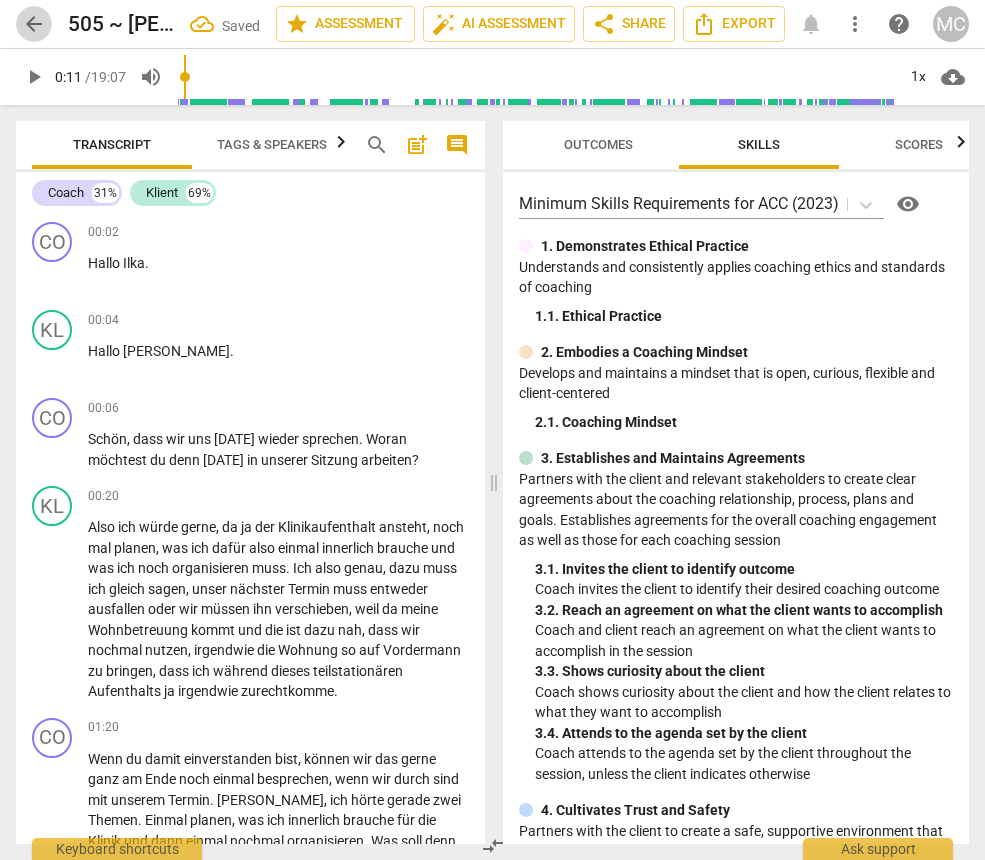 click on "arrow_back" at bounding box center [34, 24] 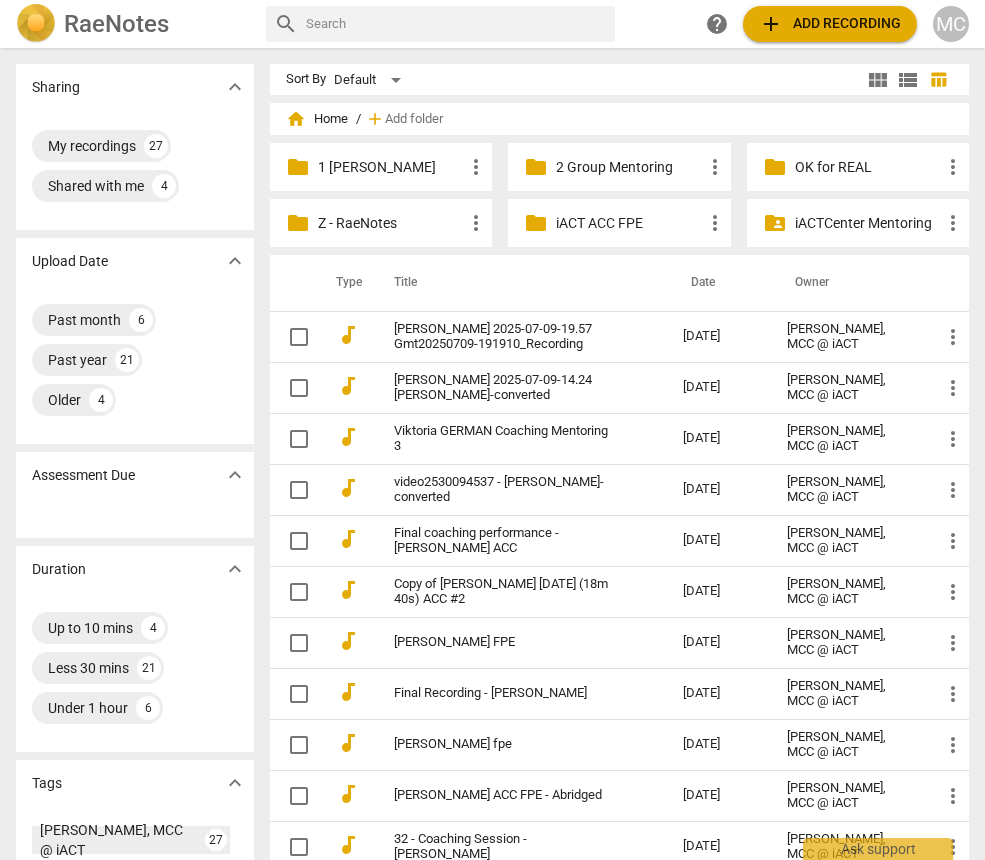 click on "1 Matthew Mentoring" at bounding box center (391, 167) 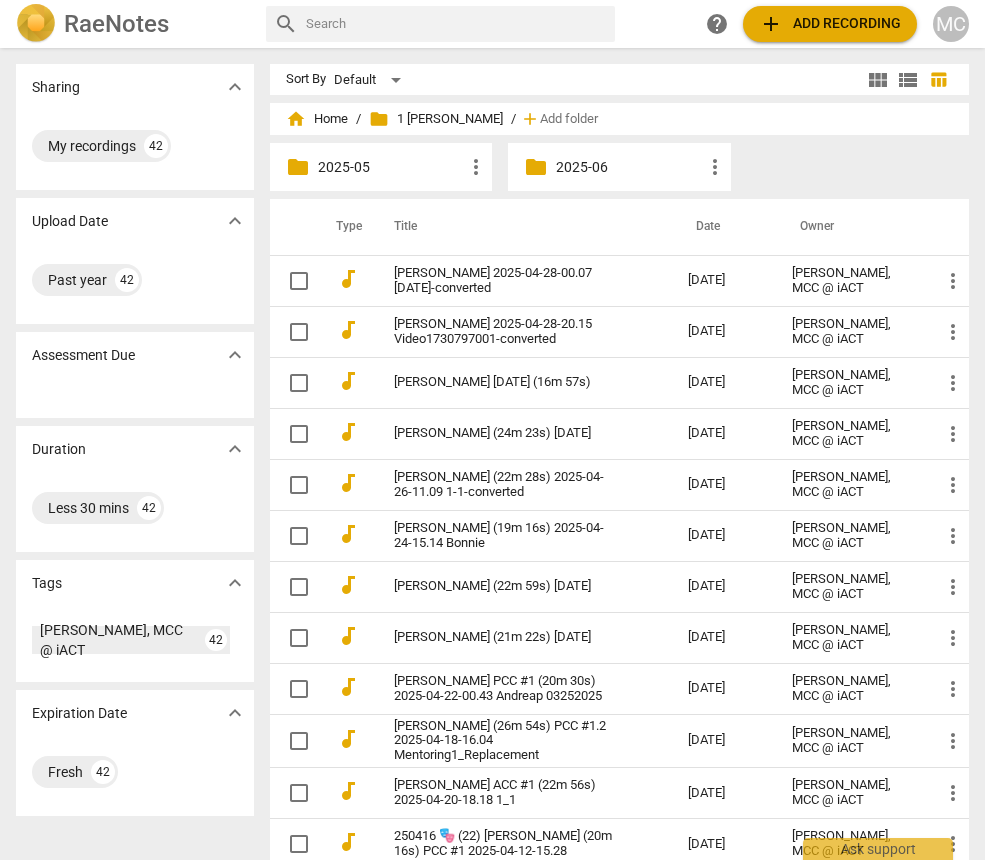 click on "2025-05" at bounding box center [391, 167] 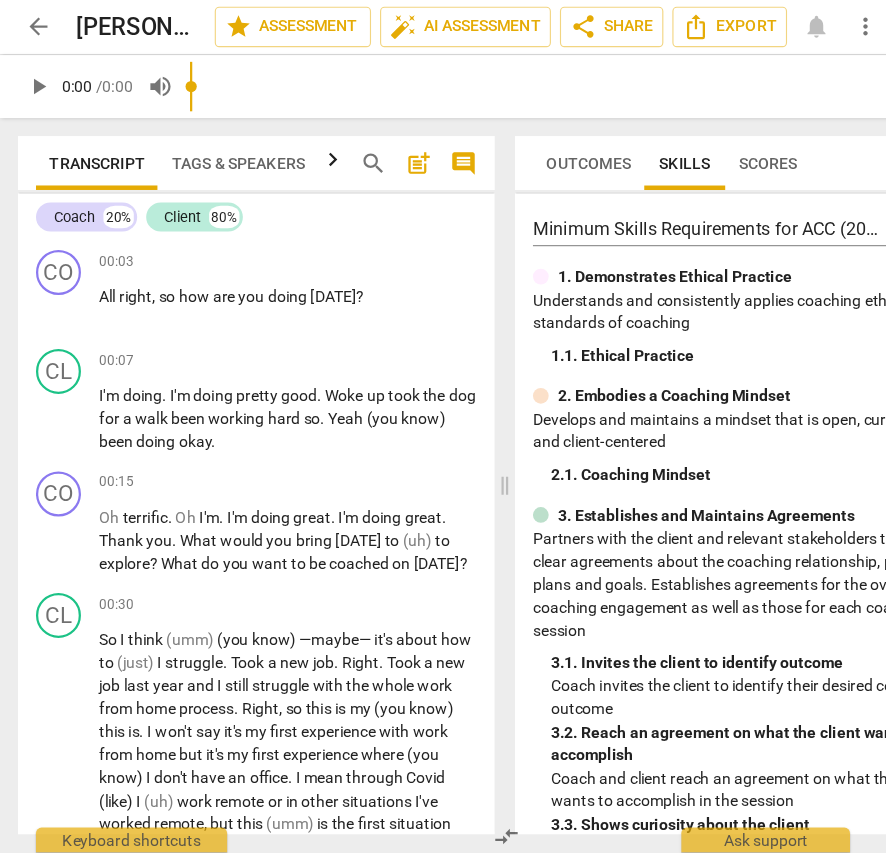 scroll, scrollTop: 0, scrollLeft: 0, axis: both 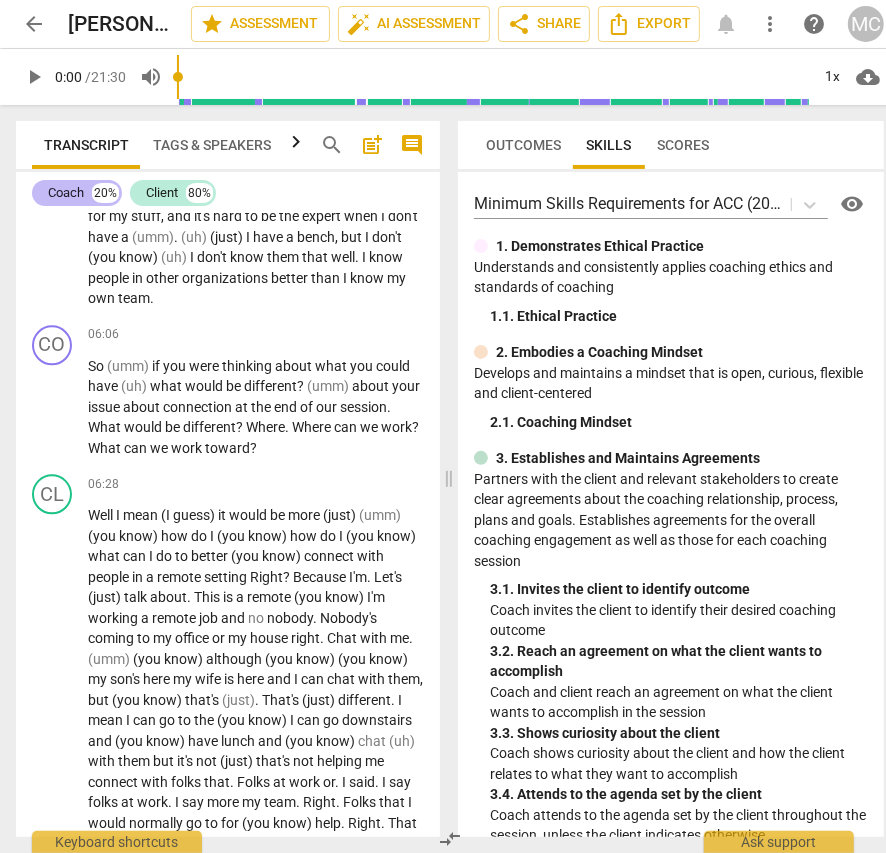 click on "Coach" at bounding box center (66, 193) 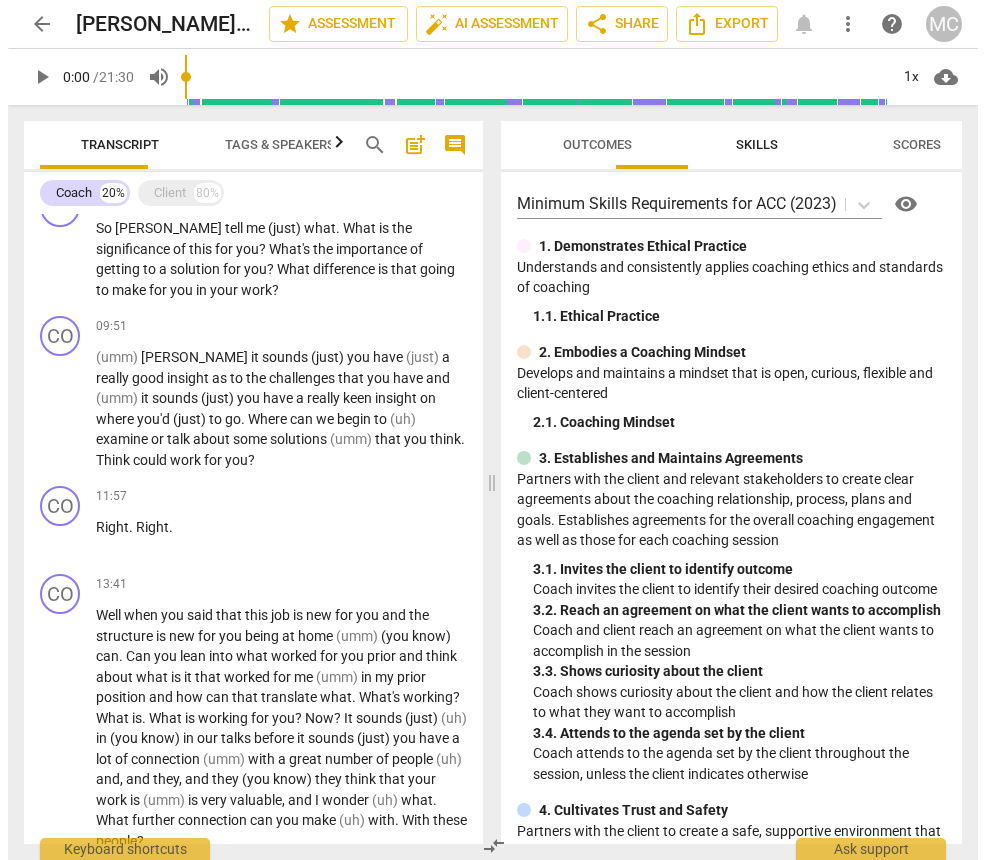 scroll, scrollTop: 490, scrollLeft: 0, axis: vertical 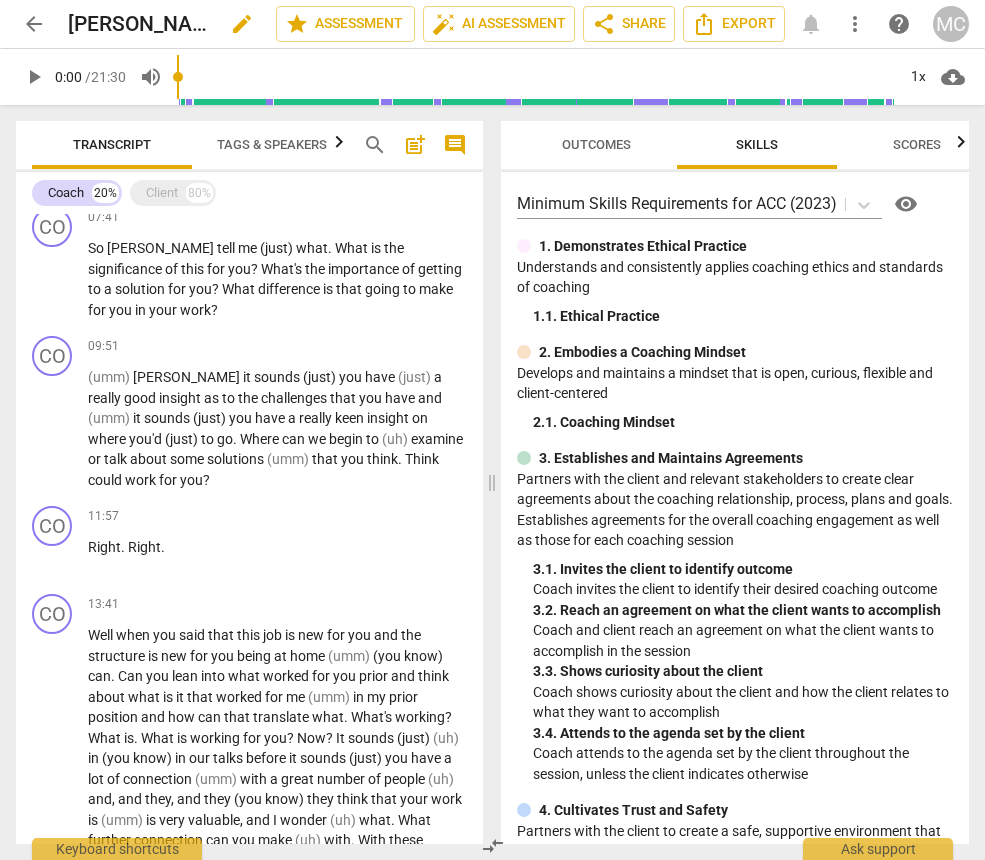 click on "edit" at bounding box center (242, 24) 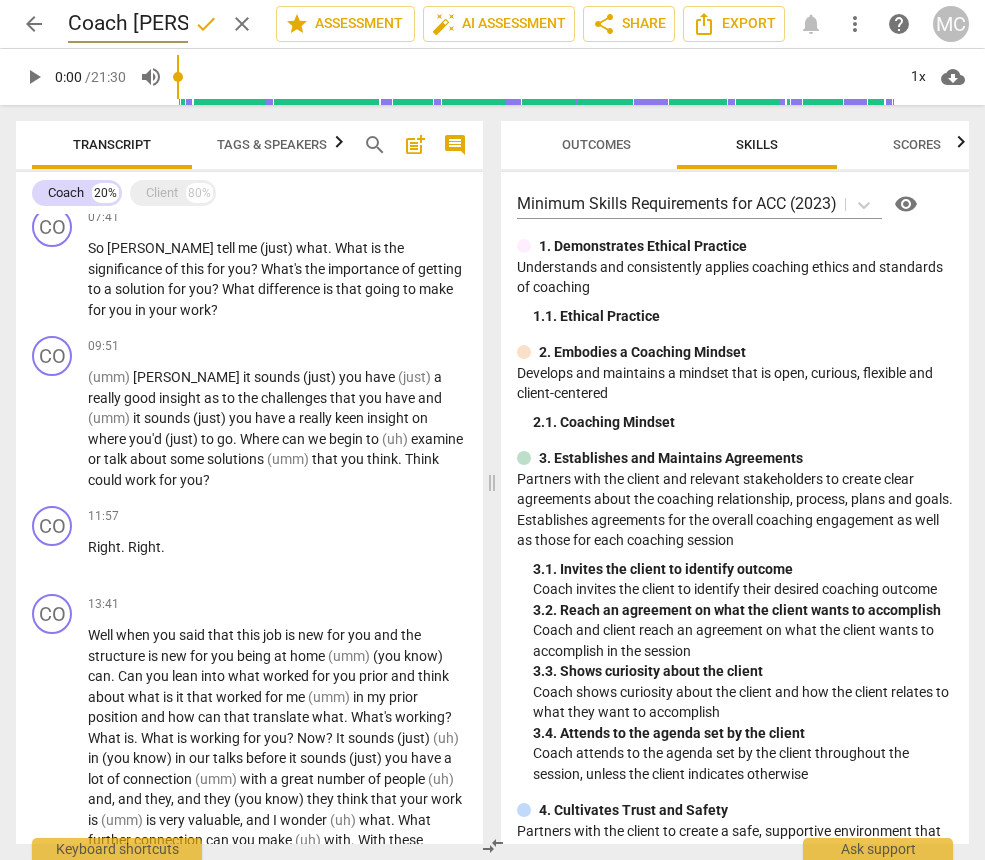 scroll, scrollTop: 0, scrollLeft: 0, axis: both 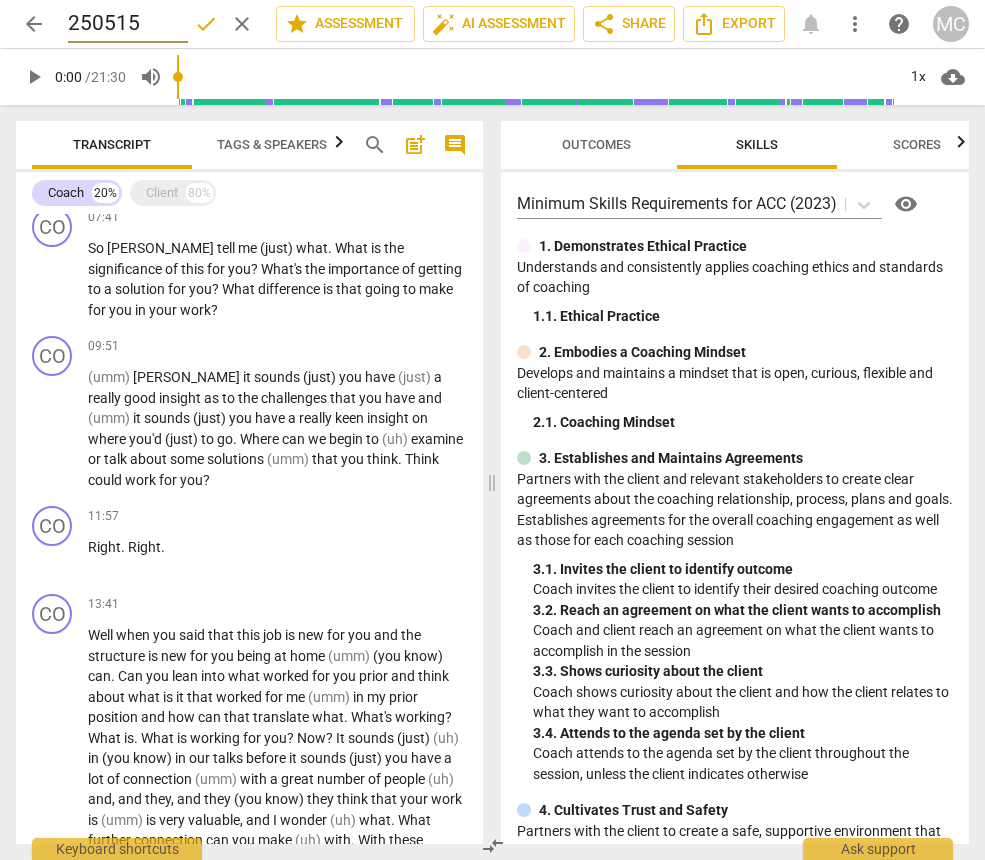 type on "250515" 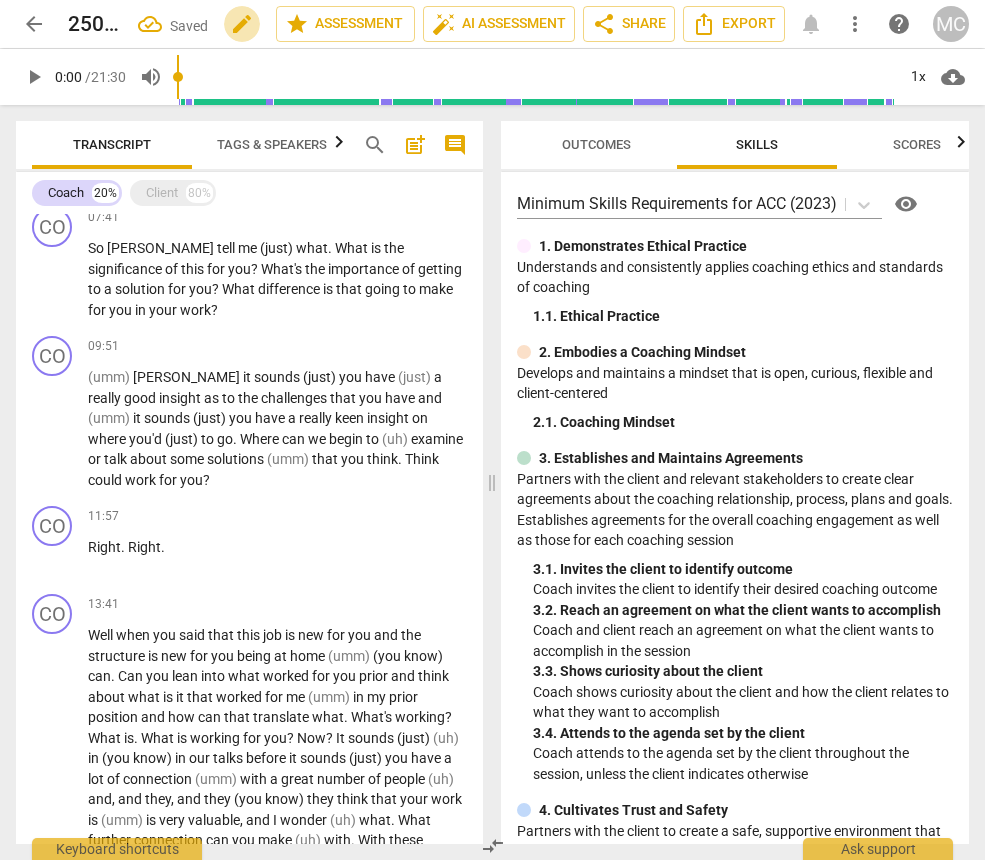 click on "edit" at bounding box center [242, 24] 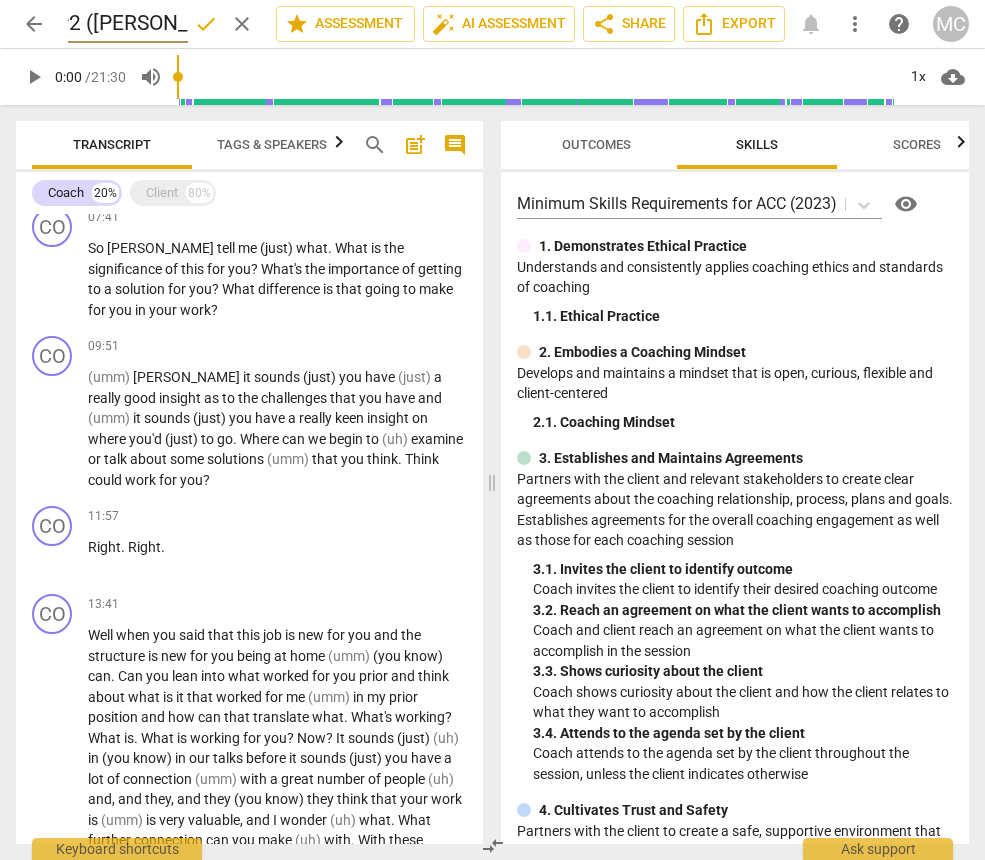 scroll, scrollTop: 0, scrollLeft: 530, axis: horizontal 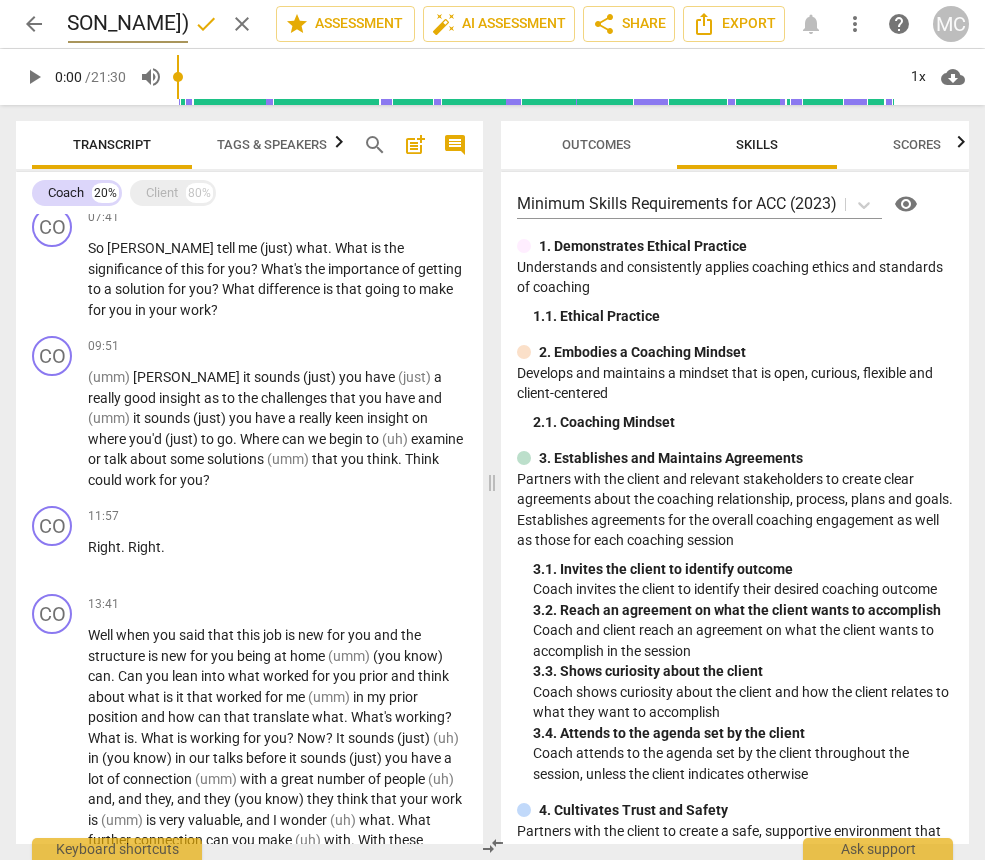 type on "507 ~ [PERSON_NAME] 250523 (21m 30s) PCC #2 ([PERSON_NAME]) UPL250515" 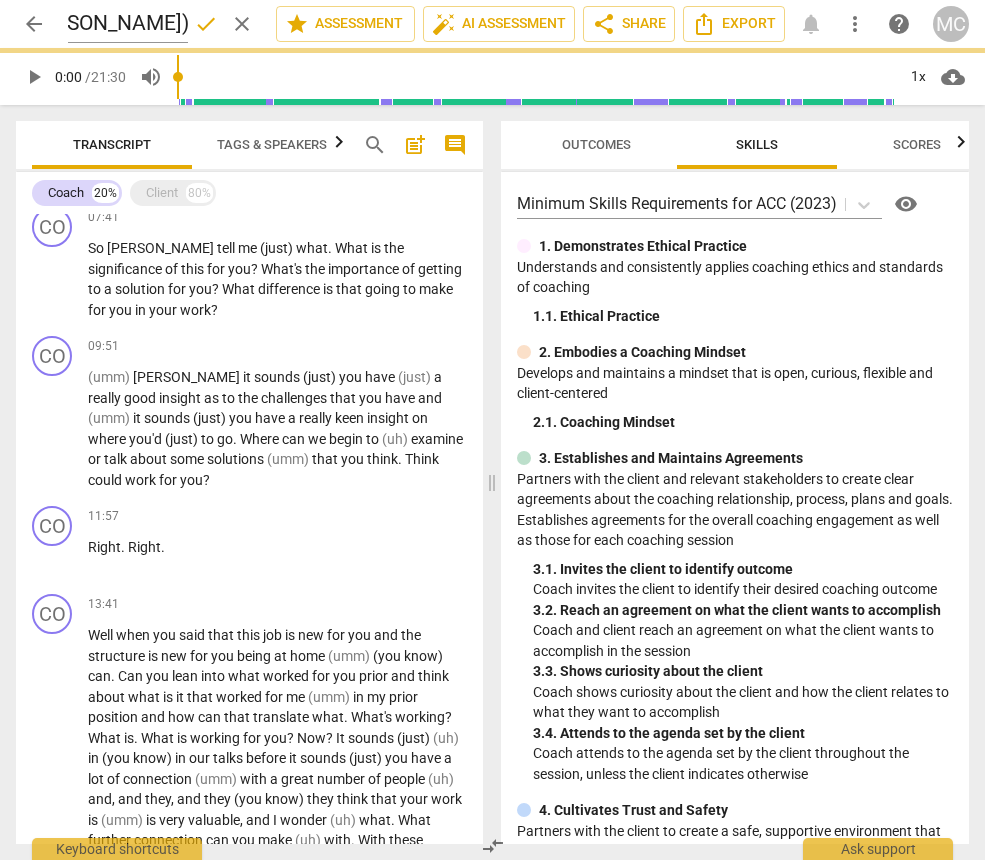 scroll, scrollTop: 0, scrollLeft: 0, axis: both 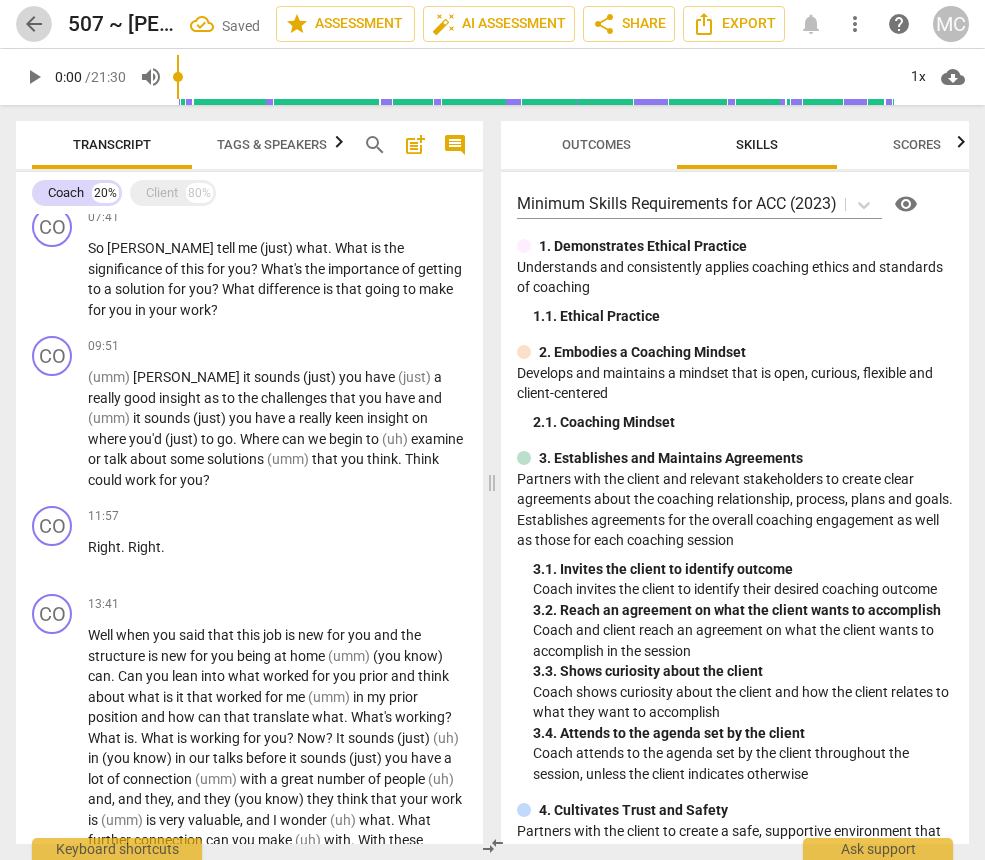 click on "arrow_back" at bounding box center (34, 24) 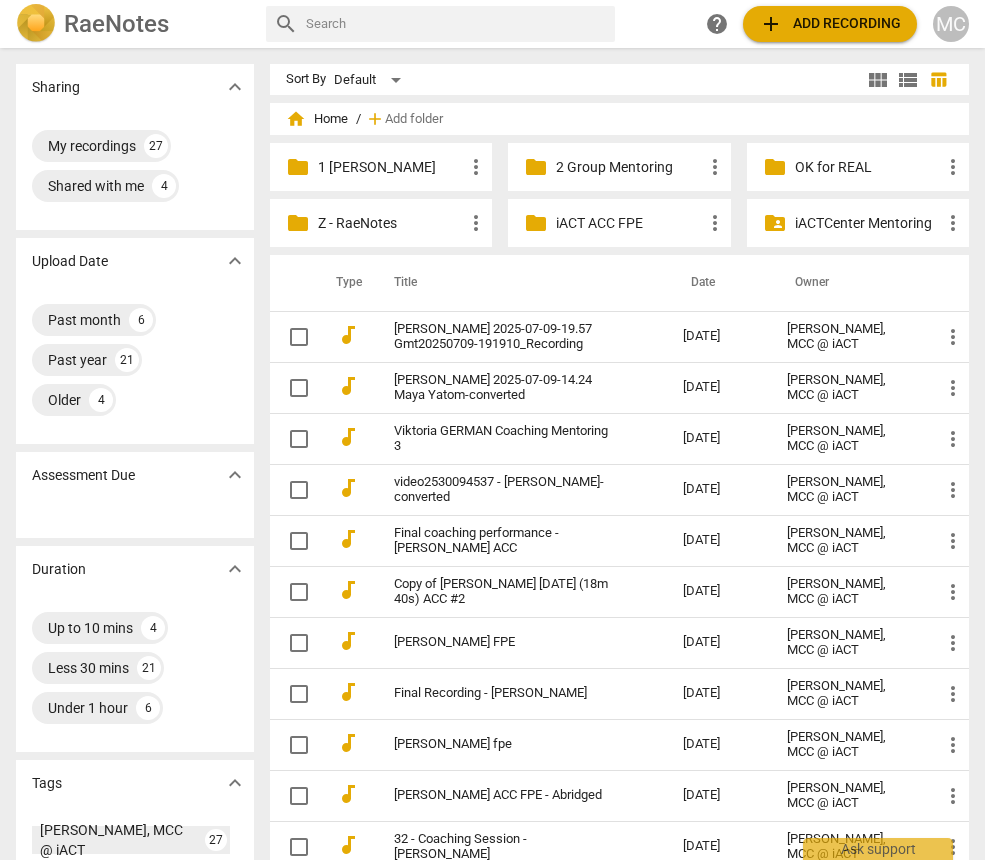 click on "1 Matthew Mentoring" at bounding box center [391, 167] 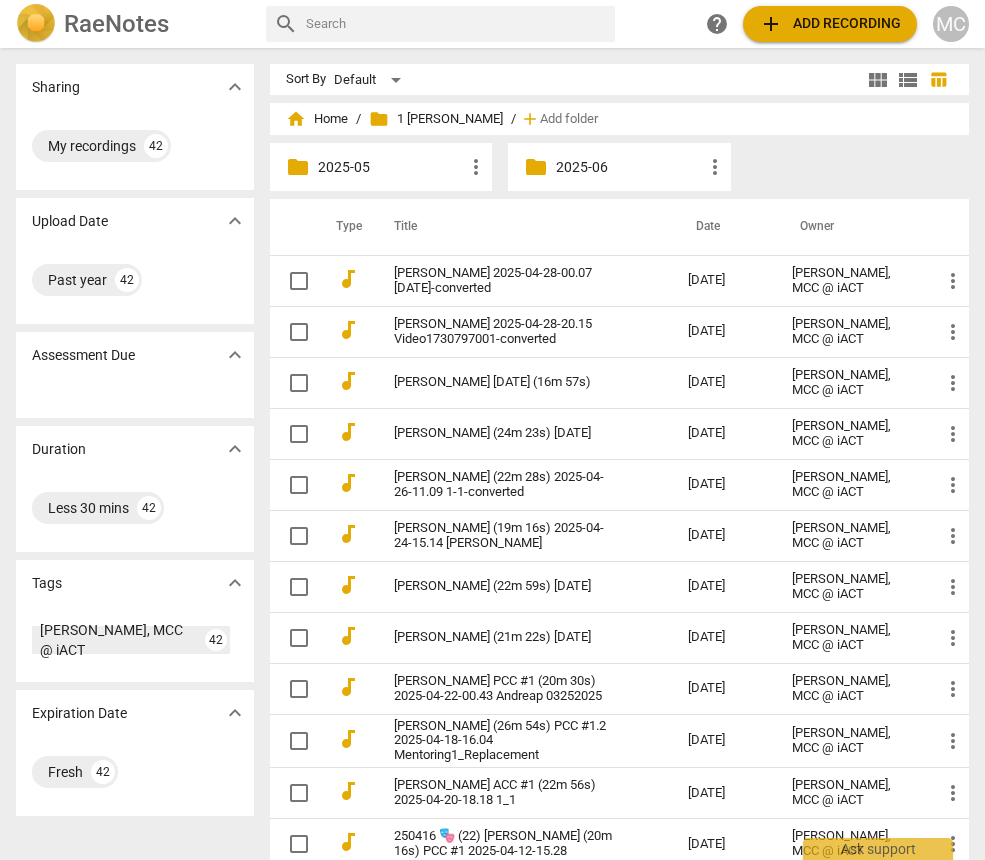 click on "2025-05" at bounding box center (391, 167) 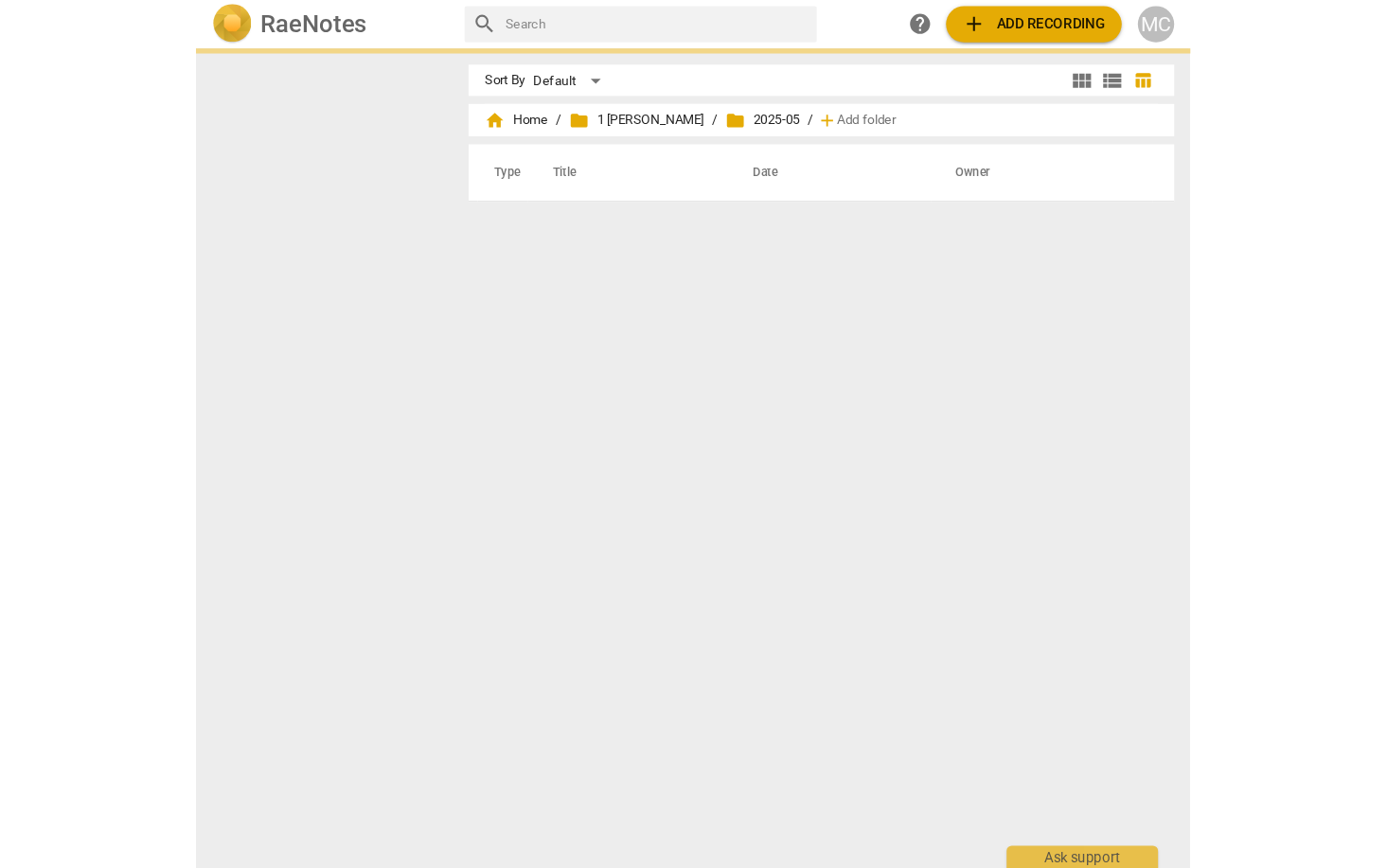scroll, scrollTop: 0, scrollLeft: 0, axis: both 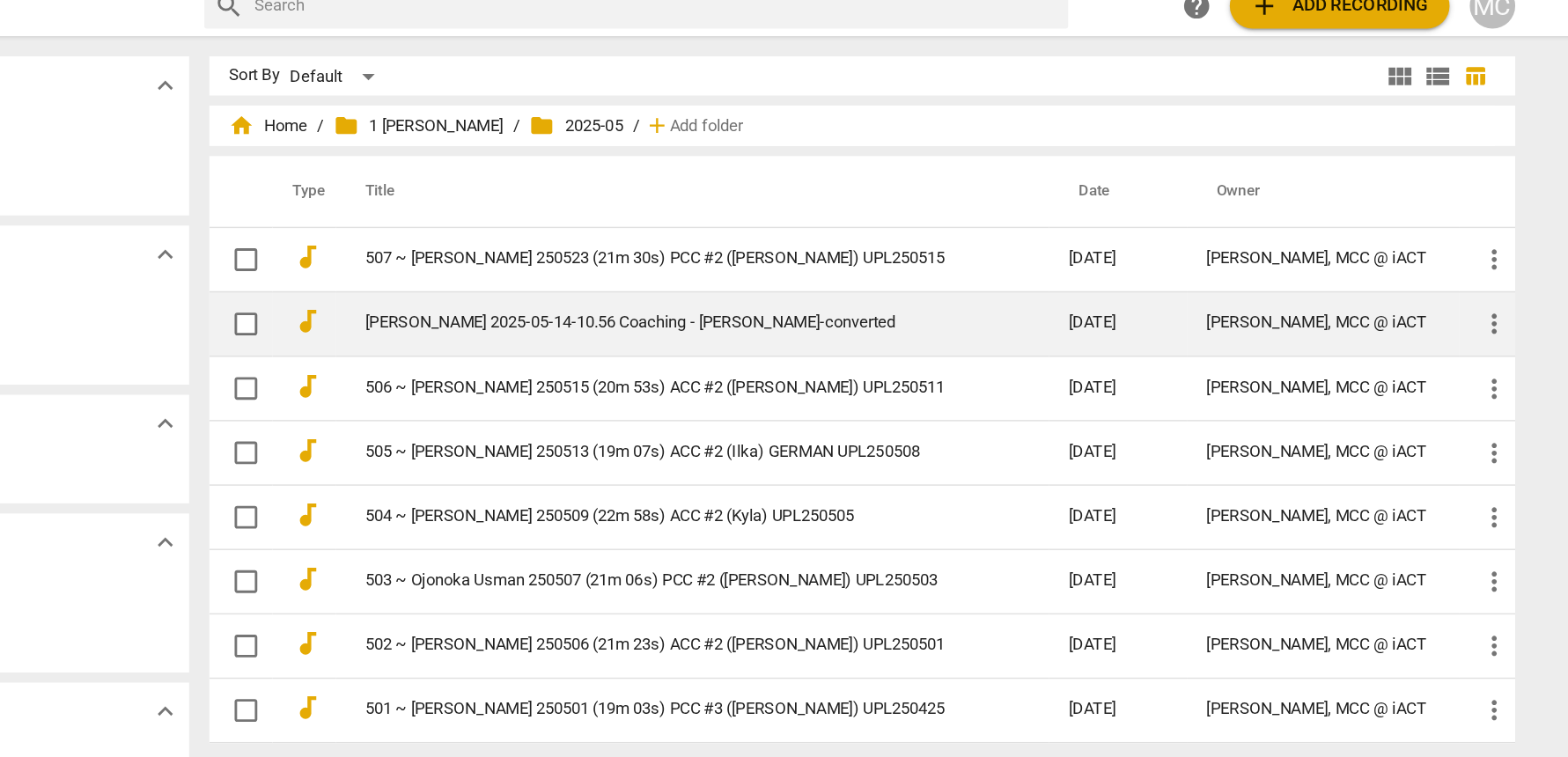 click on "more_vert" at bounding box center (1387, 243) 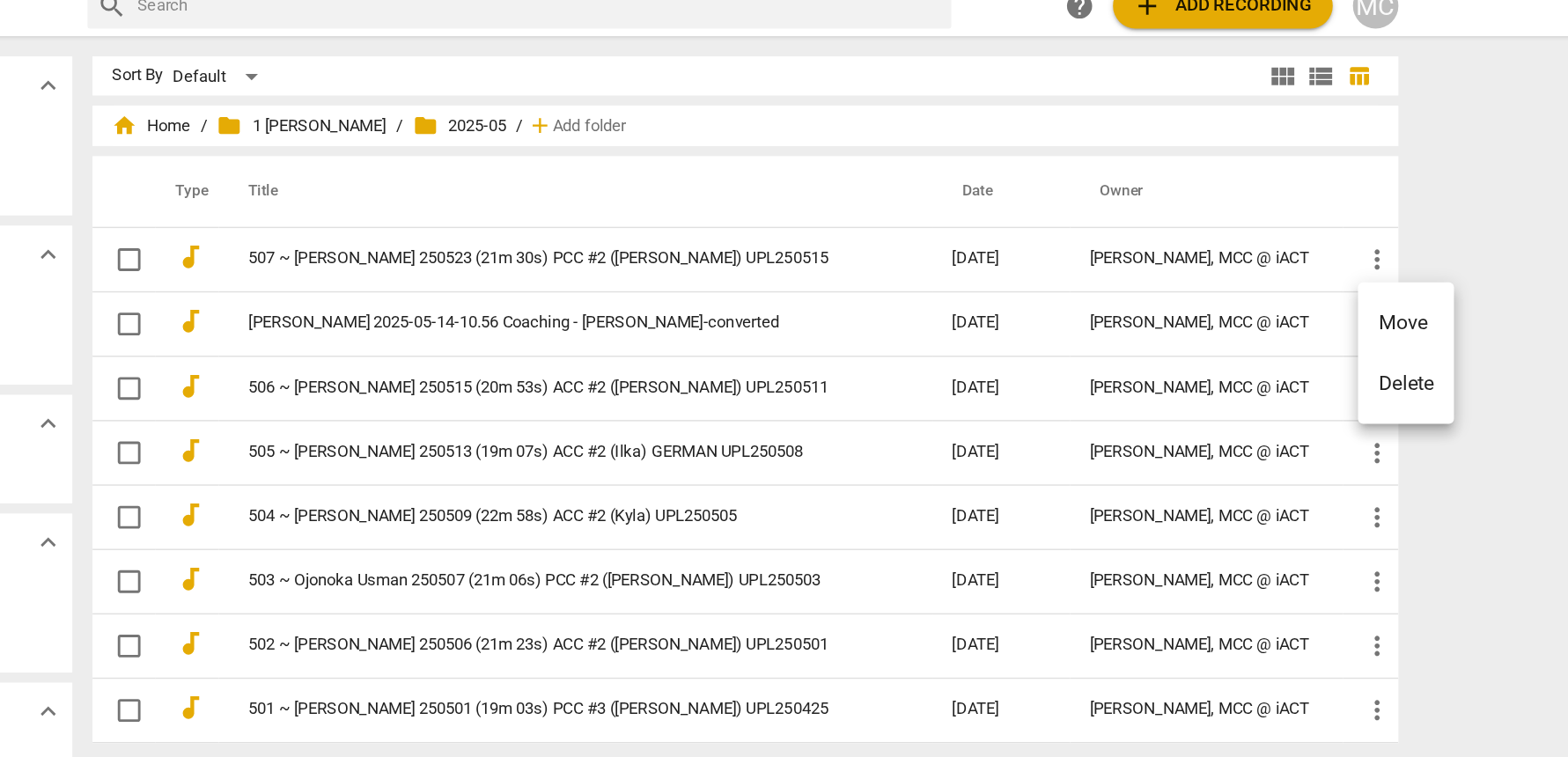 click on "Delete" at bounding box center [1406, 284] 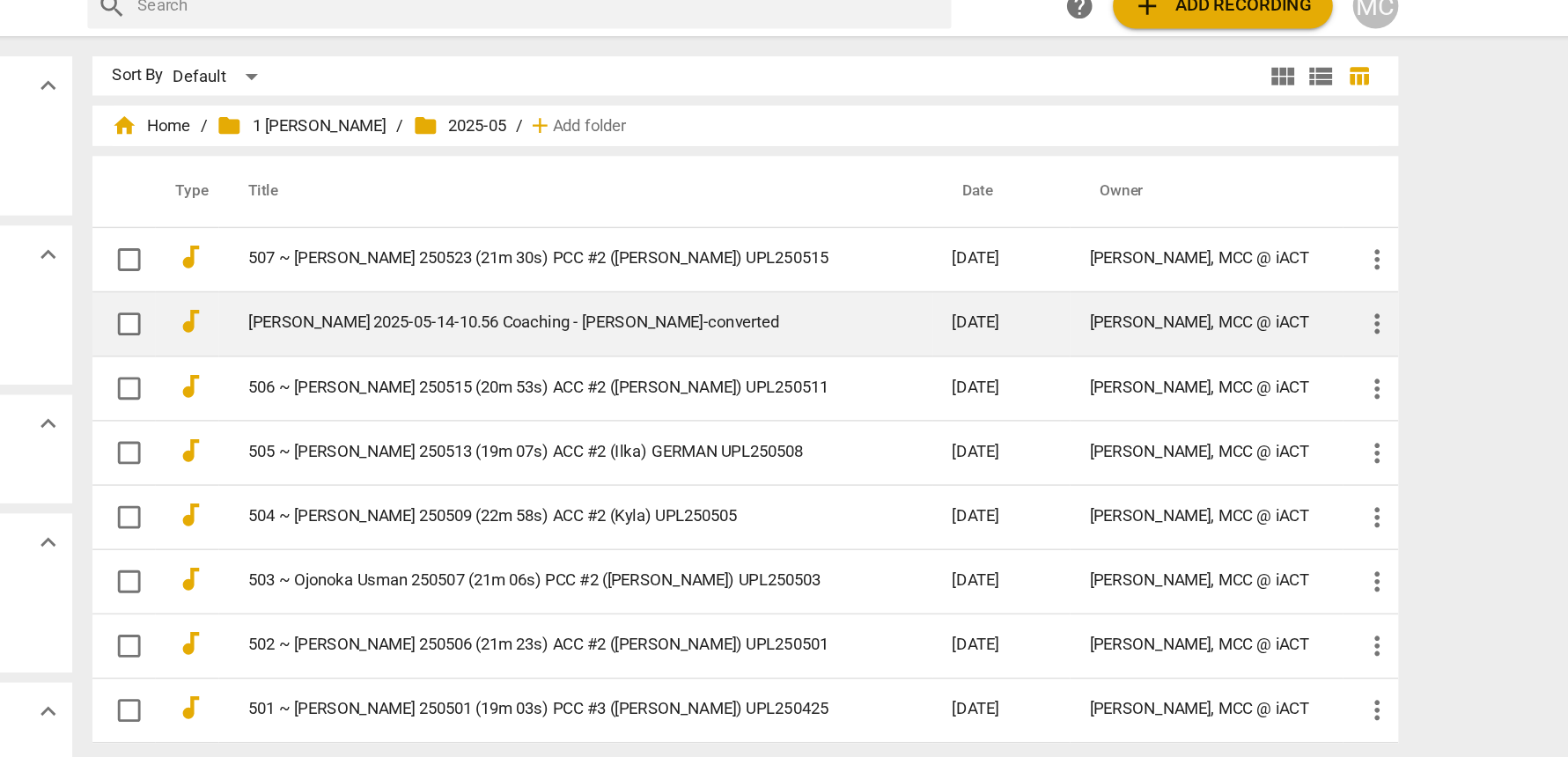 click on "[PERSON_NAME] 2025-05-14-10.56 Coaching - [PERSON_NAME]-converted" at bounding box center (813, 242) 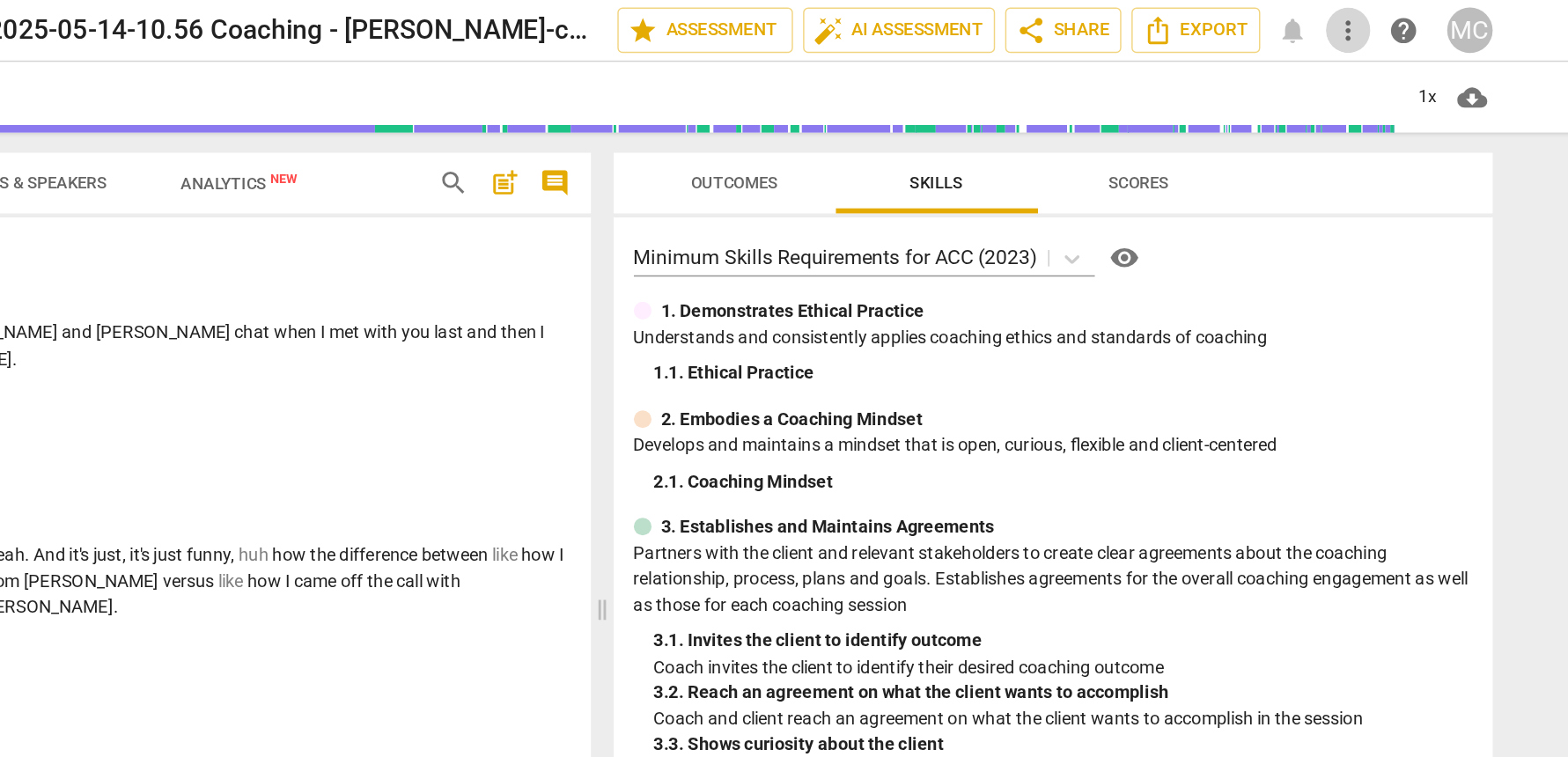 click on "more_vert" at bounding box center (1304, 21) 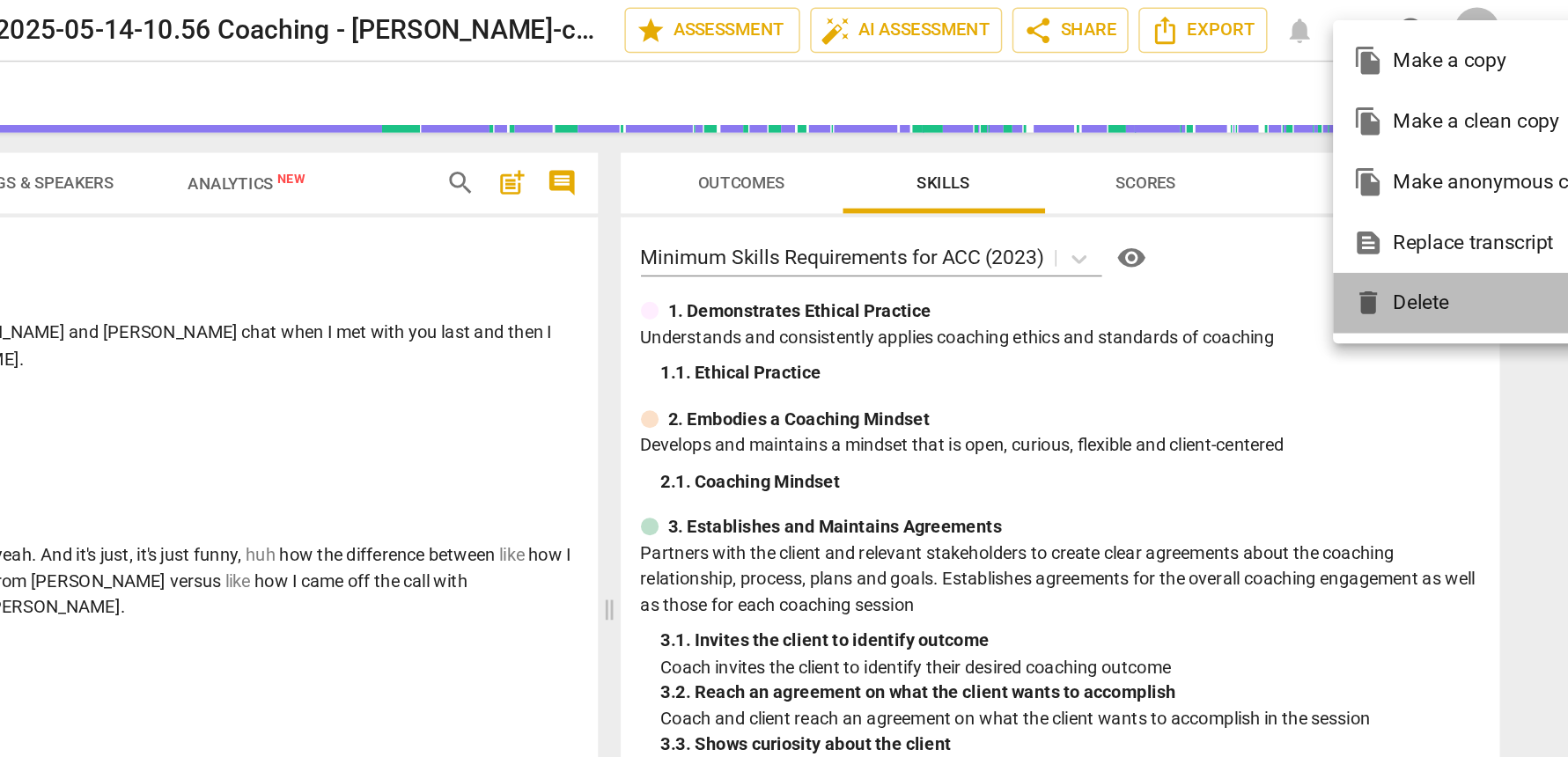 click on "delete    Delete" at bounding box center (1388, 211) 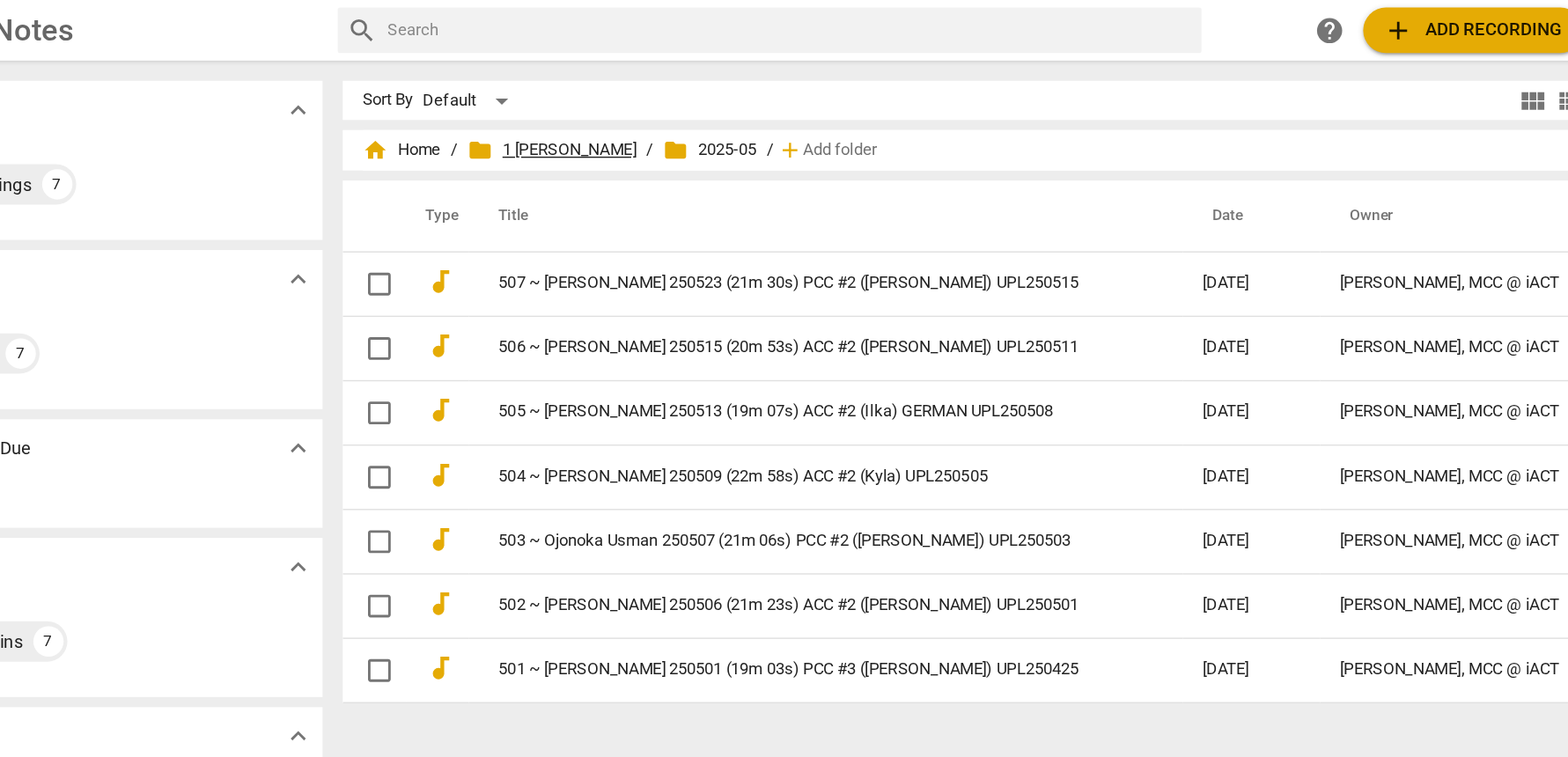 click on "folder 1 Matthew Mentoring" at bounding box center [637, 105] 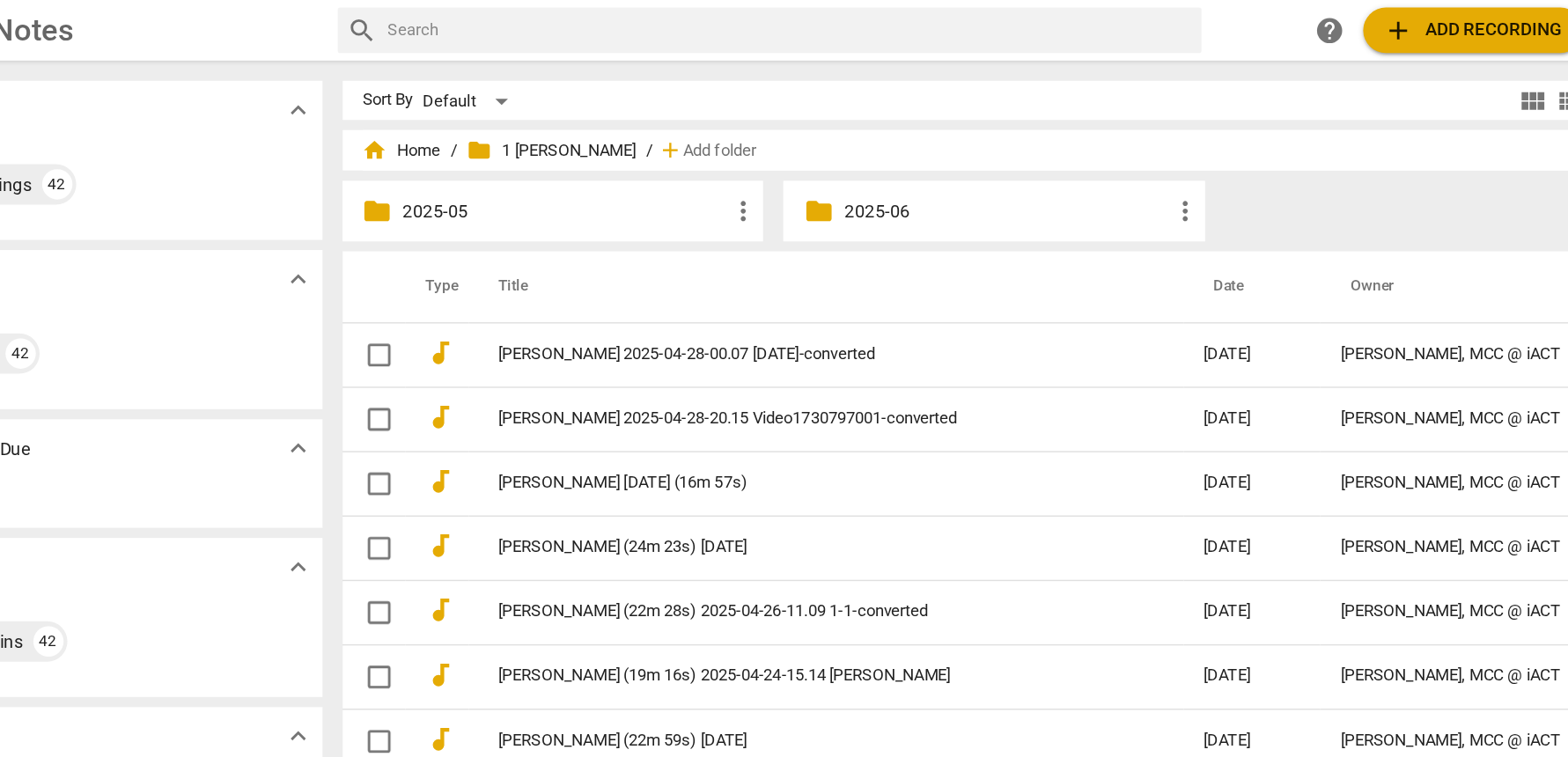 click on "2025-06" at bounding box center (953, 147) 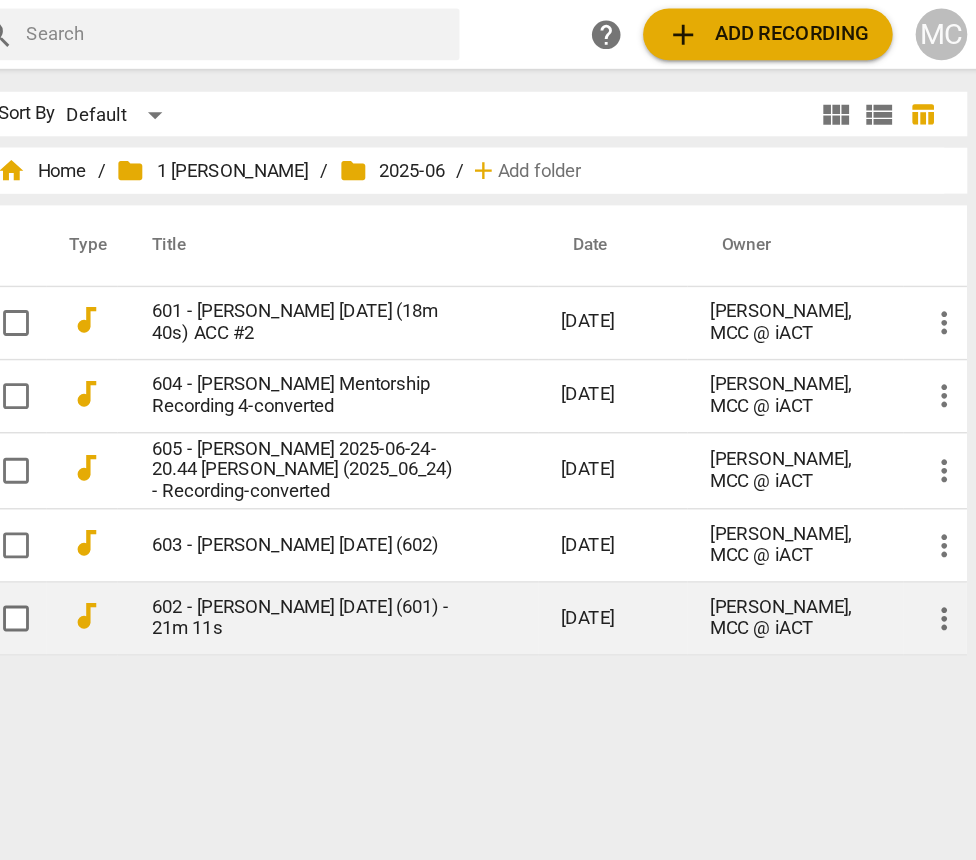 click on "602 - [PERSON_NAME] [DATE] (601) - 21m 11s" at bounding box center [498, 431] 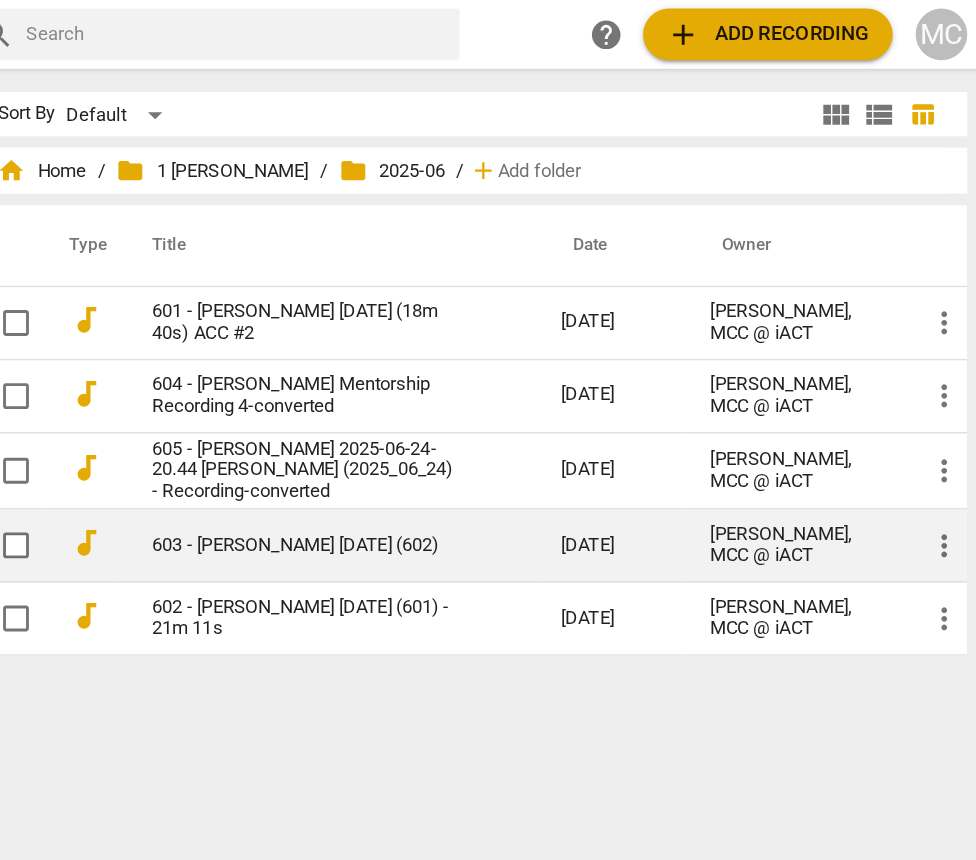 click on "603 - [PERSON_NAME] [DATE] (602)" at bounding box center (498, 380) 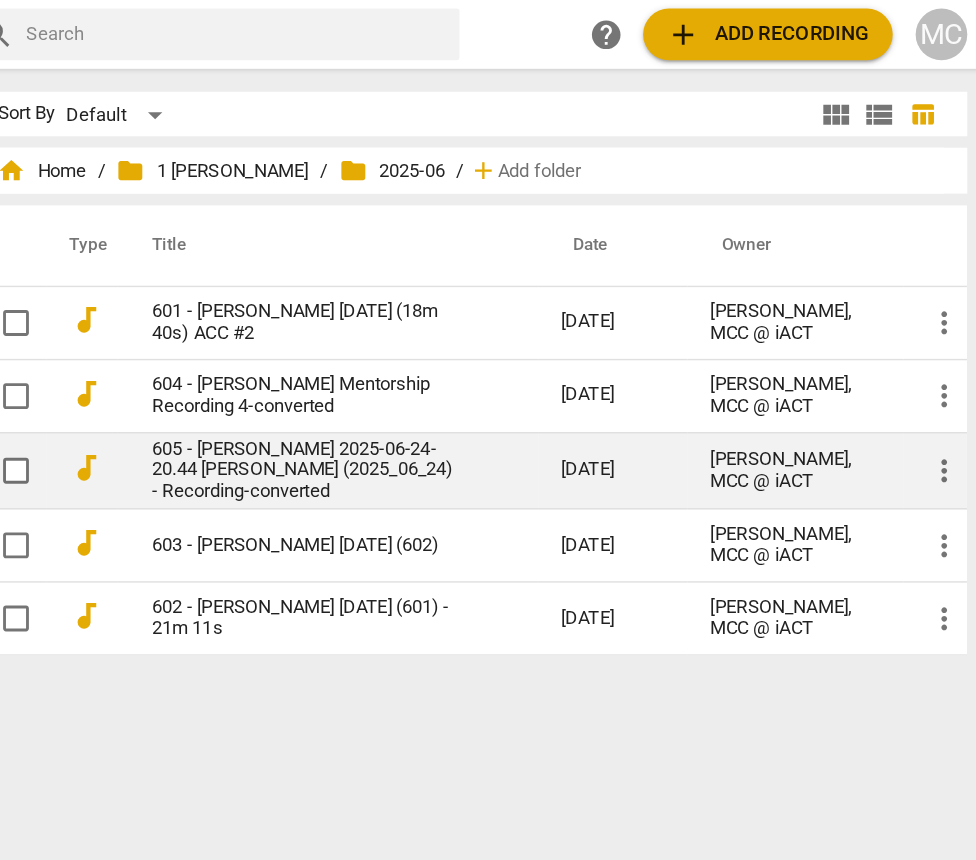 click on "605 - Teneka King 2025-06-24-20.44 Katarina Stiles (2025_06_24) - Recording-converted" at bounding box center [498, 328] 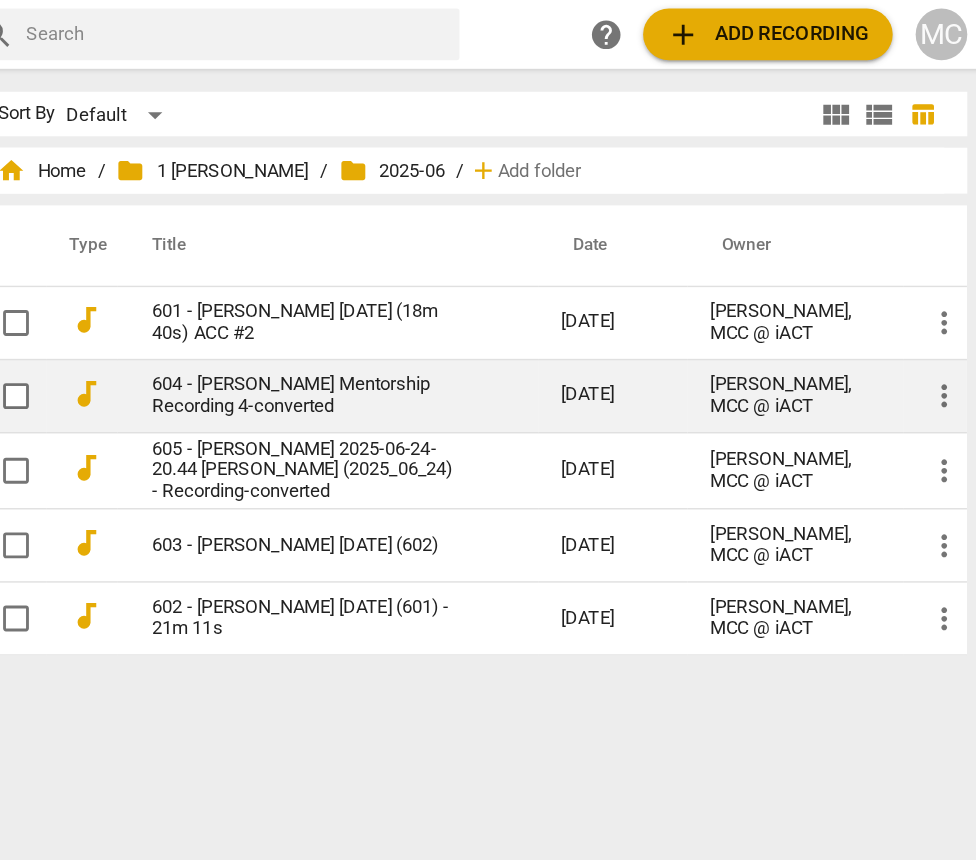 click on "604 - [PERSON_NAME] Mentorship Recording 4-converted" at bounding box center (498, 276) 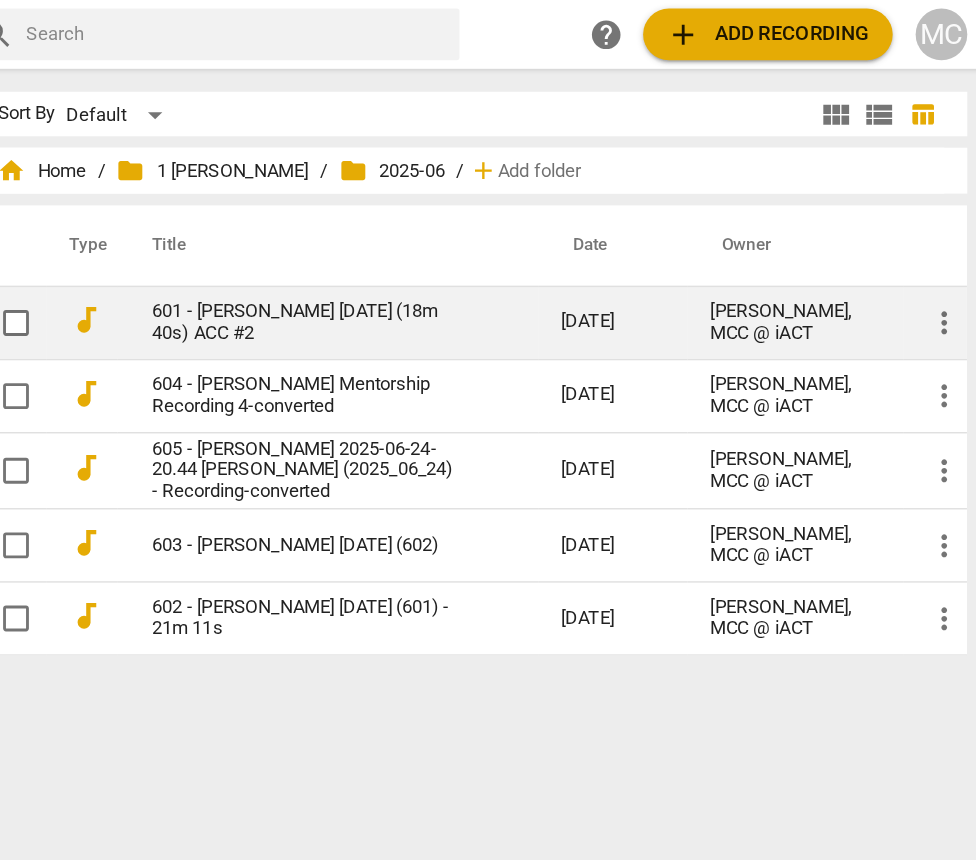 click on "601 - [PERSON_NAME] [DATE] (18m 40s) ACC #2" at bounding box center (498, 225) 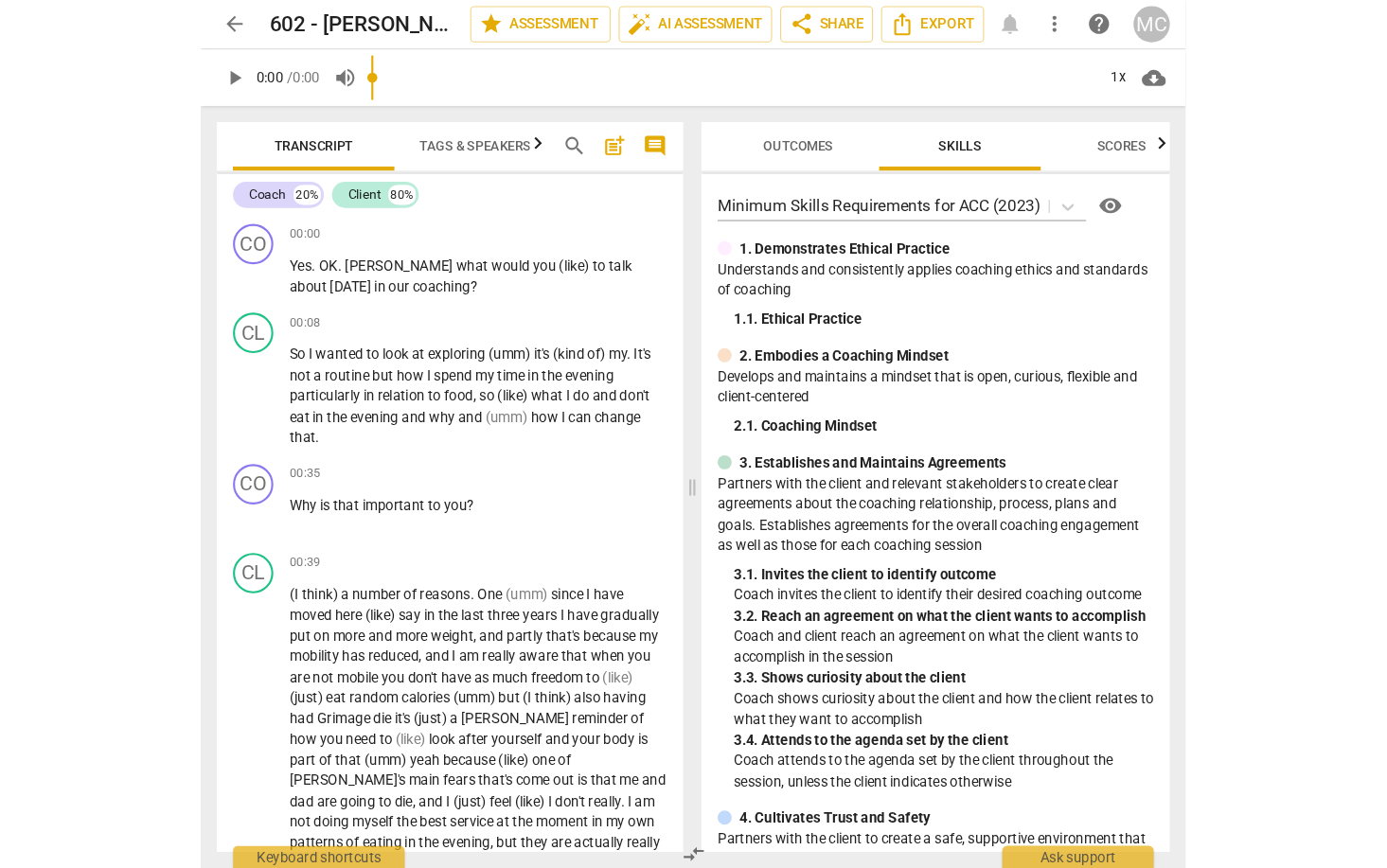 scroll, scrollTop: 0, scrollLeft: 0, axis: both 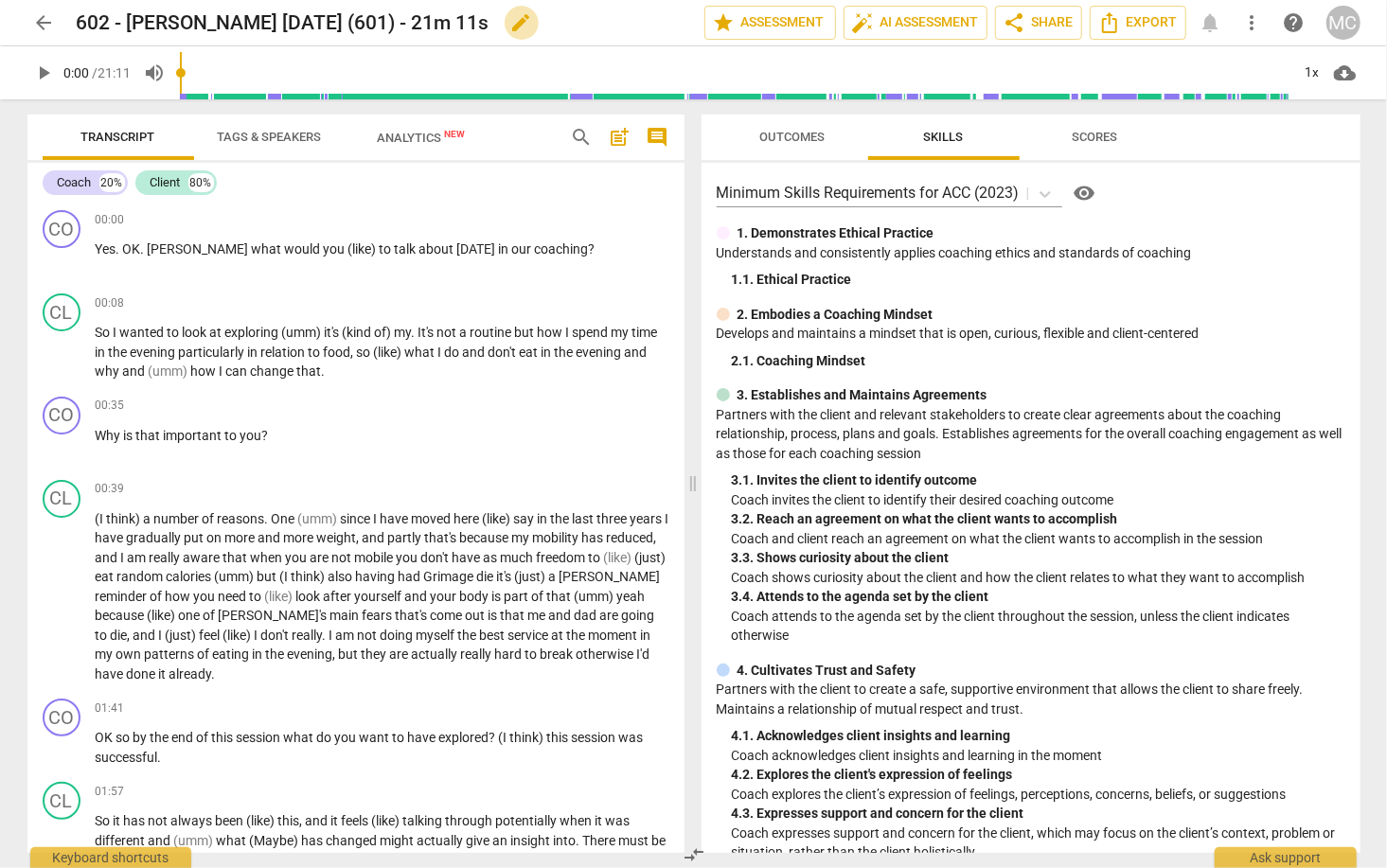 click on "edit" at bounding box center [522, 23] 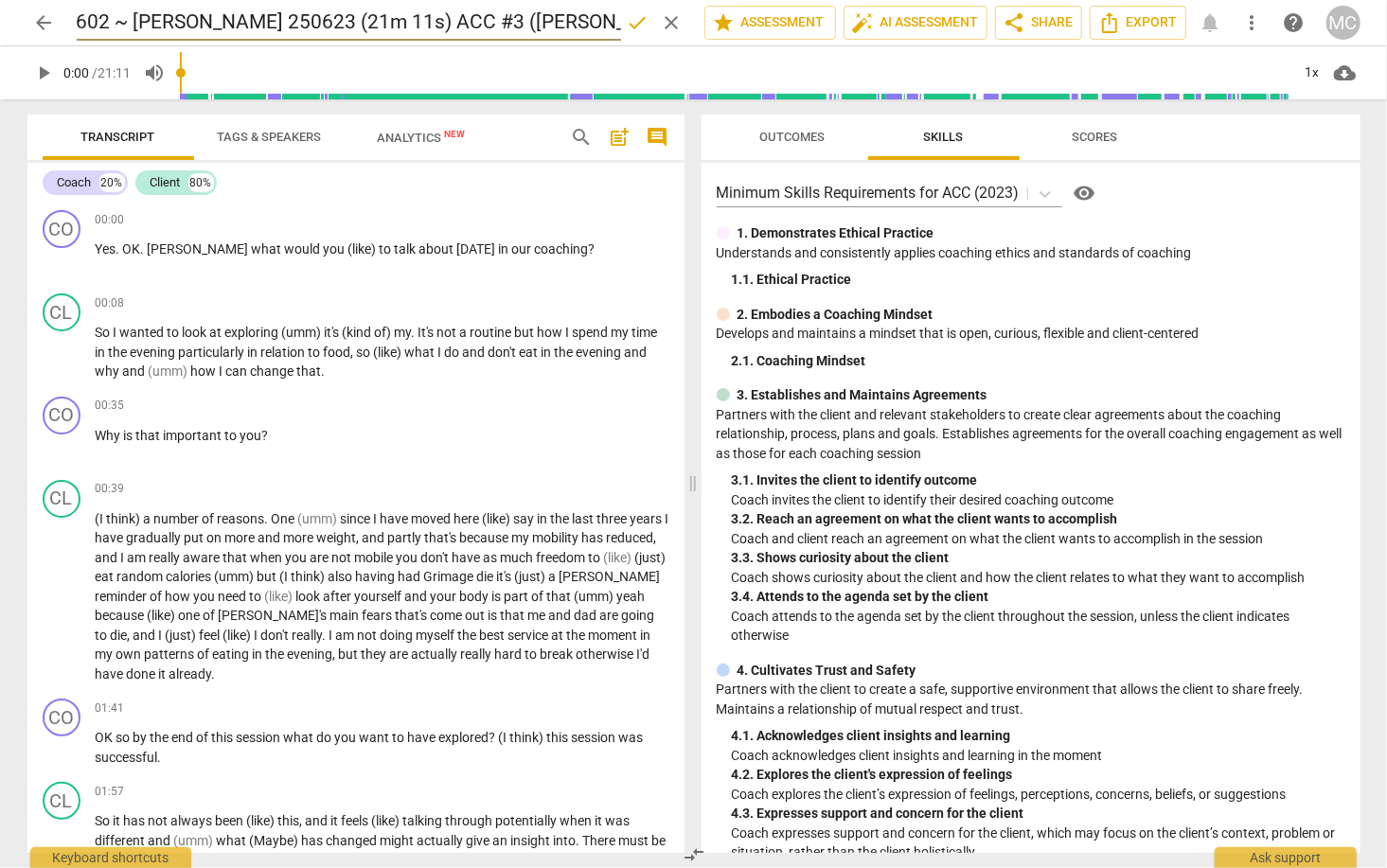 scroll, scrollTop: 0, scrollLeft: 74, axis: horizontal 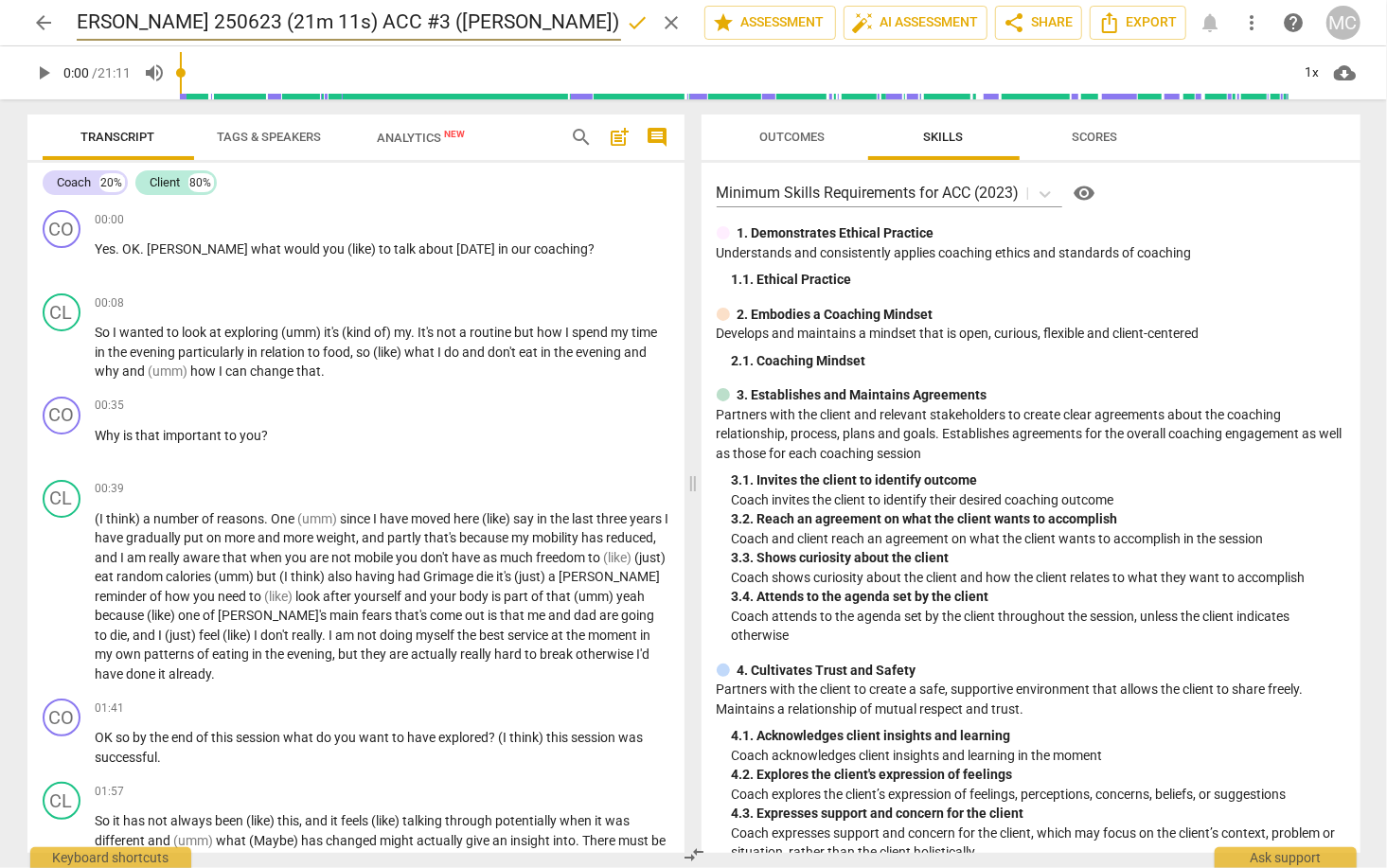 type on "602 ~ Katherine Karayianis 250623 (21m 11s) ACC #3 (Suzanne) UPL250619" 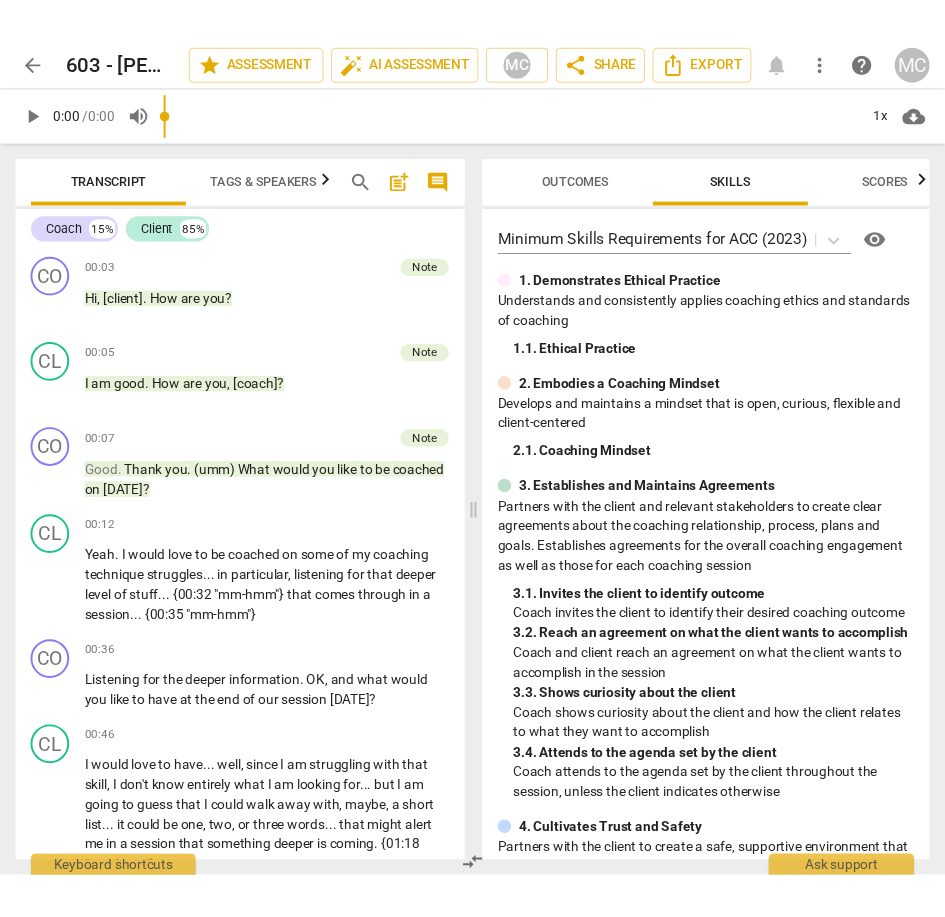 scroll, scrollTop: 0, scrollLeft: 0, axis: both 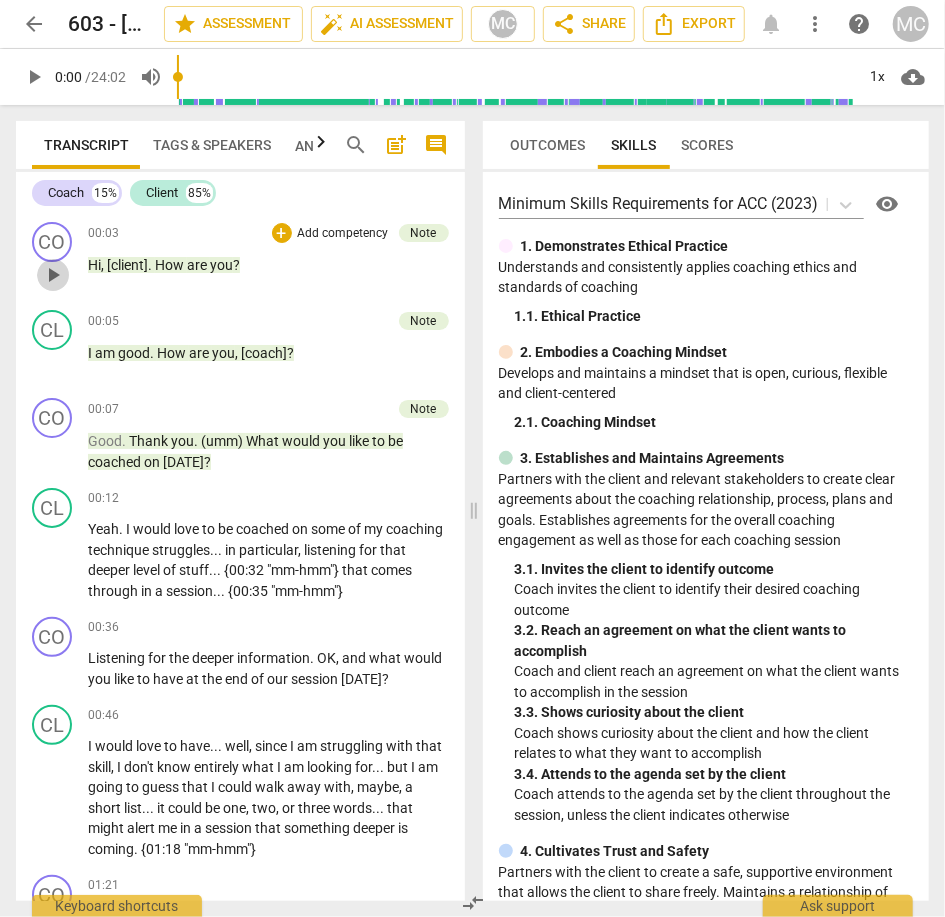click on "play_arrow" at bounding box center [53, 275] 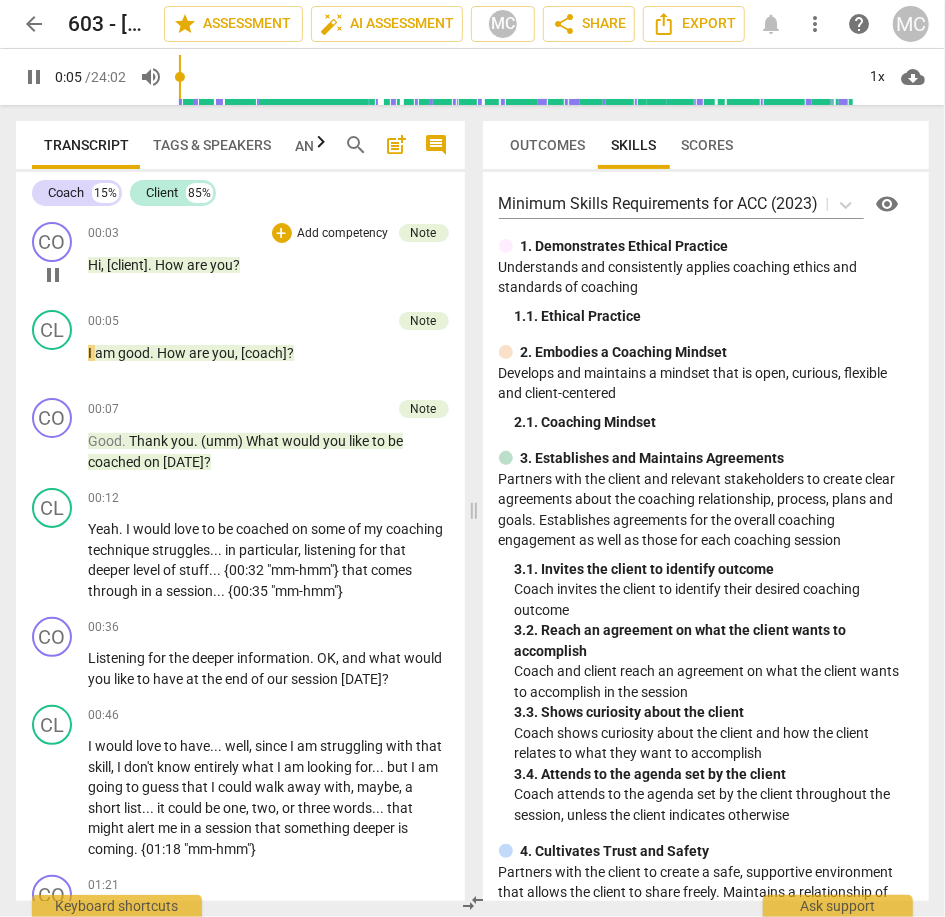 click on "pause" at bounding box center [53, 275] 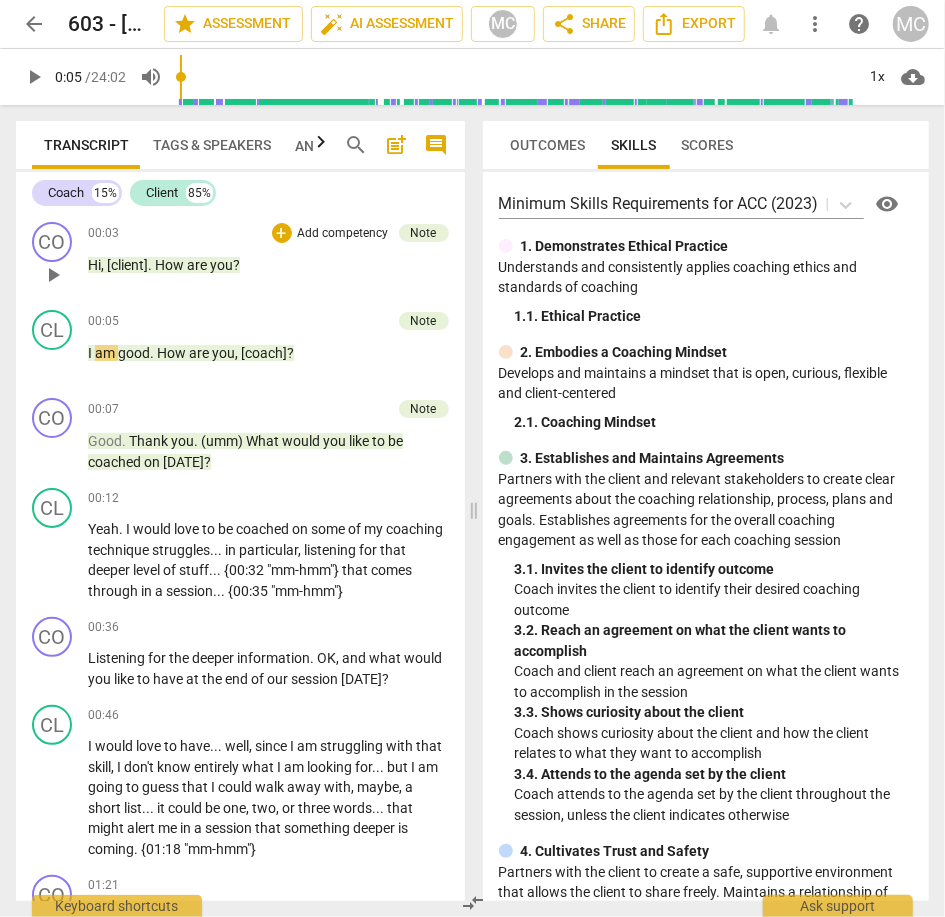 click on "play_arrow" at bounding box center [53, 275] 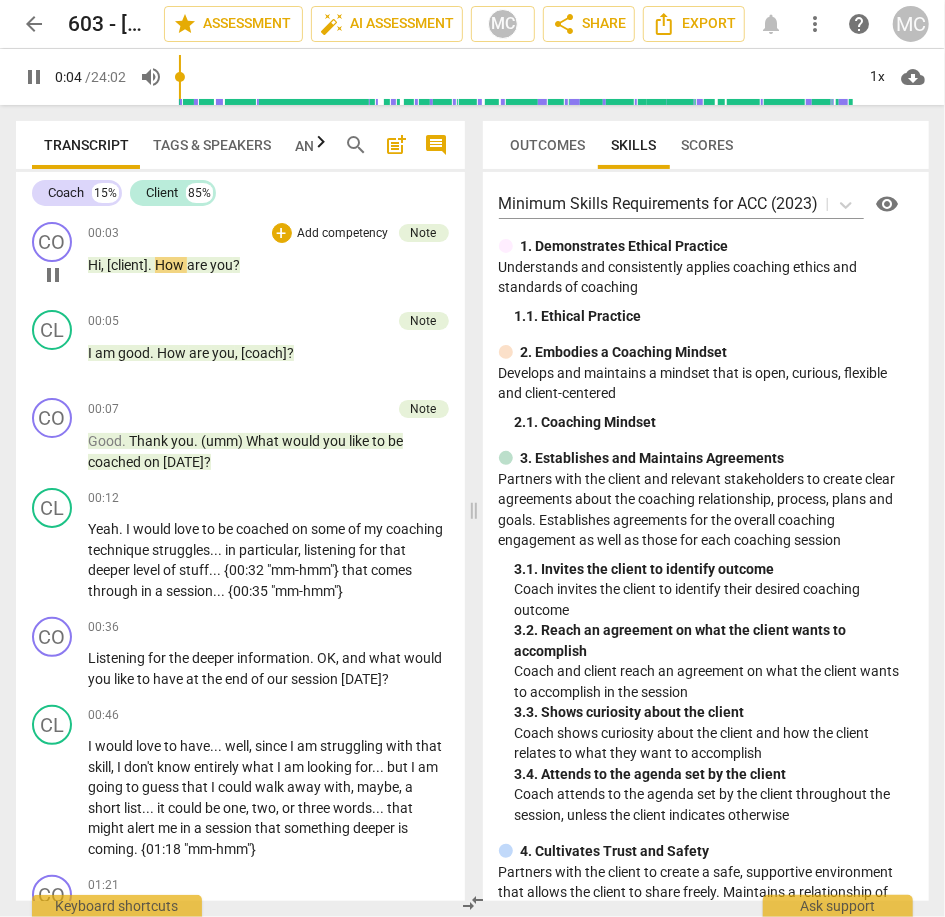 click on "pause" at bounding box center (53, 275) 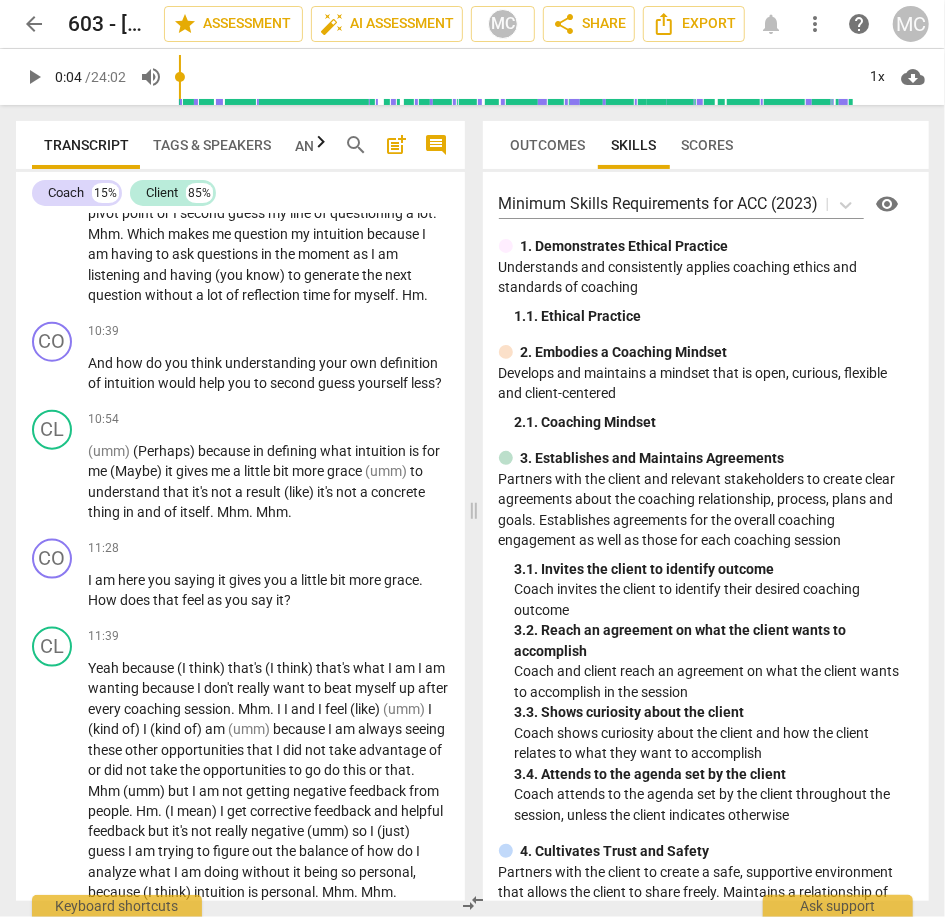 scroll, scrollTop: 3644, scrollLeft: 0, axis: vertical 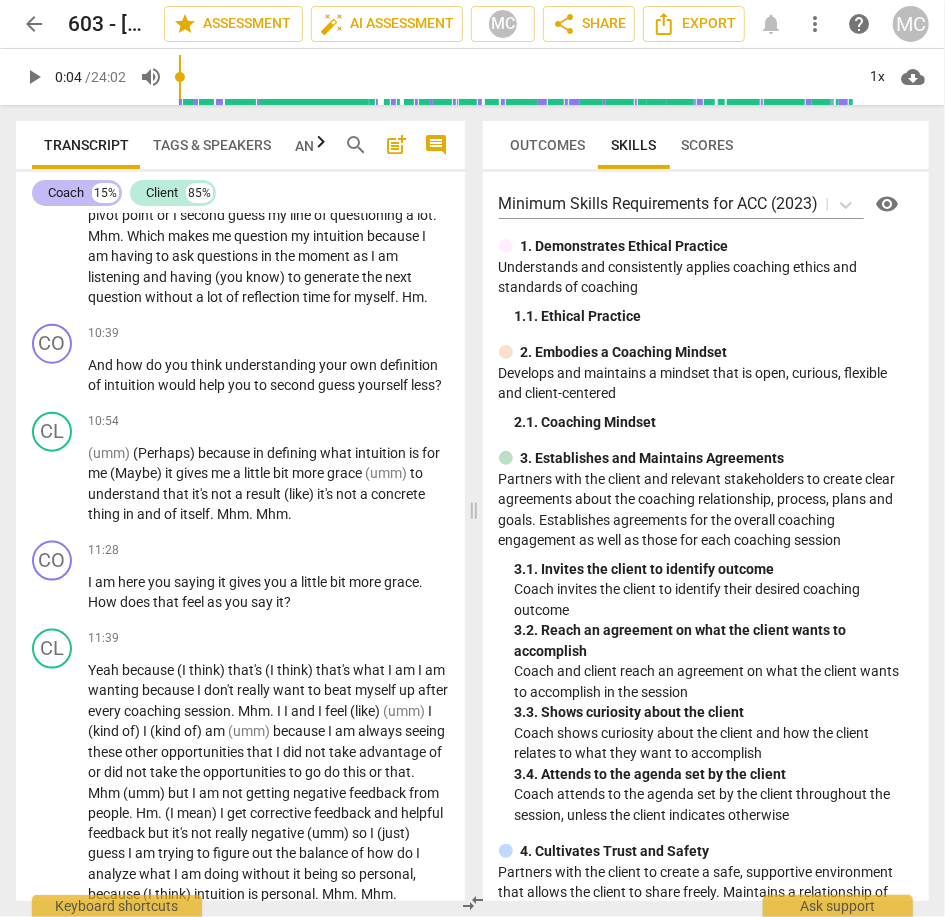 click on "Coach" at bounding box center [66, 193] 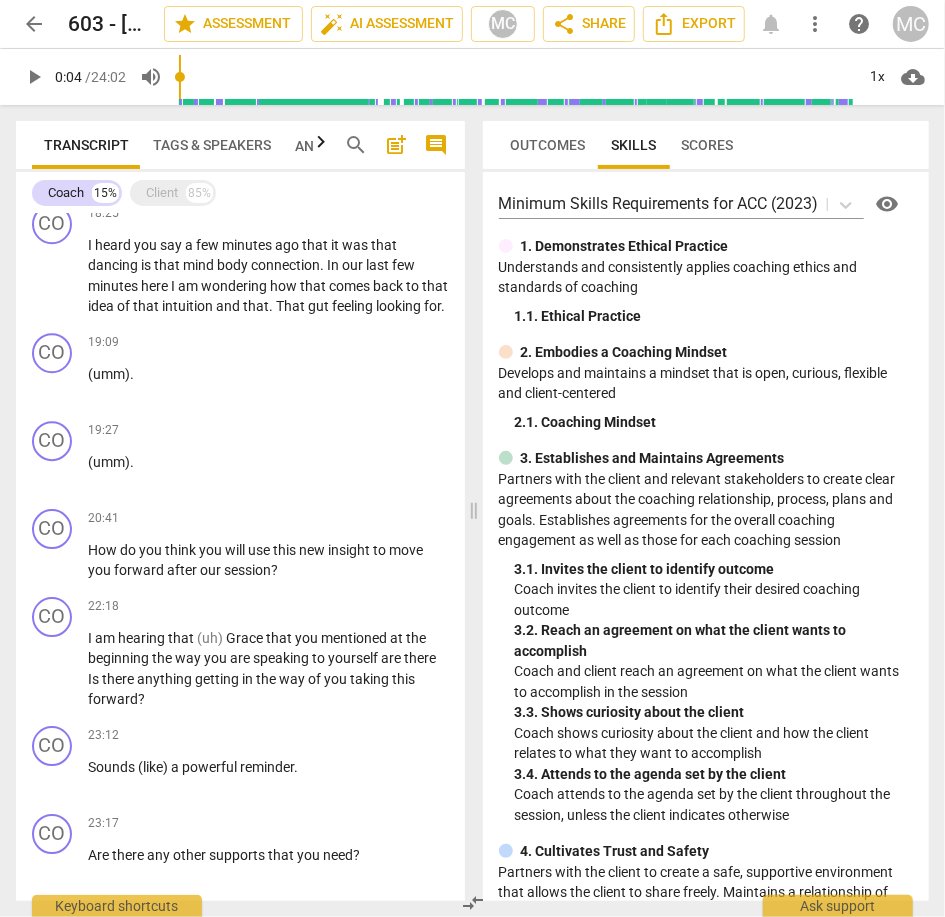 scroll, scrollTop: 2485, scrollLeft: 0, axis: vertical 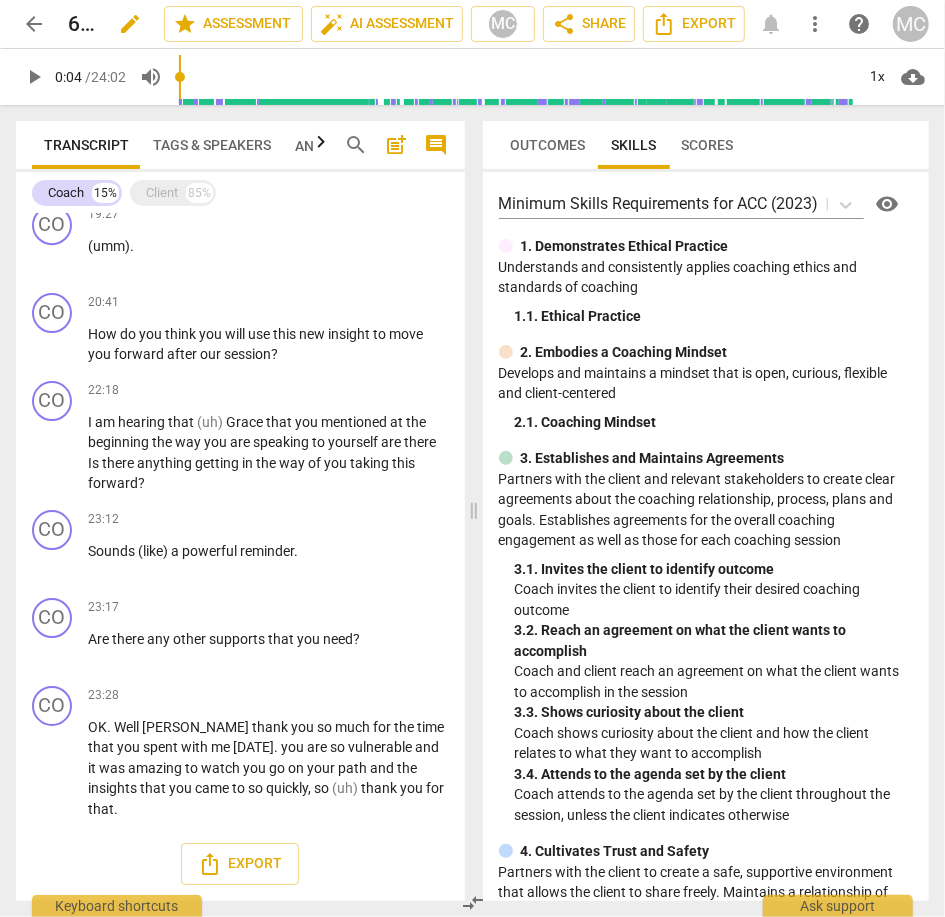click on "edit" at bounding box center [130, 24] 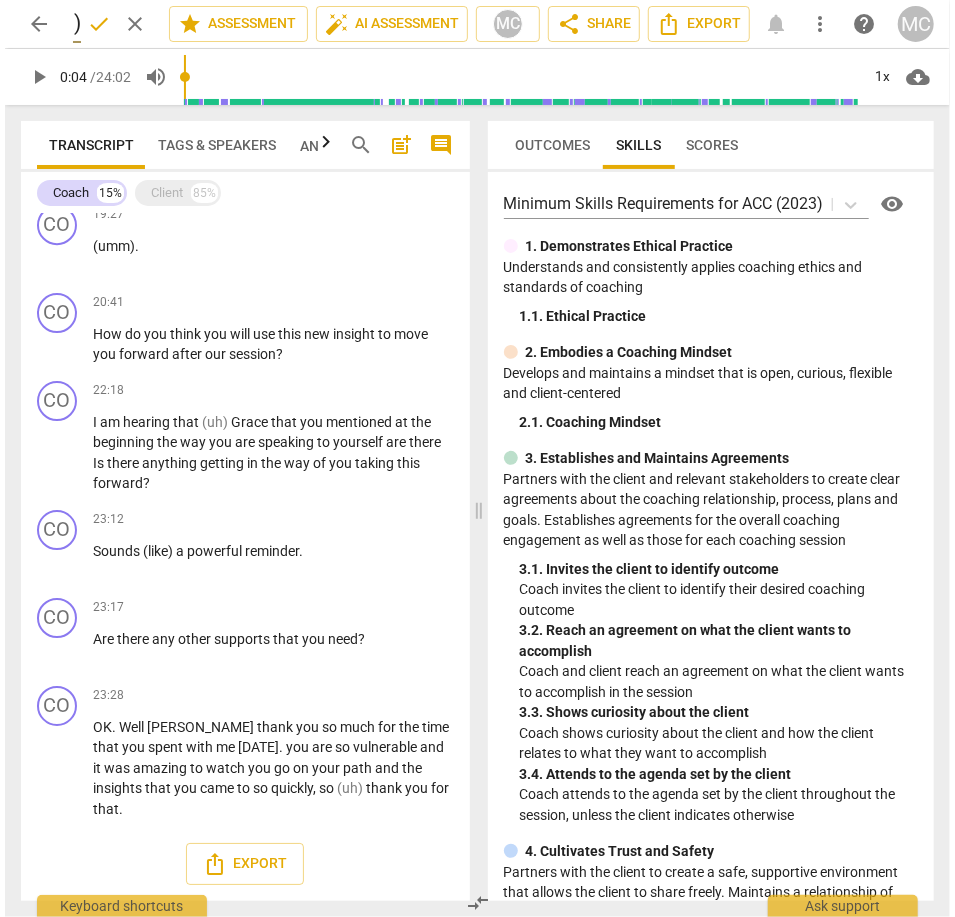 scroll, scrollTop: 0, scrollLeft: 0, axis: both 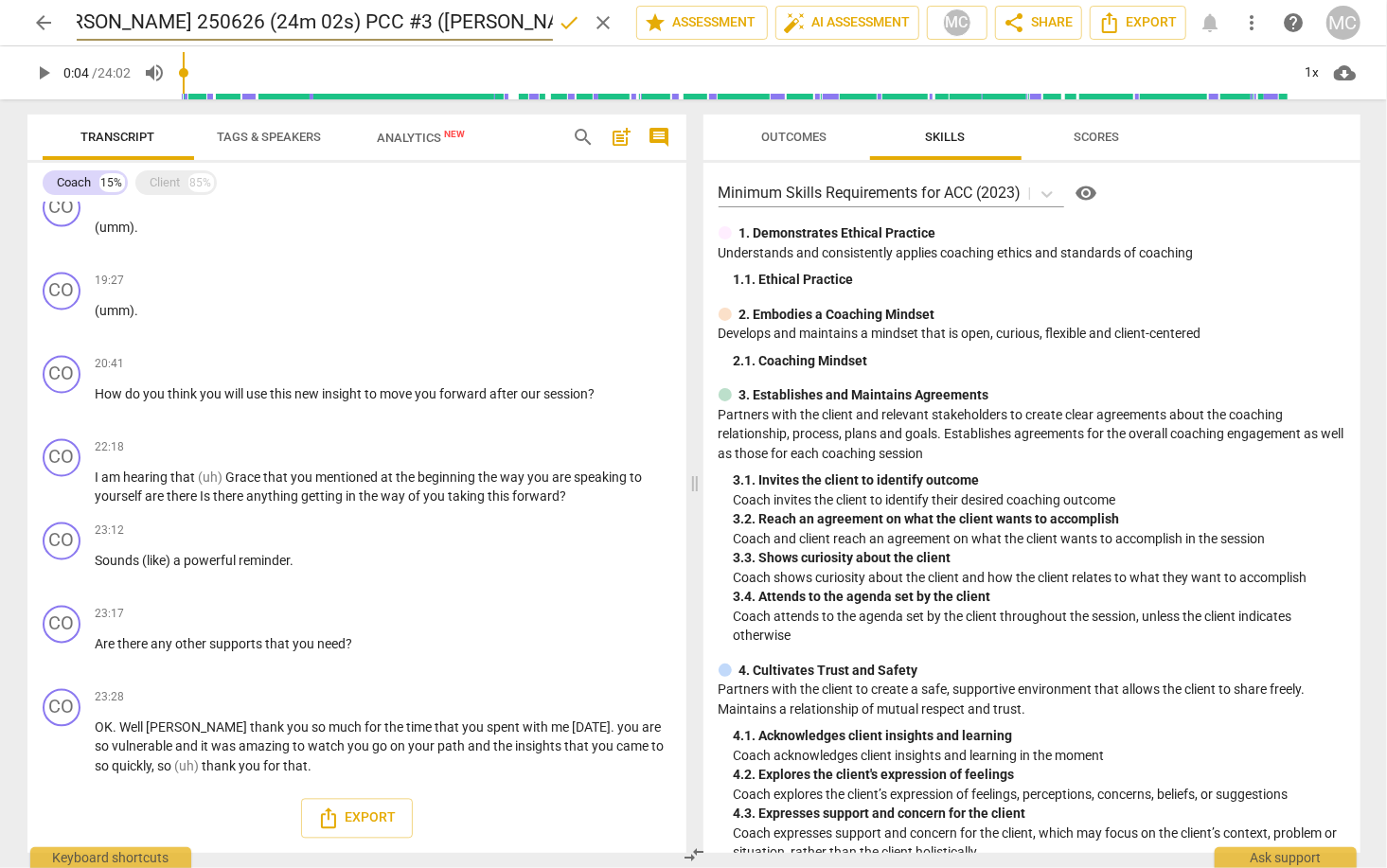 type on "603 ~ Bonnie Dismore 250626 (24m 02s) PCC #3 (Colleen) UPL20250622" 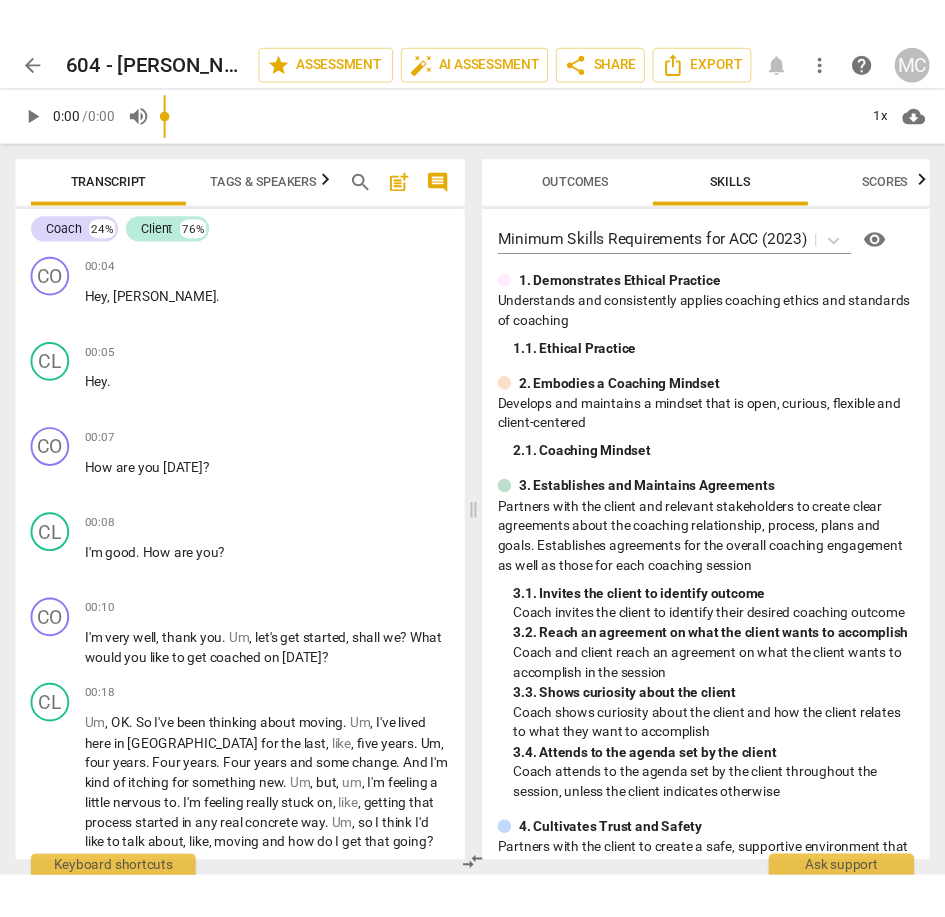 scroll, scrollTop: 0, scrollLeft: 0, axis: both 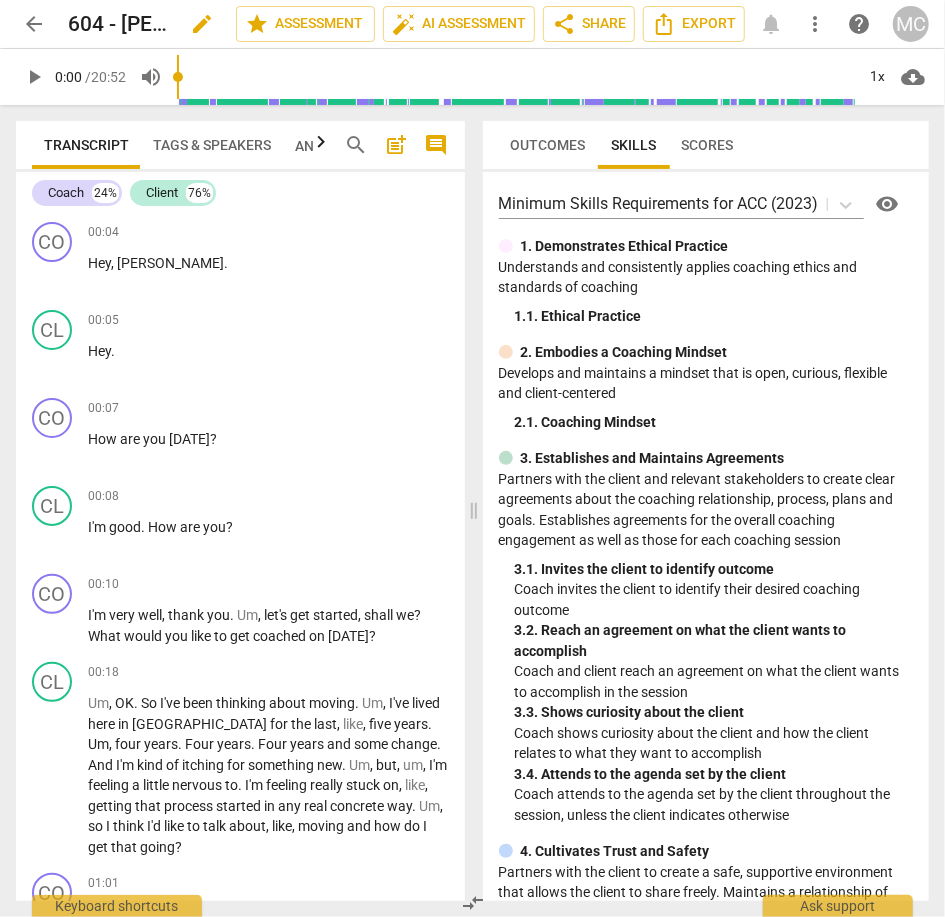 click on "edit" at bounding box center (202, 24) 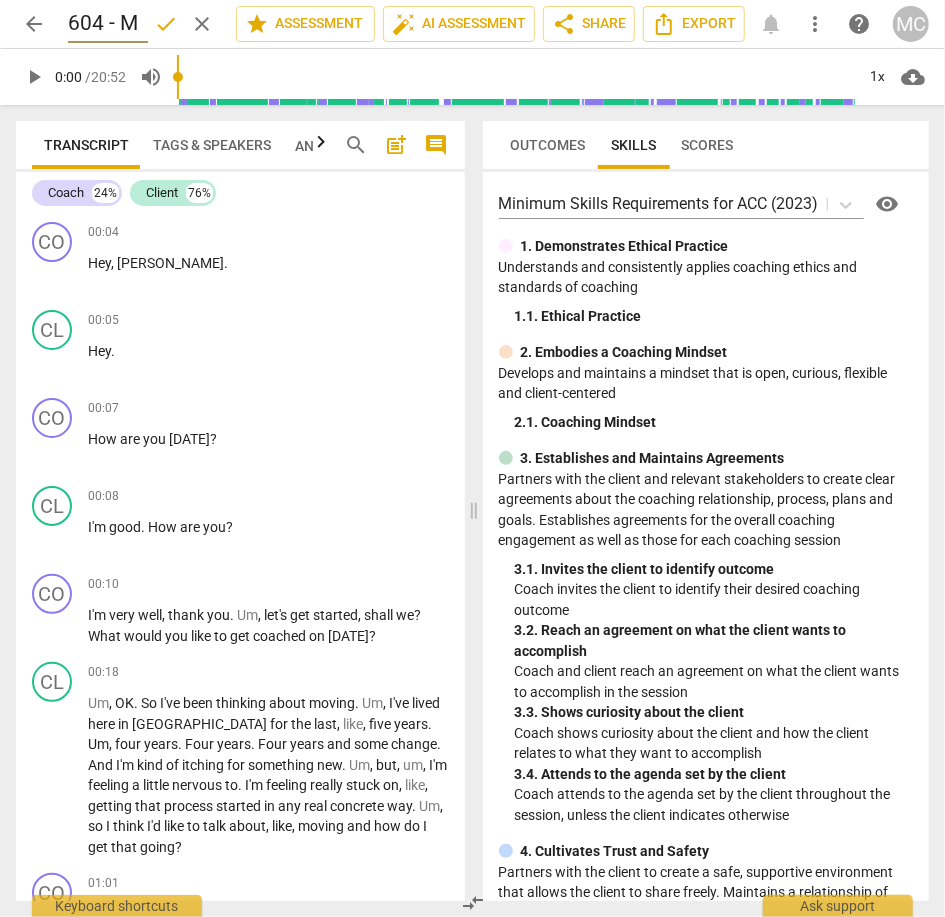 scroll, scrollTop: 0, scrollLeft: 0, axis: both 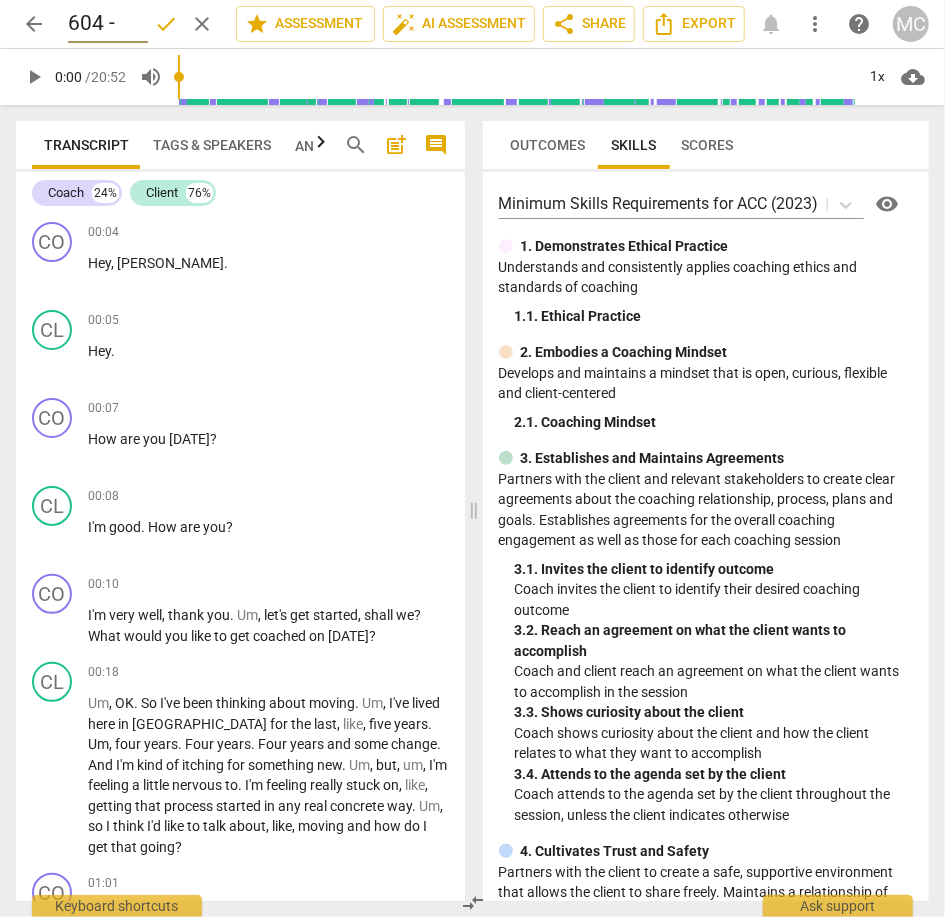 type on "1" 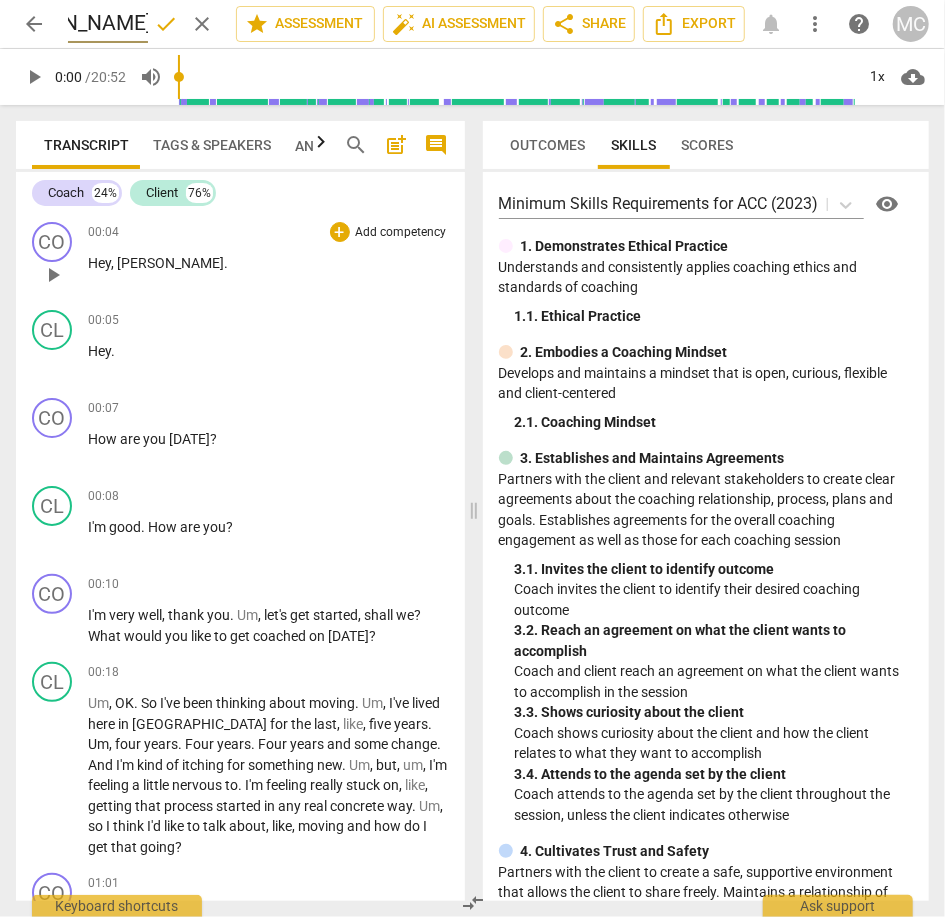 scroll, scrollTop: 0, scrollLeft: 573, axis: horizontal 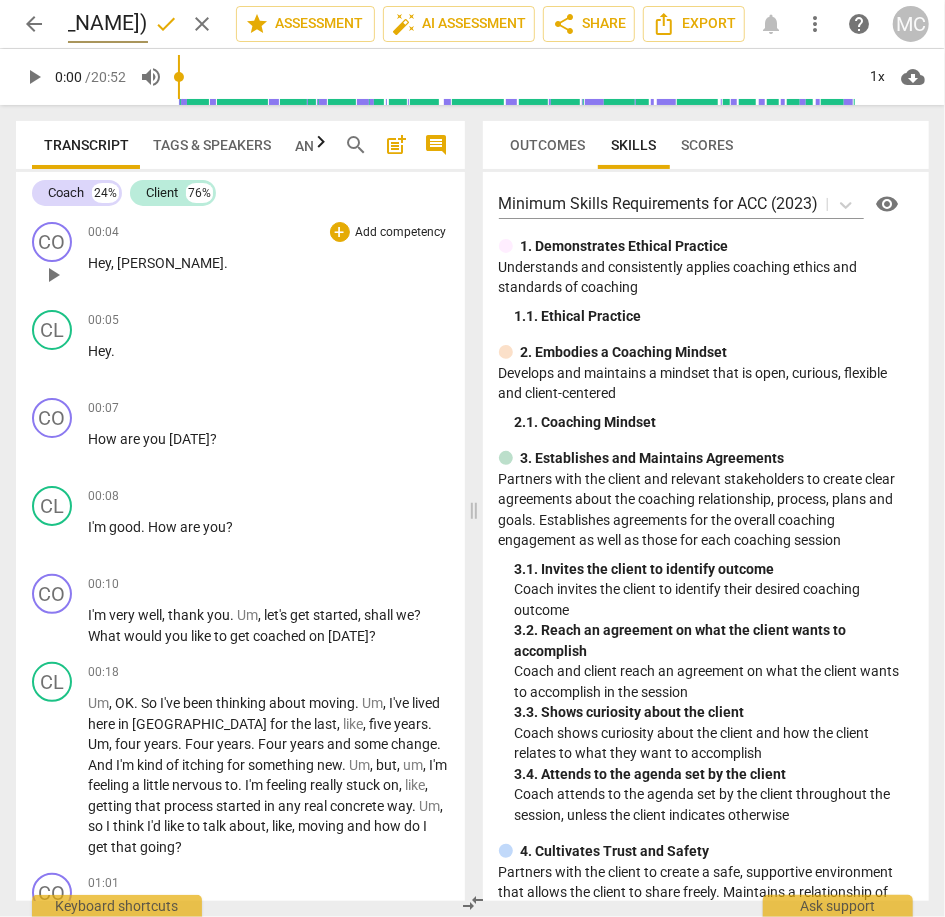 type on "604 ~ Matthew Curson 250627 (20m 52s) ACC #4 (Anna) UPL250626" 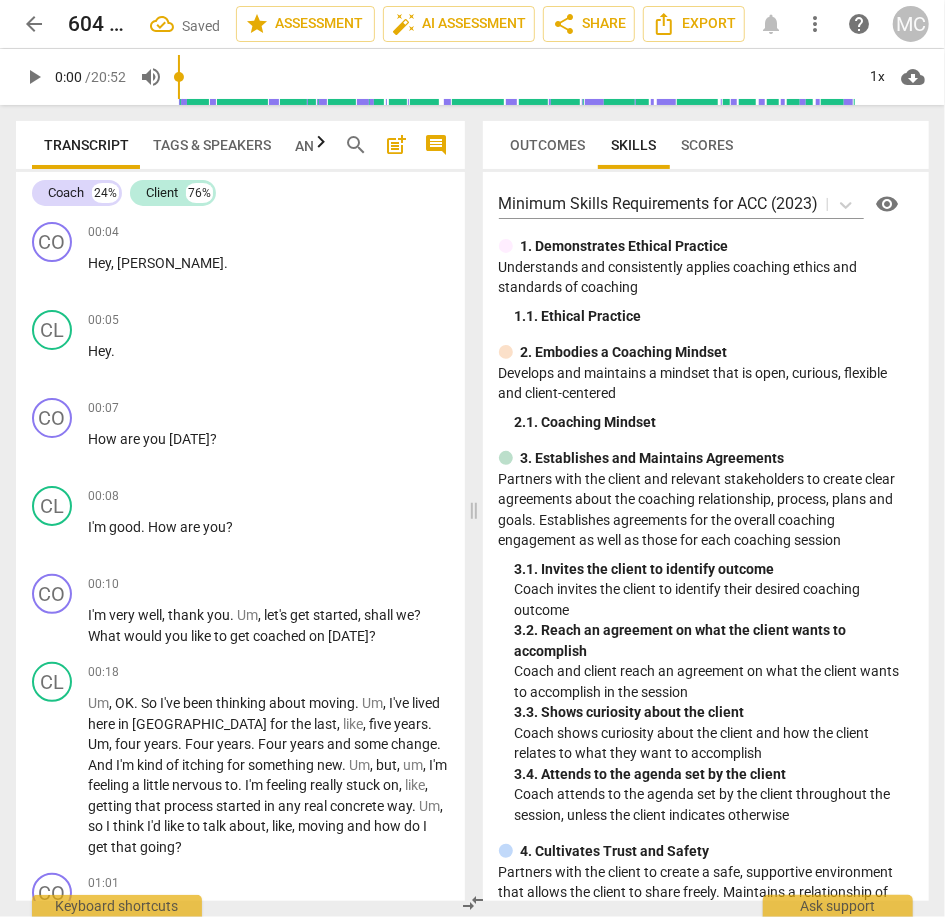 click on "arrow_back" at bounding box center [34, 24] 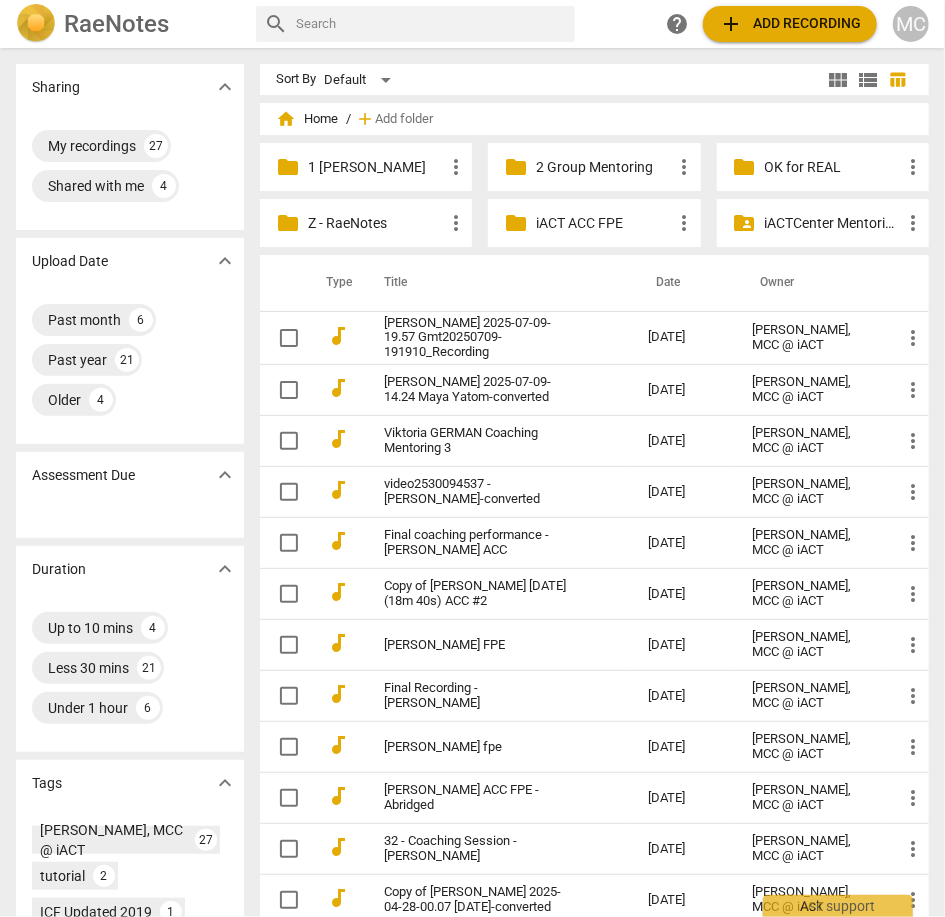 click on "1 Matthew Mentoring" at bounding box center [376, 167] 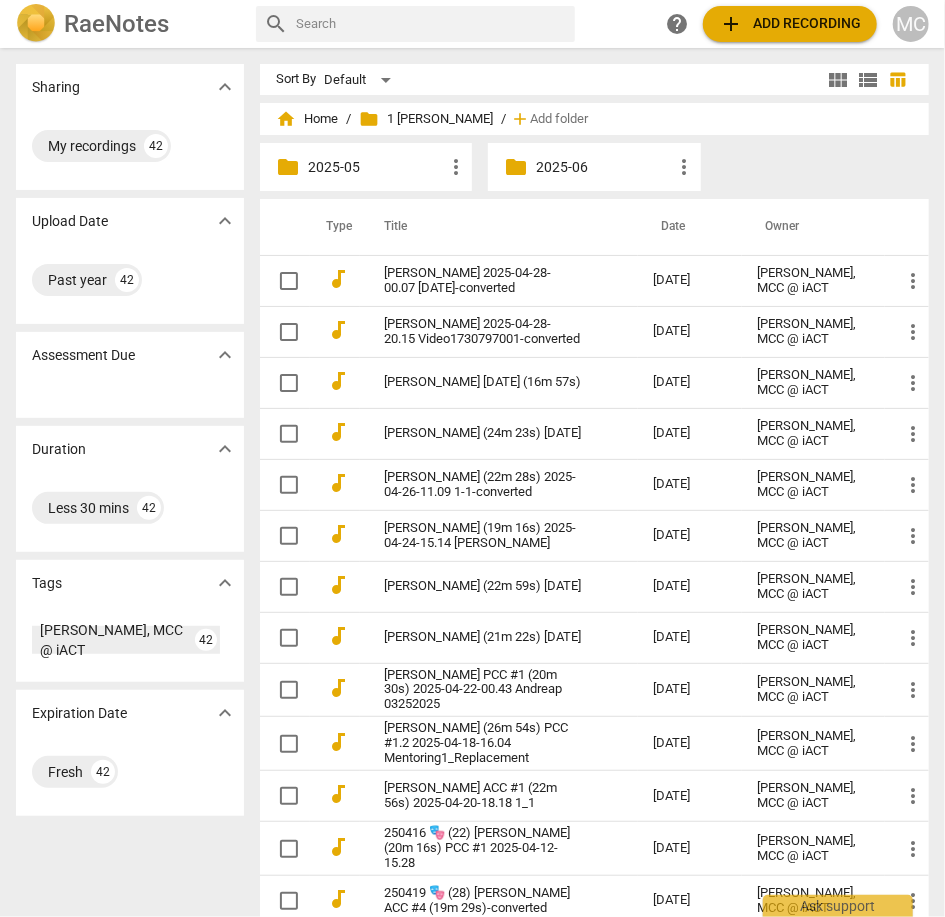 click on "2025-06" at bounding box center (604, 167) 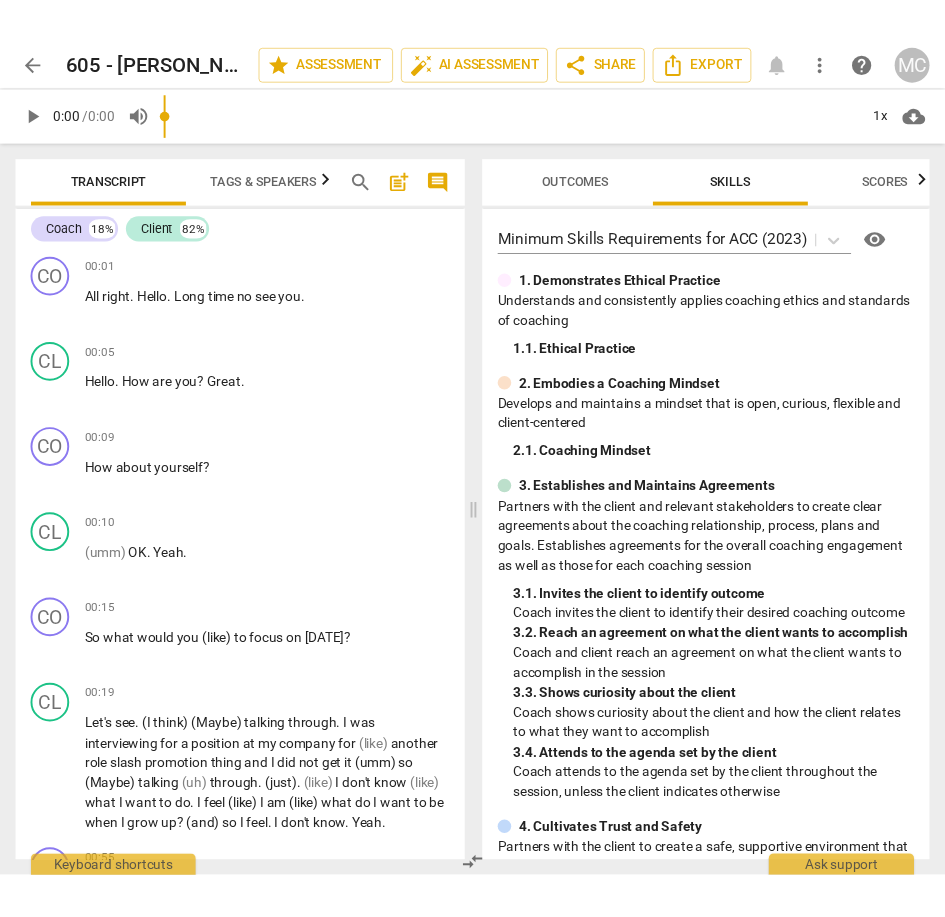 scroll, scrollTop: 0, scrollLeft: 0, axis: both 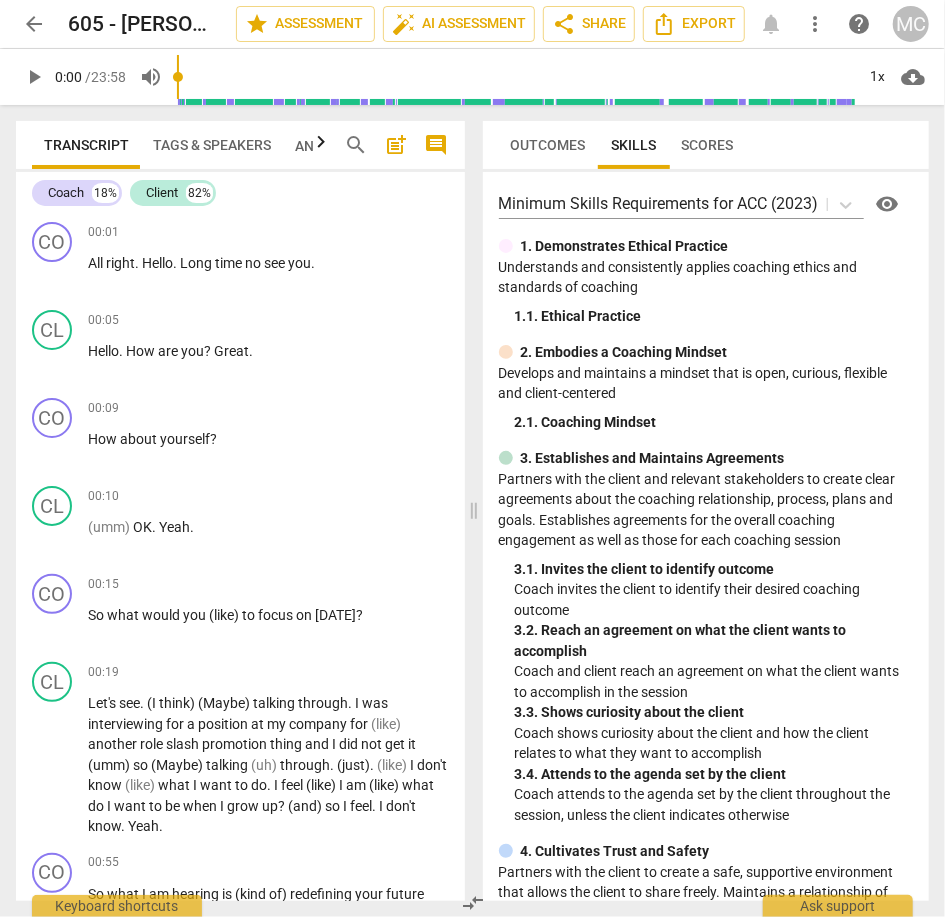 click on "Coach 18% Client 82% CO play_arrow pause 00:01 + Add competency keyboard_arrow_right All   right .   Hello .   Long   time   no   see   you . CL play_arrow pause 00:05 + Add competency keyboard_arrow_right Hello .   How   are   you ?   Great . CO play_arrow pause 00:09 + Add competency keyboard_arrow_right How   about   yourself ? CL play_arrow pause 00:10 + Add competency keyboard_arrow_right (umm)   OK .   Yeah . CO play_arrow pause 00:15 + Add competency keyboard_arrow_right So   what   would   you   (like)   to   focus   on   [DATE] ? CL play_arrow pause 00:19 + Add competency keyboard_arrow_right Let's   see .   (I   think)   (Maybe)   talking   through .   I   was   interviewing   for   a   position   at   my   company   for   (like)   another   role   slash   promotion   thing   and   I   did   not   get   it   (umm)   so   (Maybe)   talking   (uh)   through .   (just) .   (like)   I   don't   know   (like)   what   I   want   to   do .   I   feel   (like)   I   am   (like)   what   do   I   want   to" at bounding box center (240, 536) 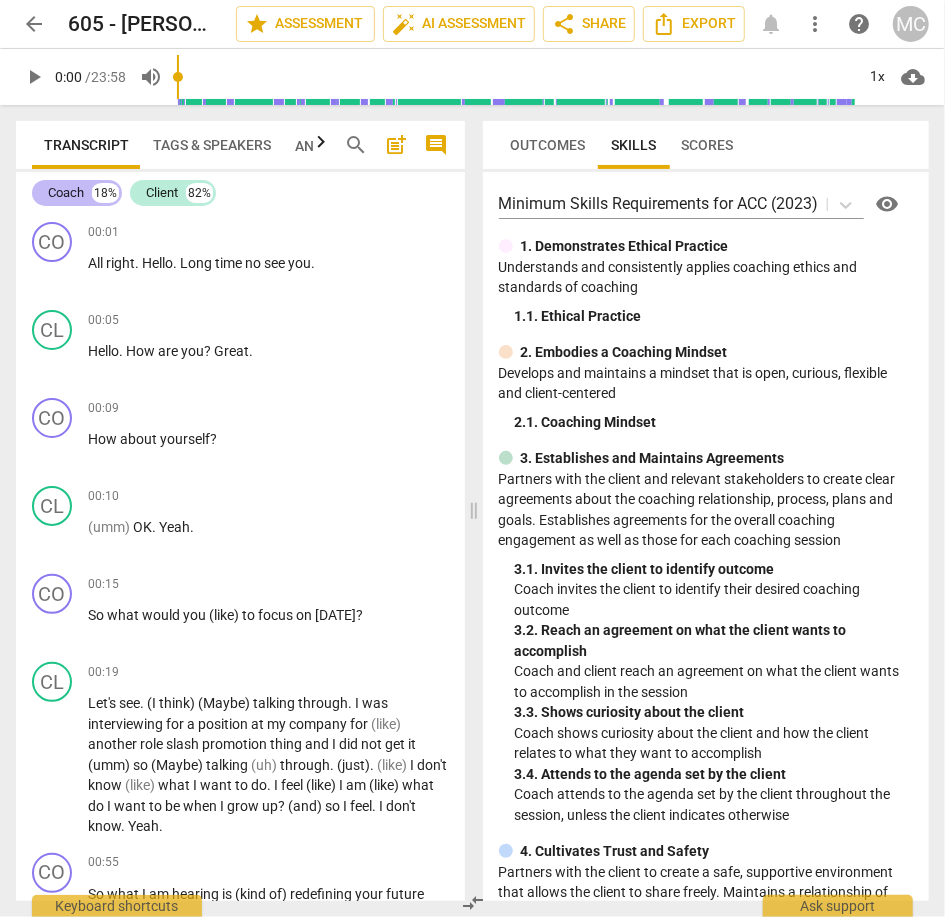 click on "Coach" at bounding box center [66, 193] 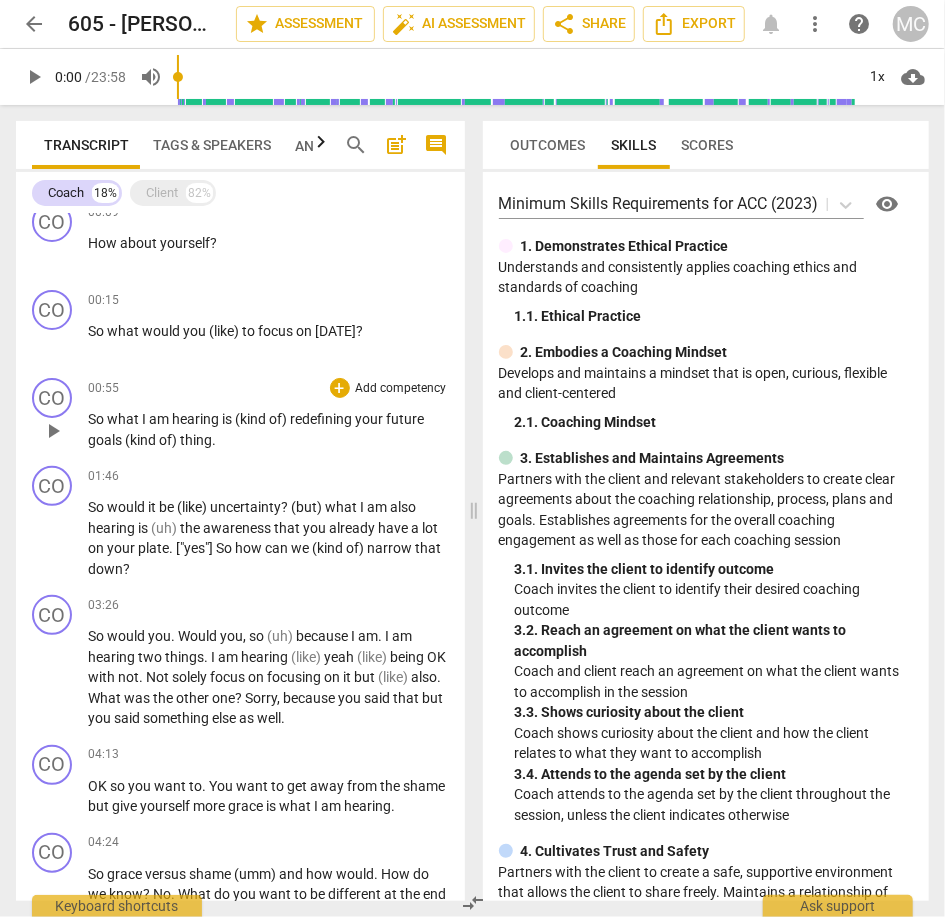 scroll, scrollTop: 0, scrollLeft: 0, axis: both 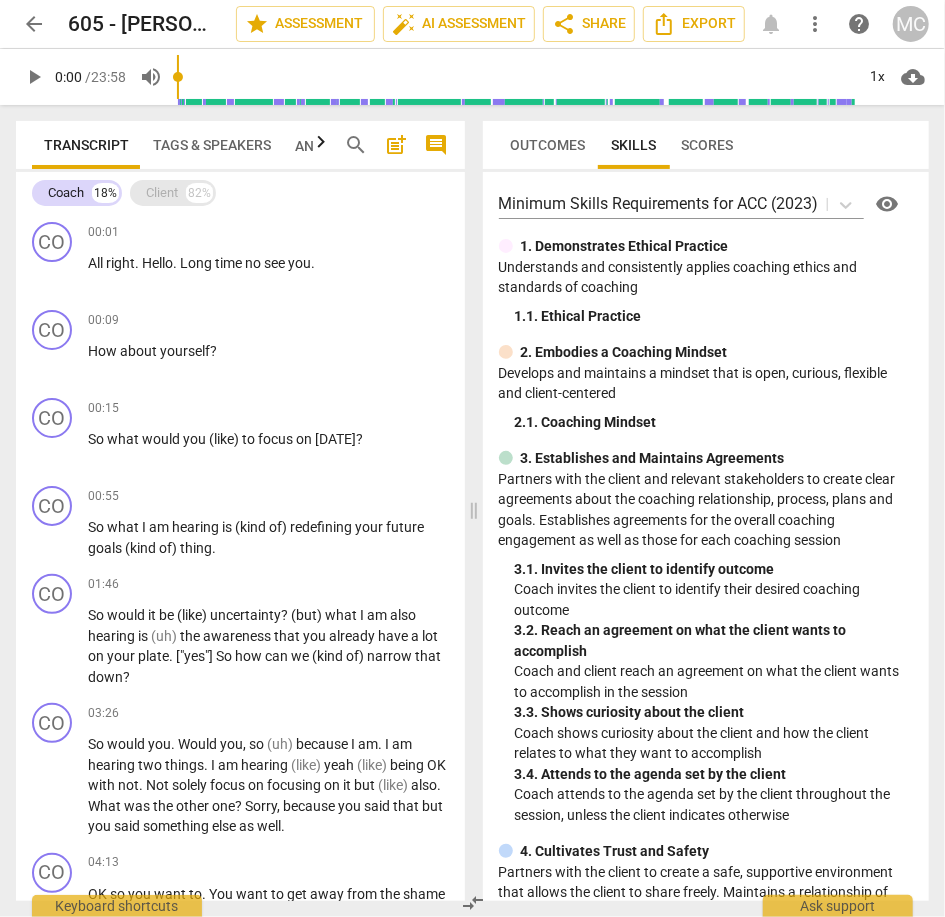 click on "Client 82%" at bounding box center [173, 193] 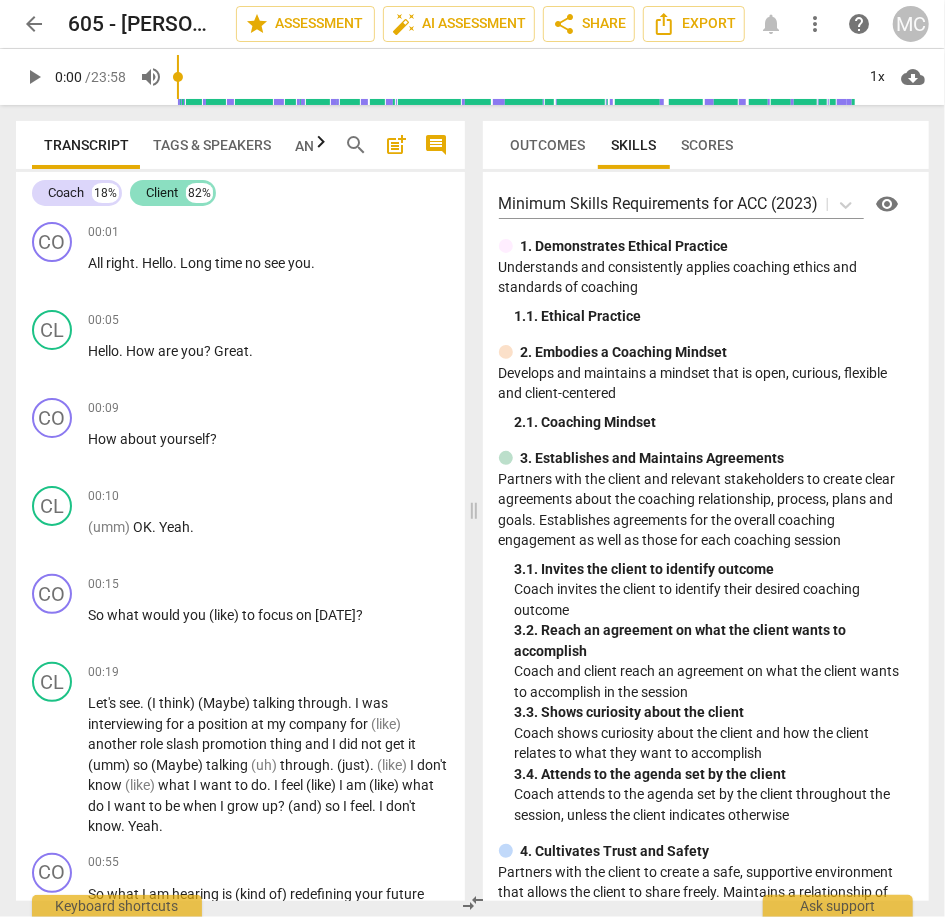 click on "Client 82%" at bounding box center [173, 193] 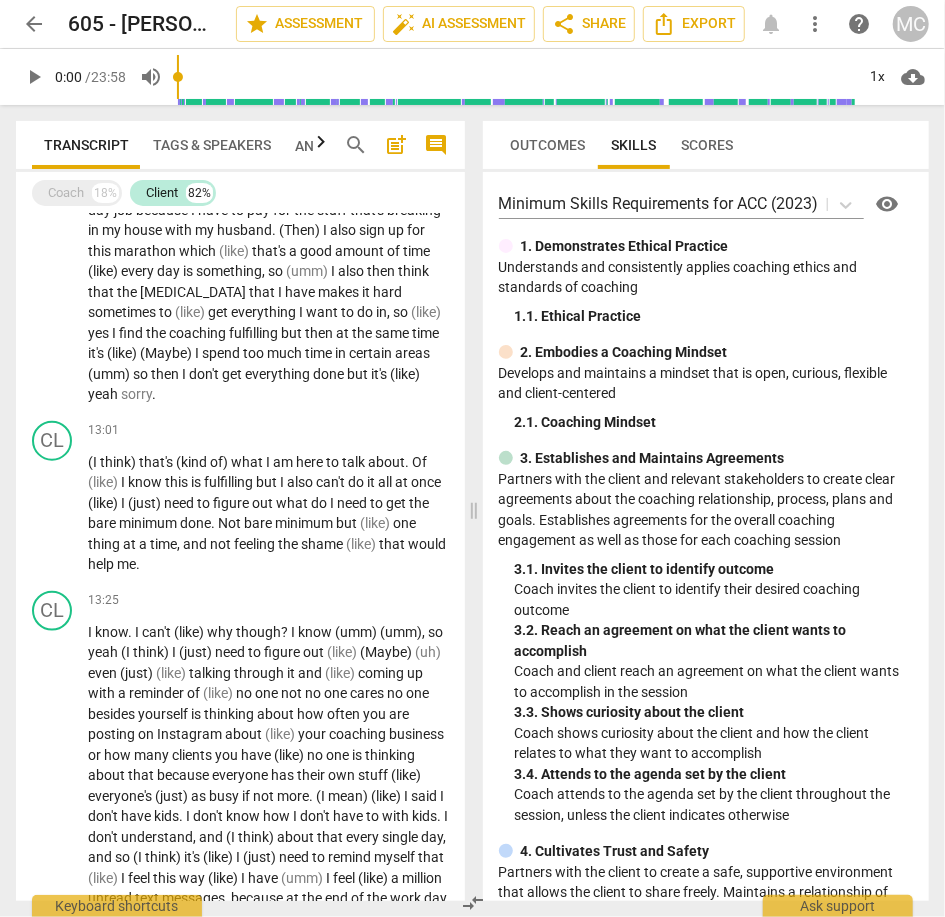 scroll, scrollTop: 3657, scrollLeft: 0, axis: vertical 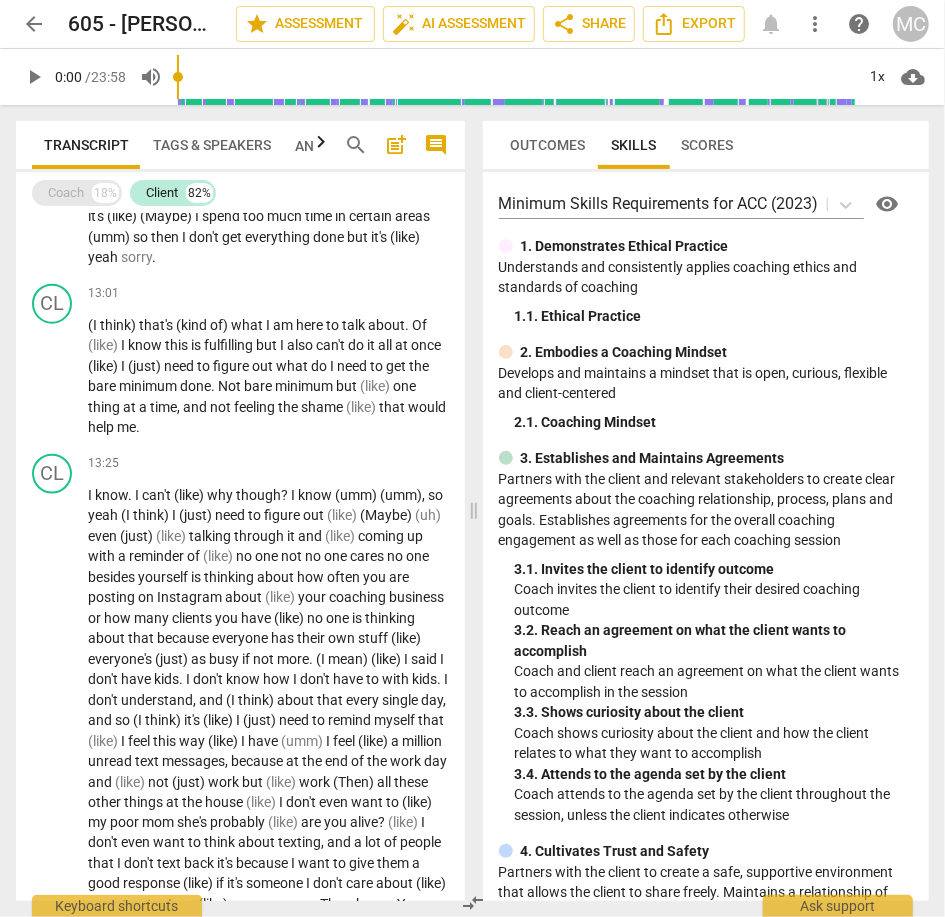 click on "Coach 18%" at bounding box center [77, 193] 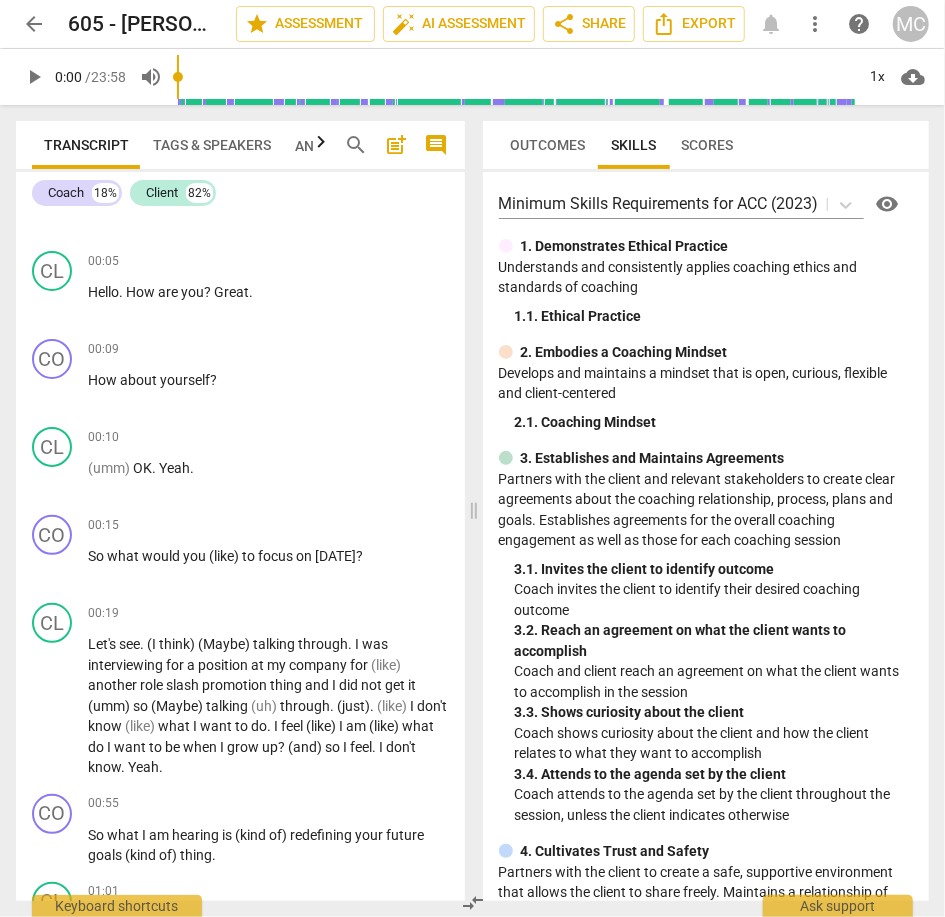 scroll, scrollTop: 0, scrollLeft: 0, axis: both 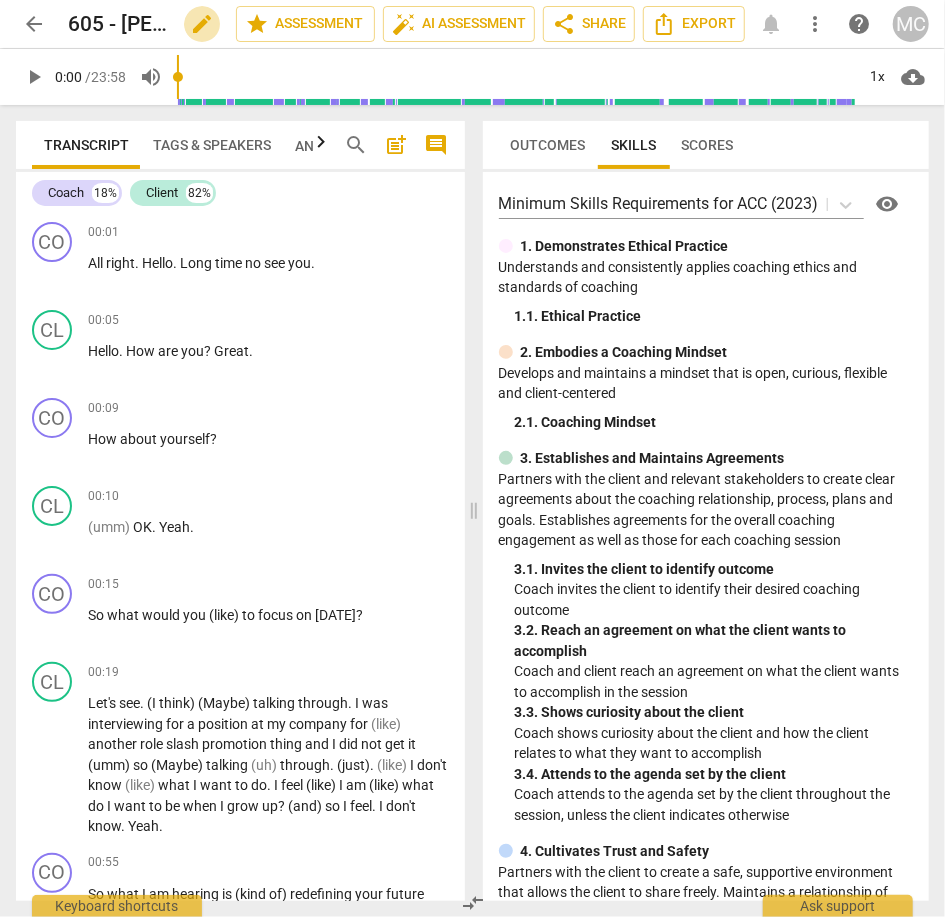 click on "edit" at bounding box center (202, 24) 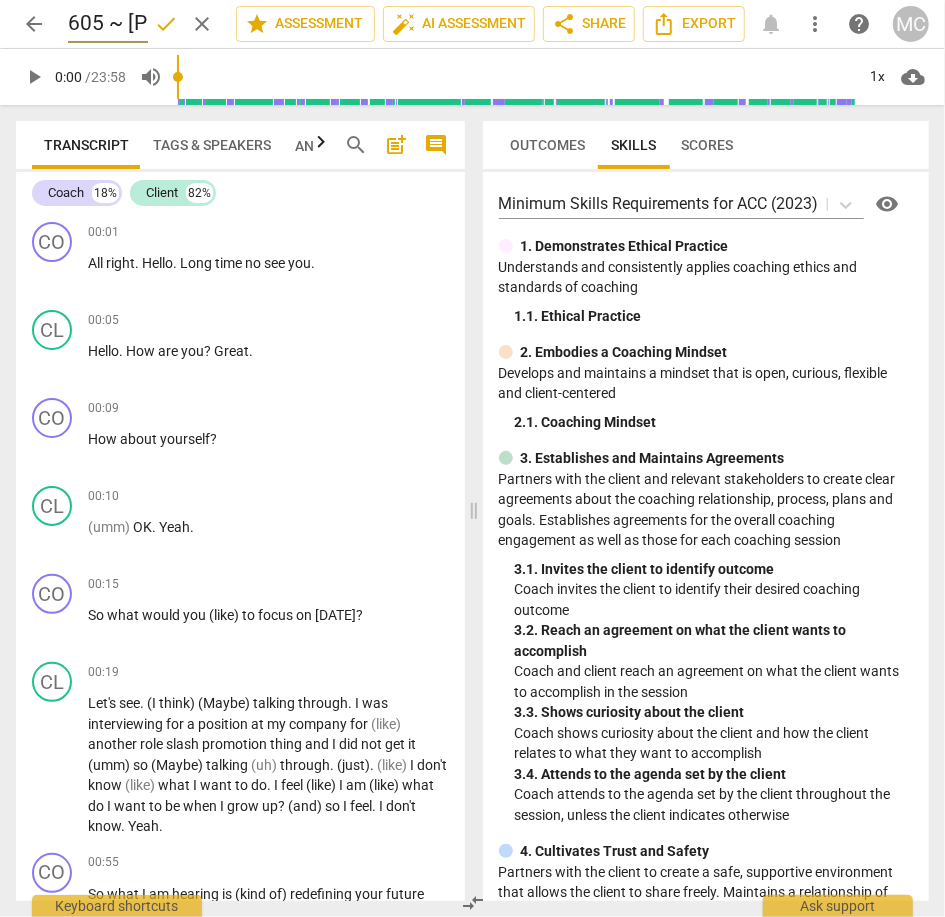 scroll, scrollTop: 0, scrollLeft: 498, axis: horizontal 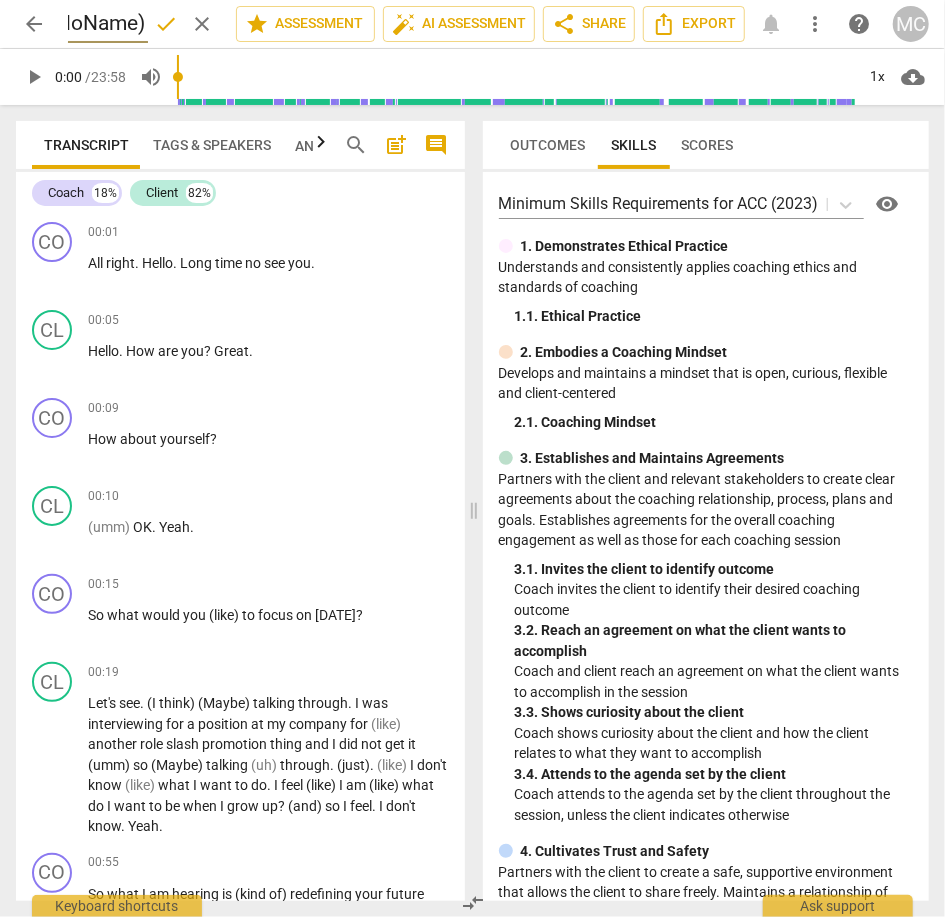 type on "605 ~ Teneka King 250630 (23m 58s) ACC #3 (NoName) UPL250624" 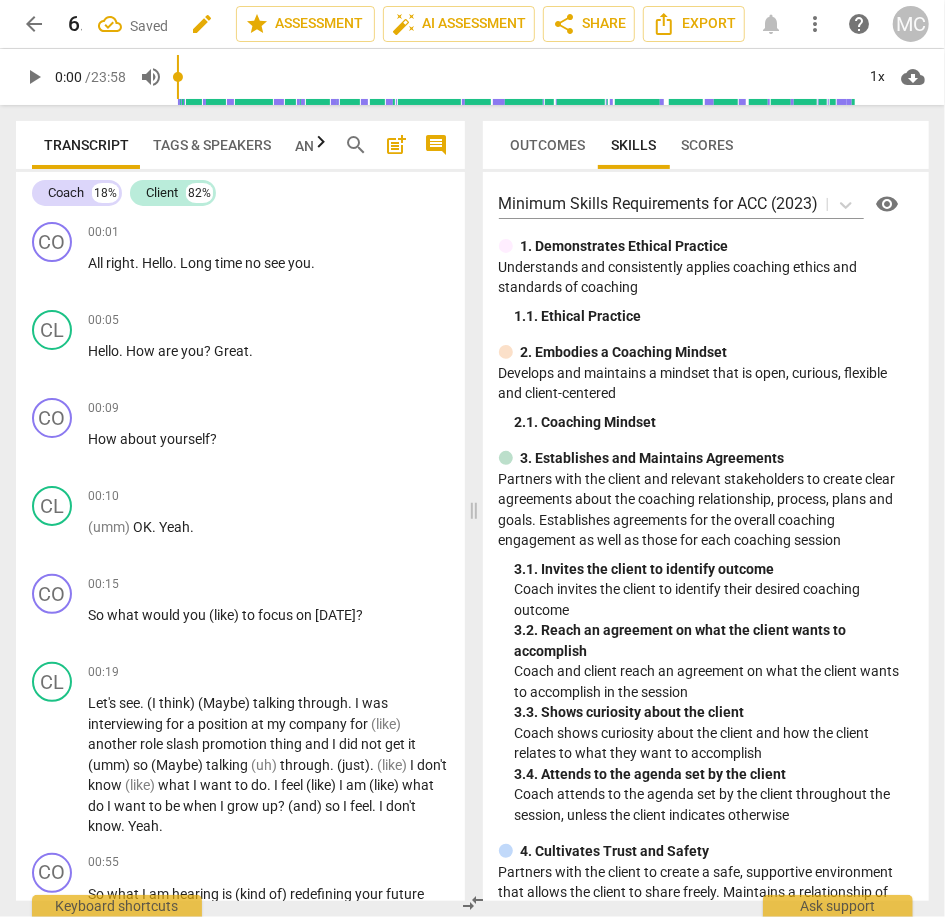click on "edit" at bounding box center (202, 24) 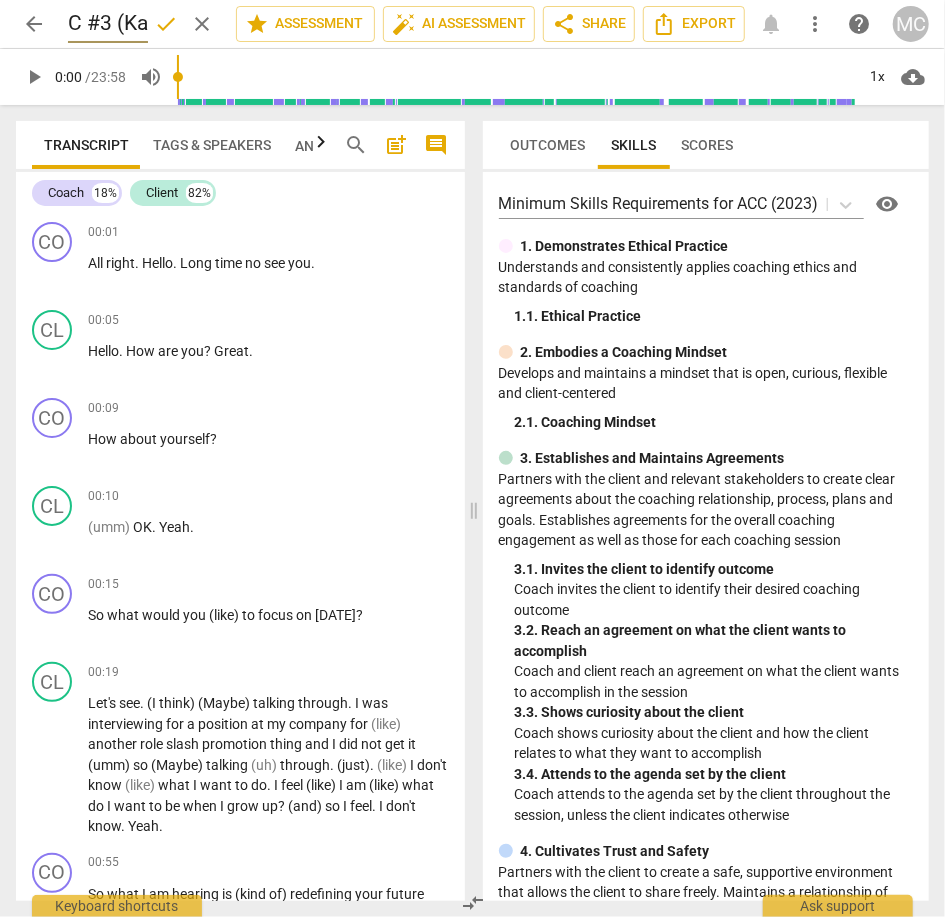 scroll, scrollTop: 0, scrollLeft: 447, axis: horizontal 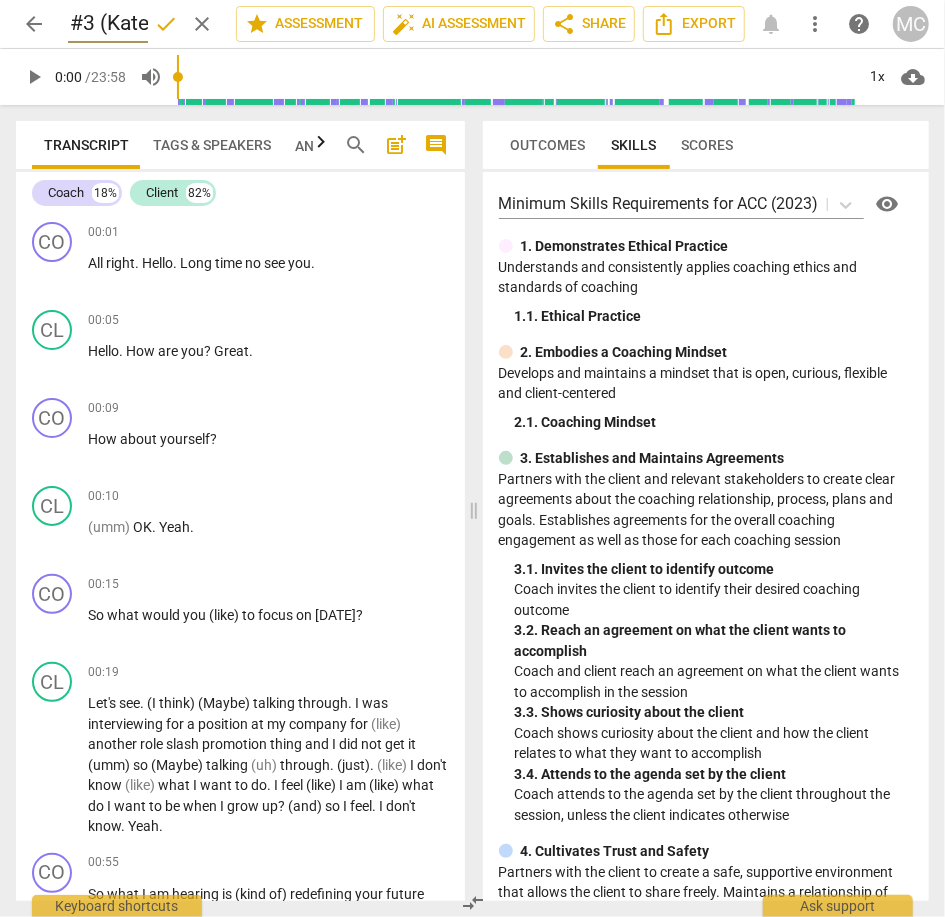 type on "605 ~ Teneka King 250630 (23m 58s) ACC #3 (Katerina) UPL250624" 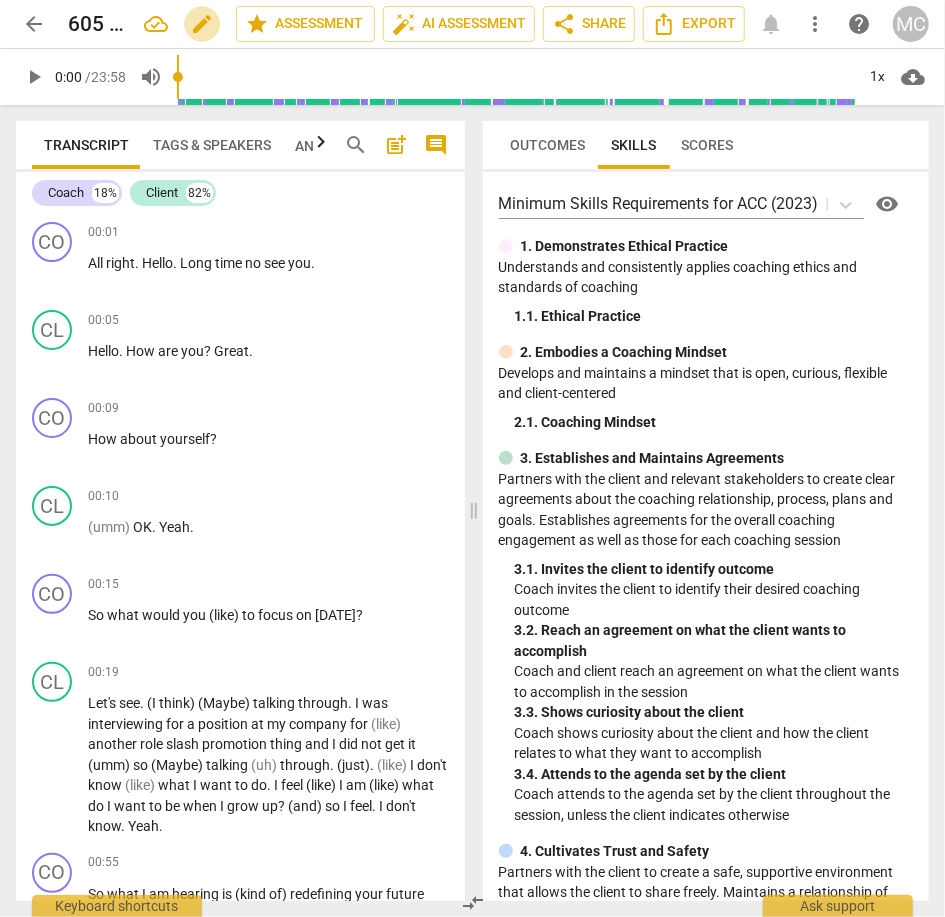 click on "edit" at bounding box center [202, 24] 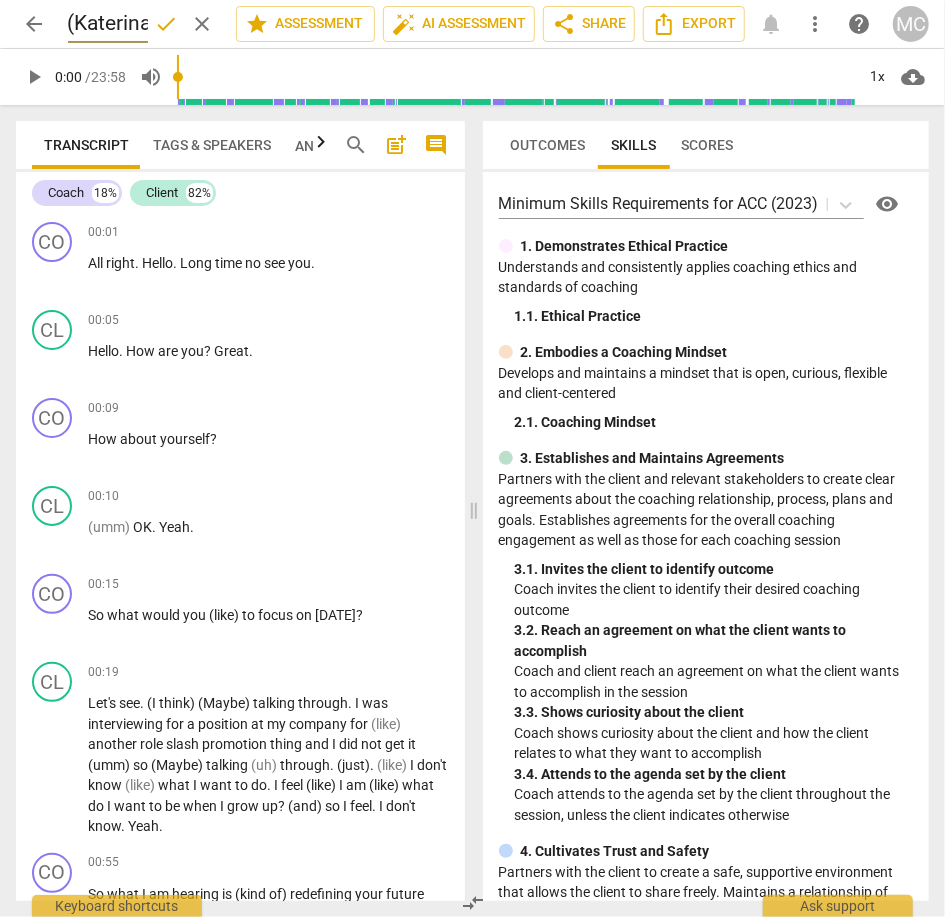 scroll, scrollTop: 0, scrollLeft: 433, axis: horizontal 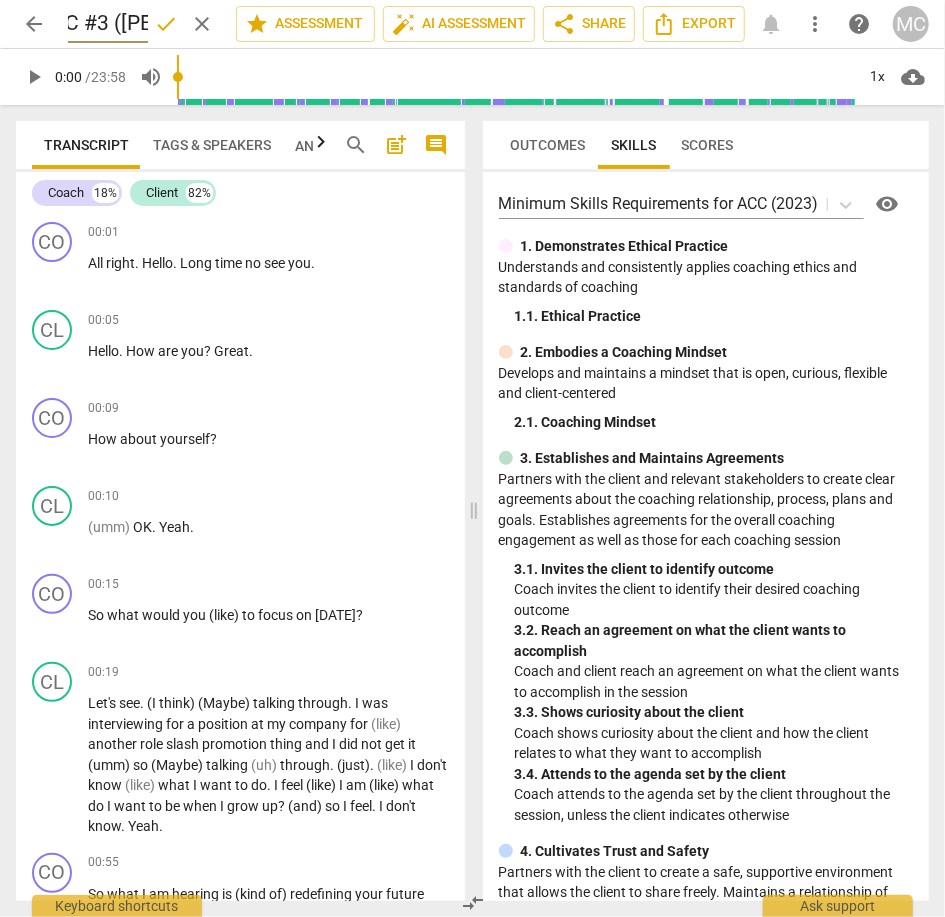 type on "605 ~ [PERSON_NAME] 250630 (23m 58s) ACC #3 ([PERSON_NAME]) UPL250624" 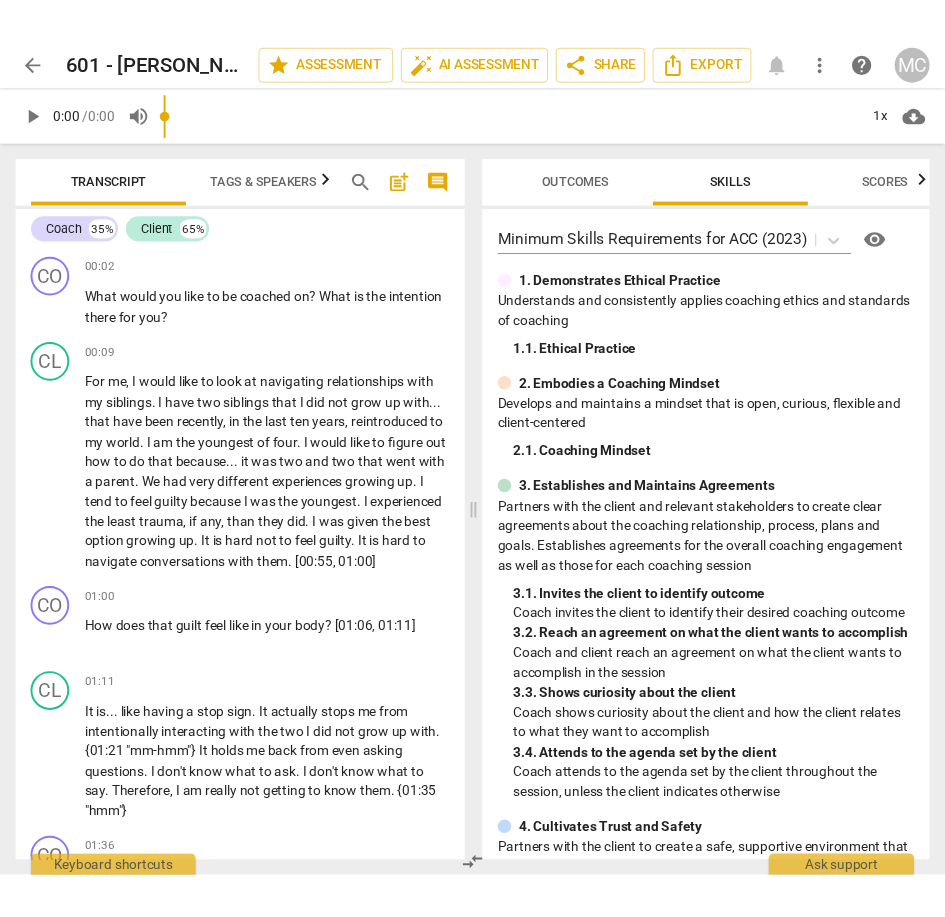 scroll, scrollTop: 0, scrollLeft: 0, axis: both 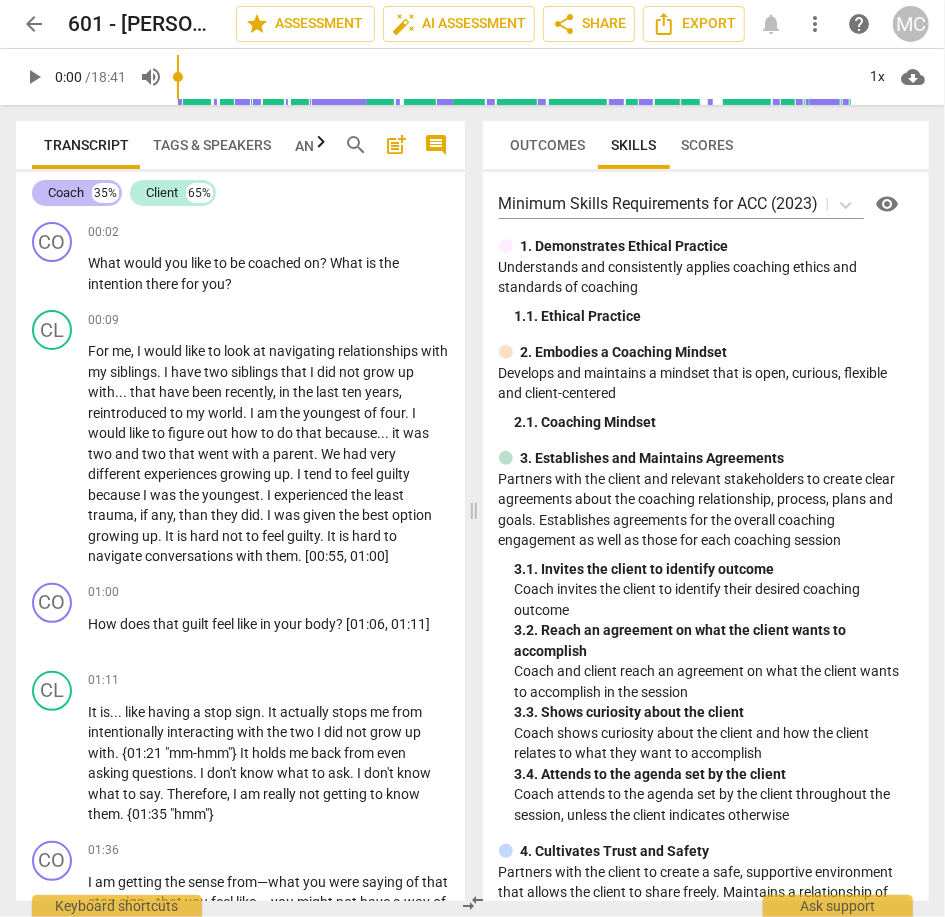 click on "Coach" at bounding box center (66, 193) 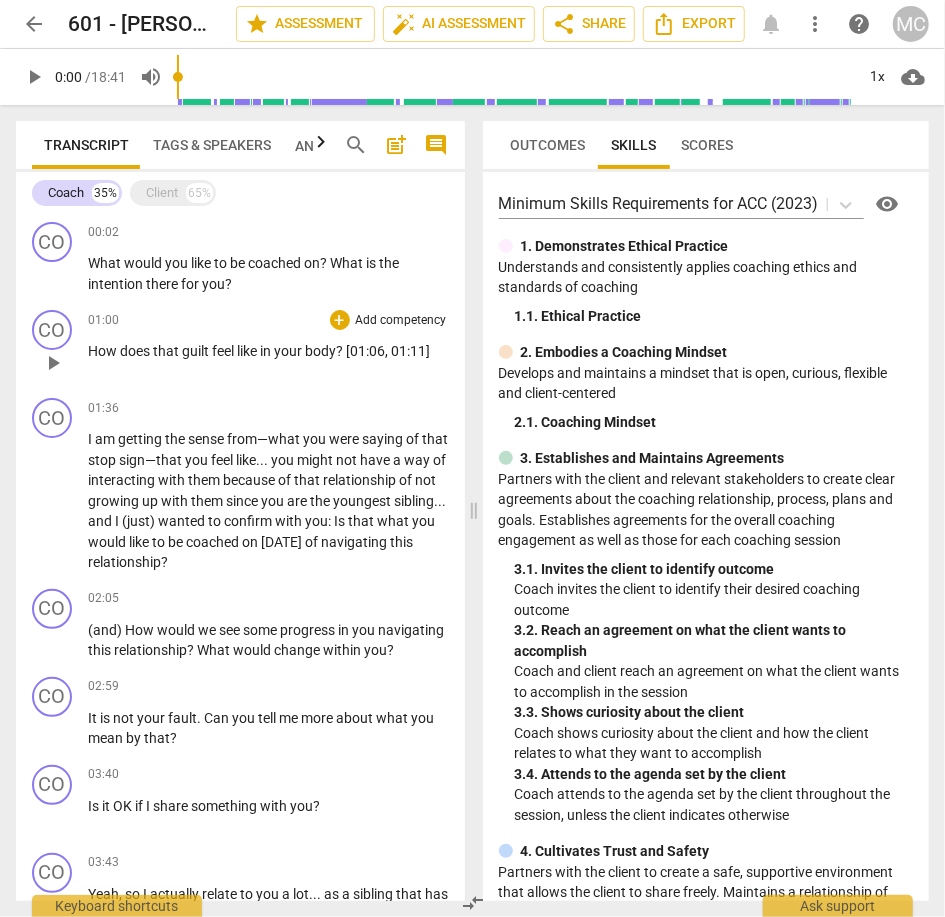 scroll, scrollTop: 2253, scrollLeft: 0, axis: vertical 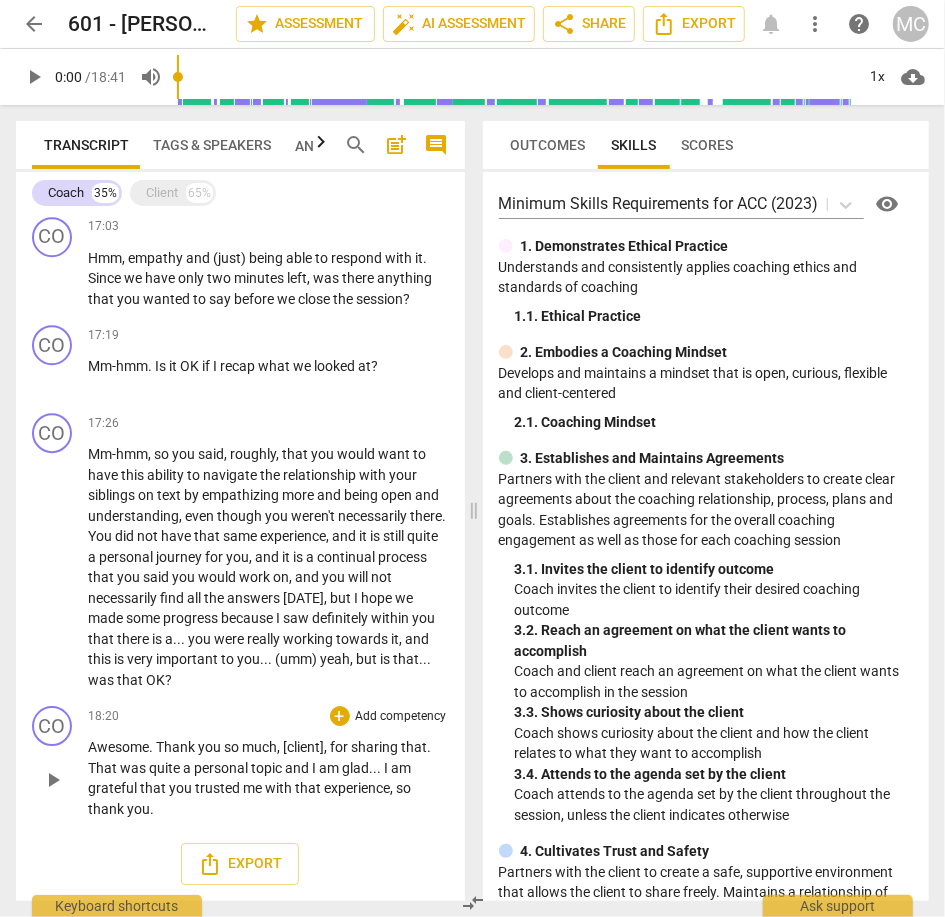 click on "Thank" at bounding box center [177, 747] 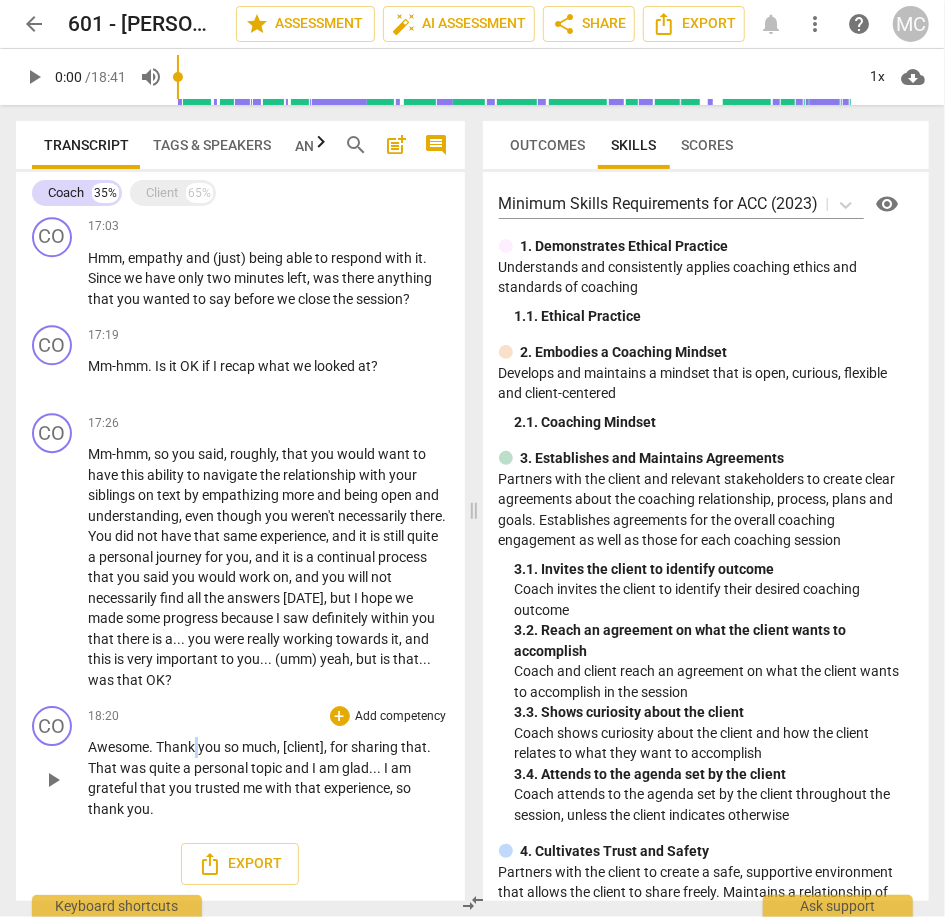 click on "Thank" at bounding box center (177, 747) 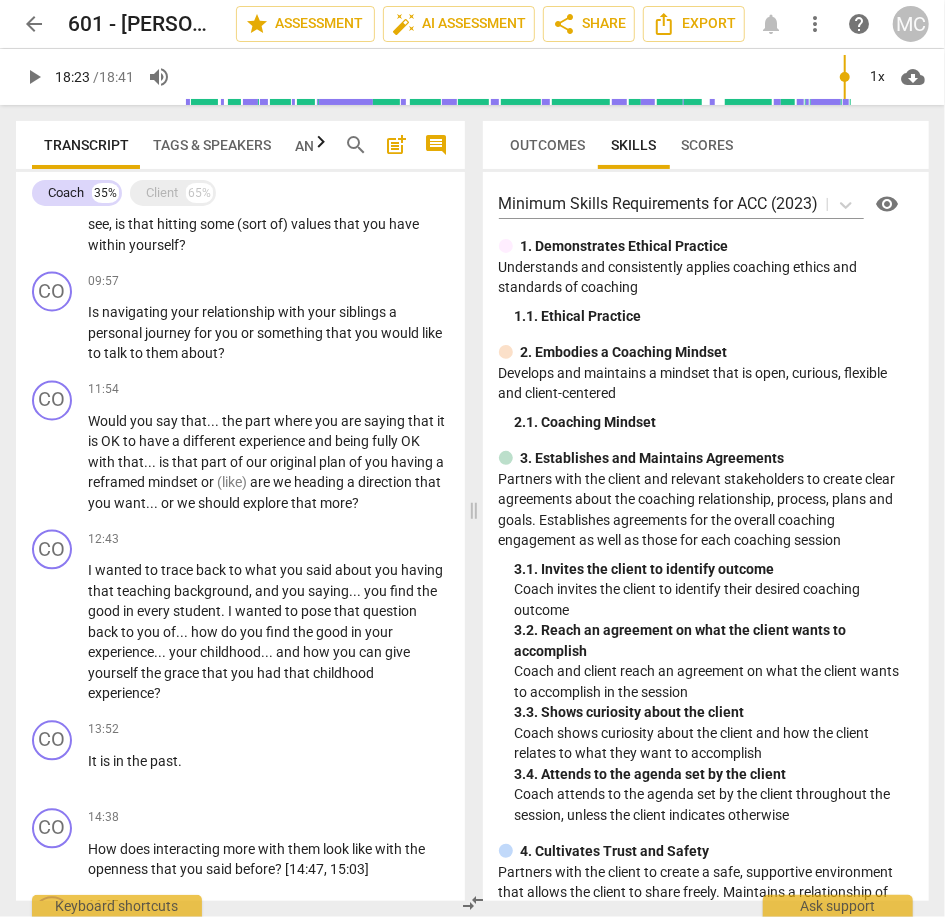 scroll, scrollTop: 2253, scrollLeft: 0, axis: vertical 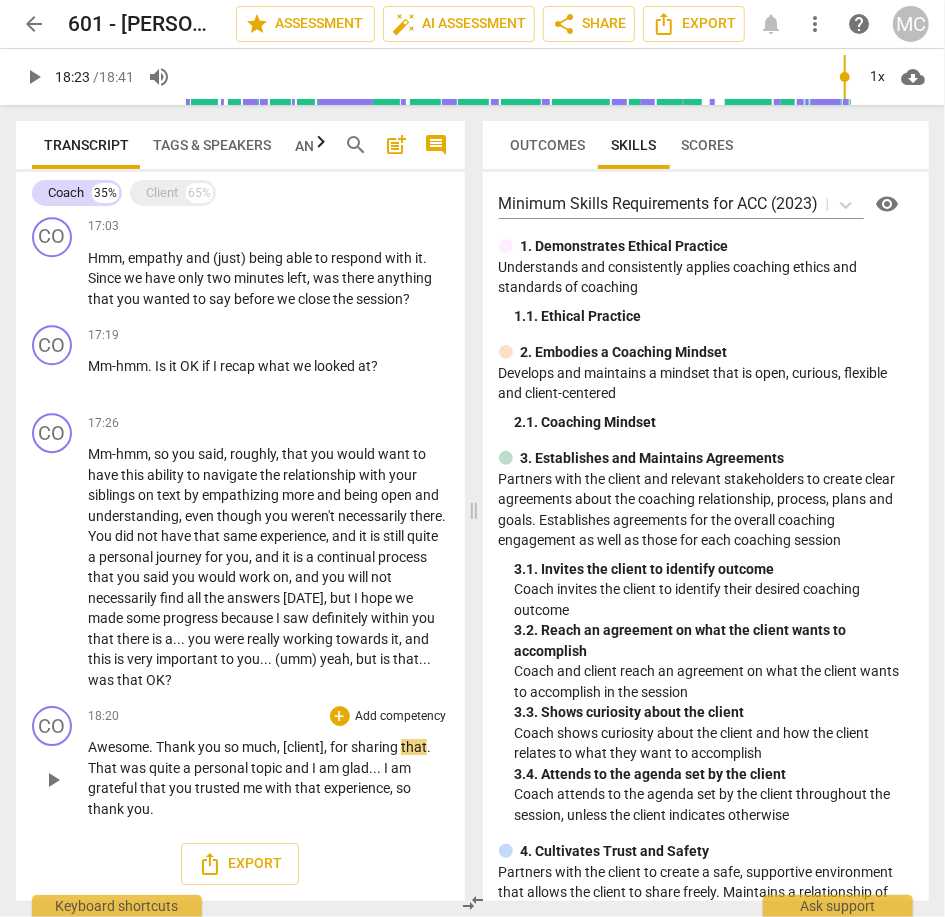 click on "Thank" at bounding box center [177, 747] 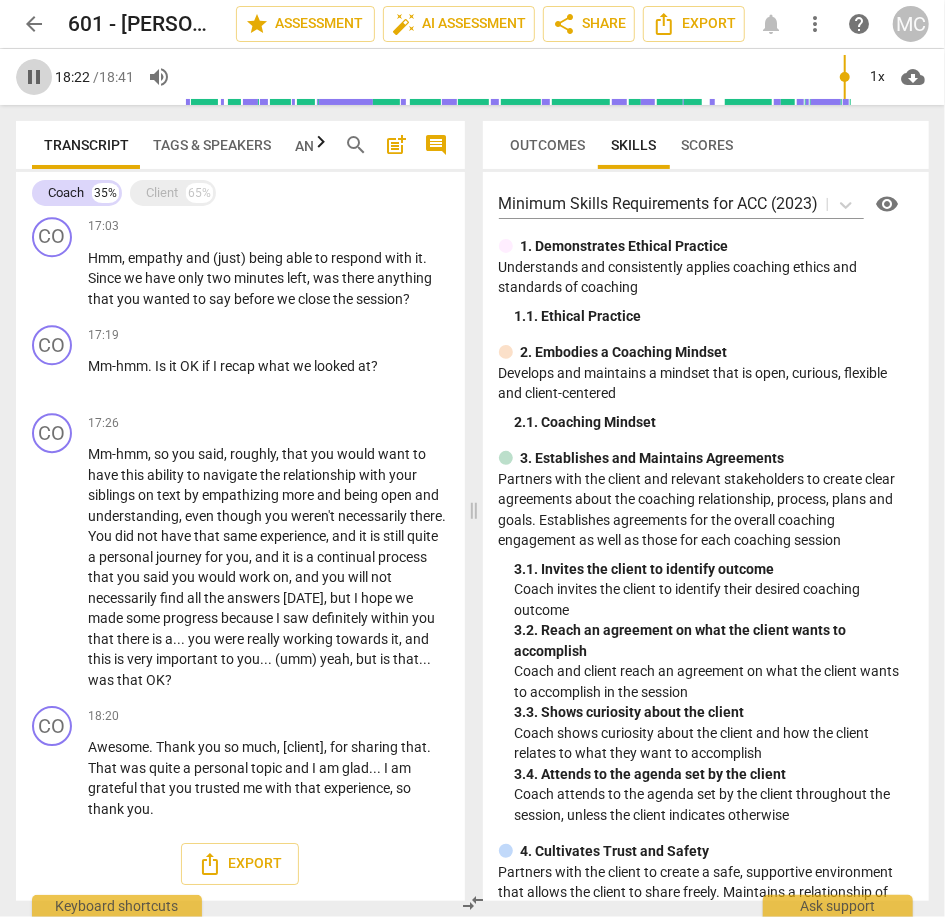 click on "pause" at bounding box center (34, 77) 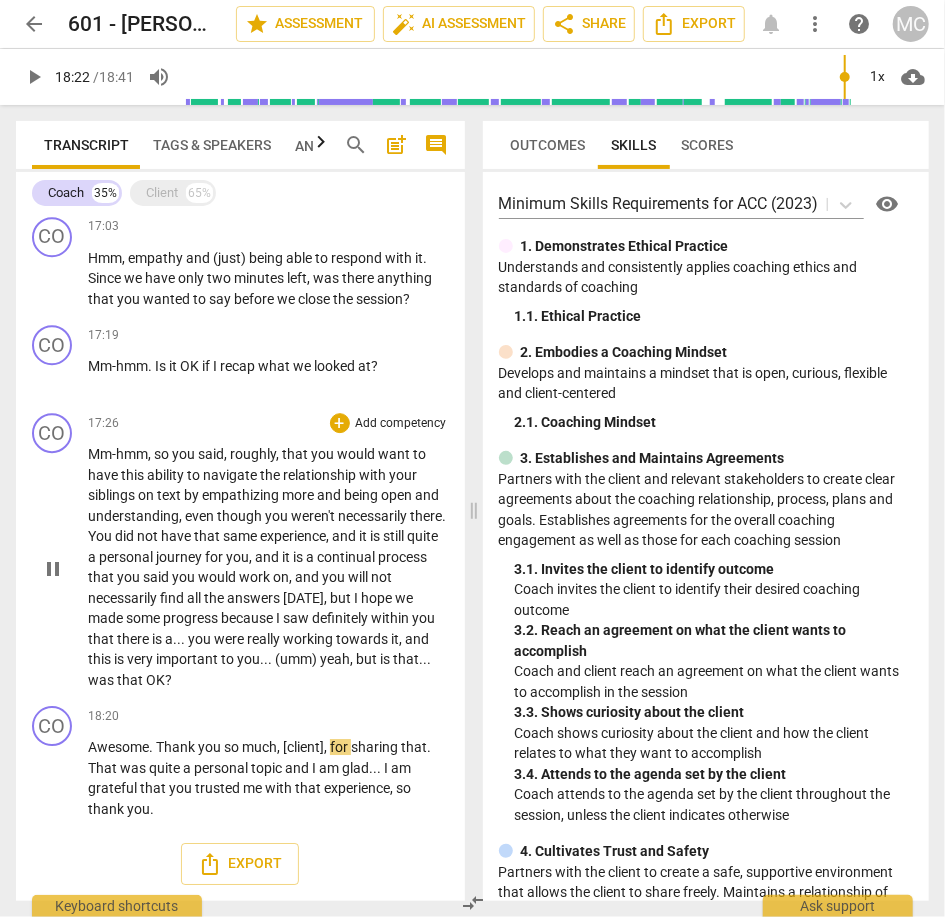 type on "1103" 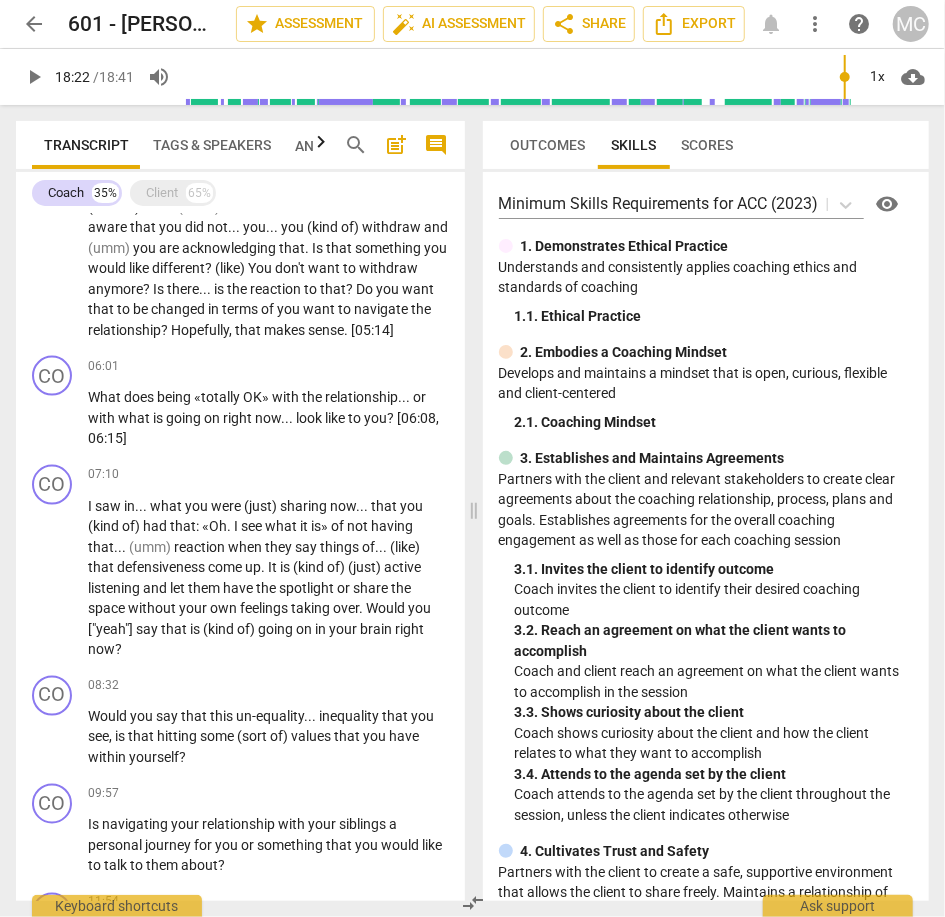 scroll, scrollTop: 949, scrollLeft: 0, axis: vertical 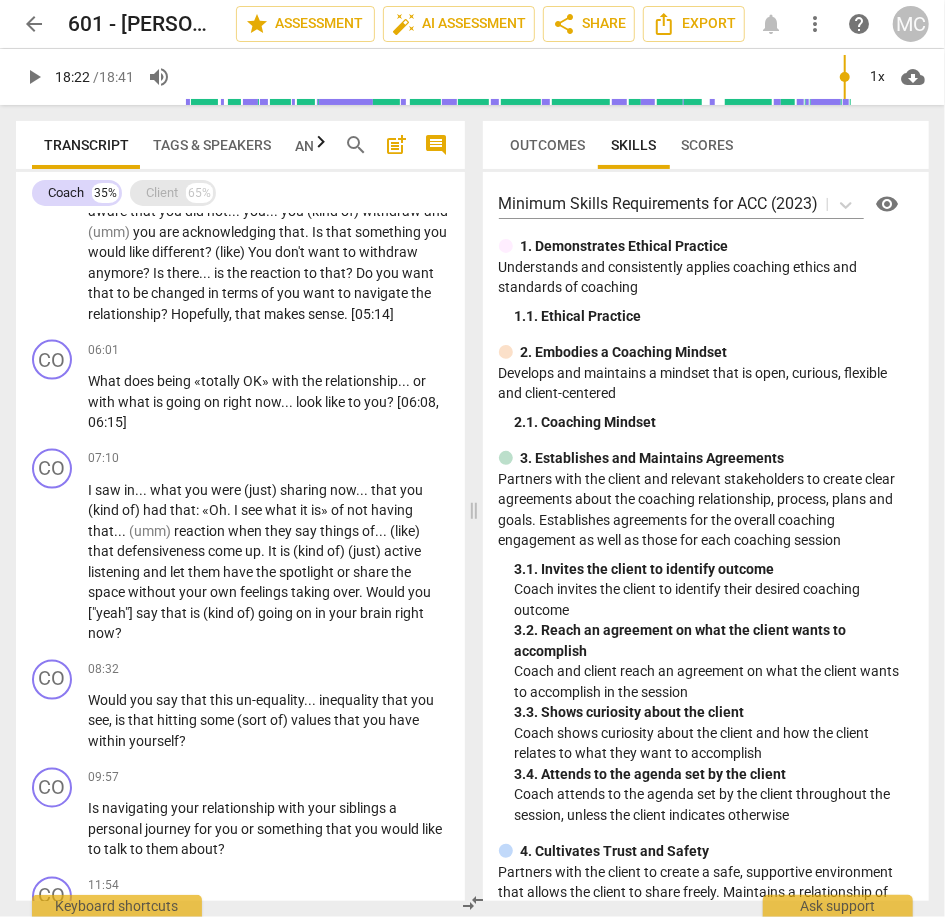 click on "Client" at bounding box center (162, 193) 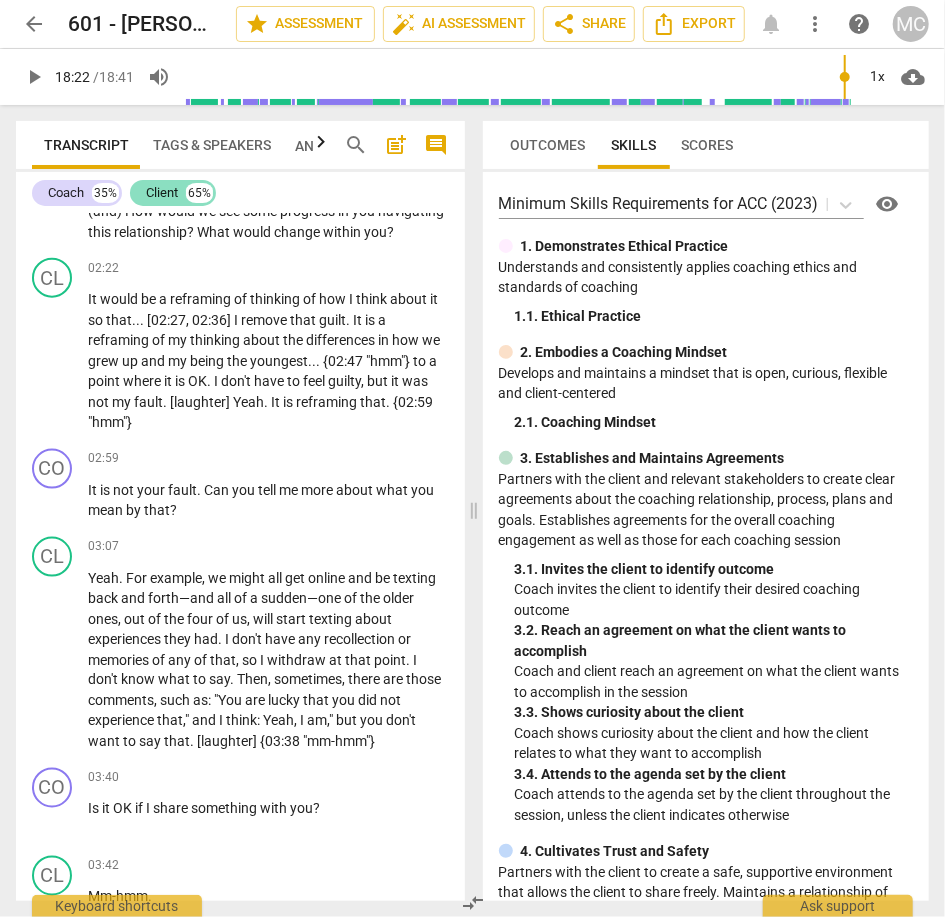 scroll, scrollTop: 1989, scrollLeft: 0, axis: vertical 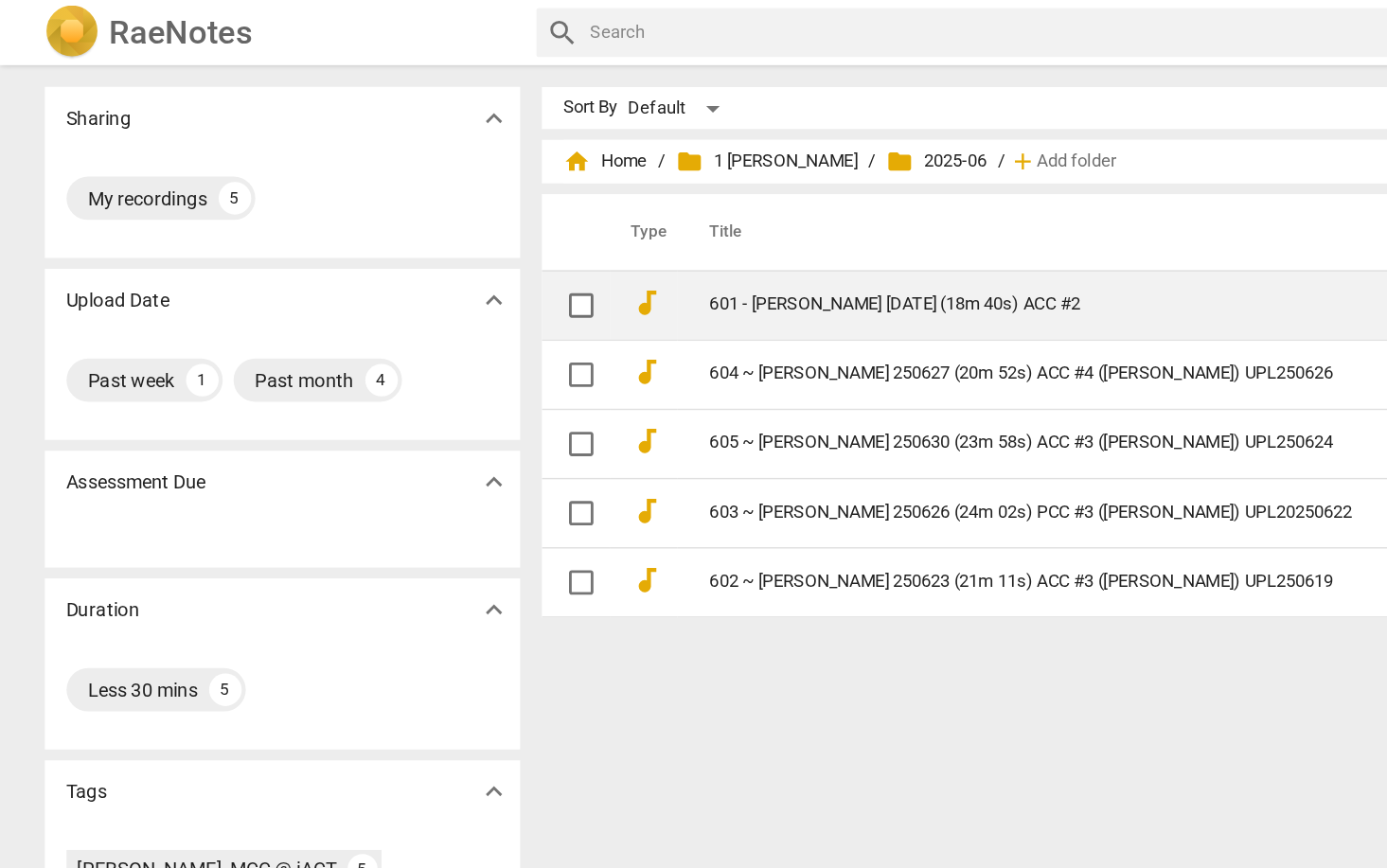 click on "601 - [PERSON_NAME] [DATE] (18m 40s) ACC #2" at bounding box center [727, 212] 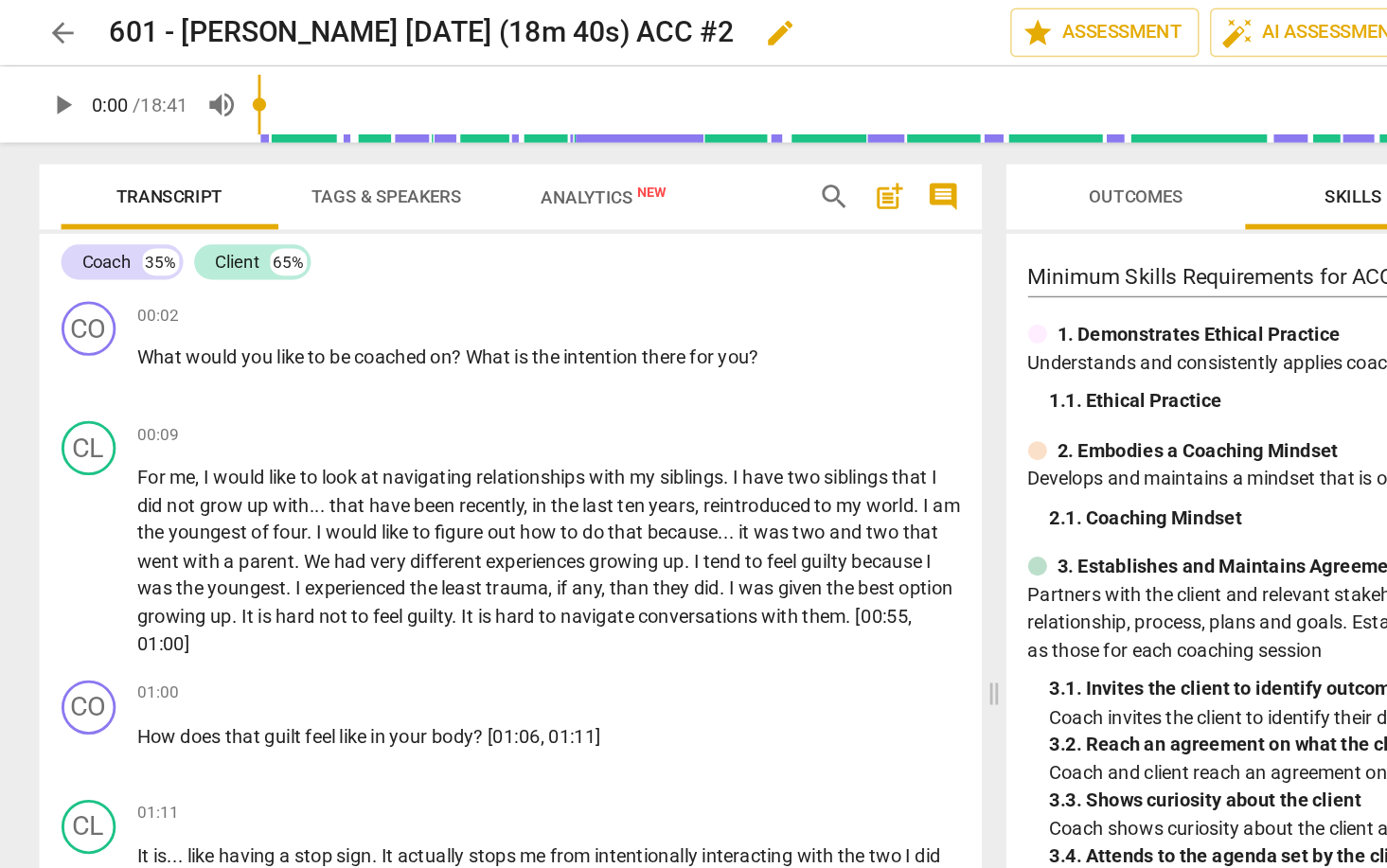 click on "edit" at bounding box center (544, 23) 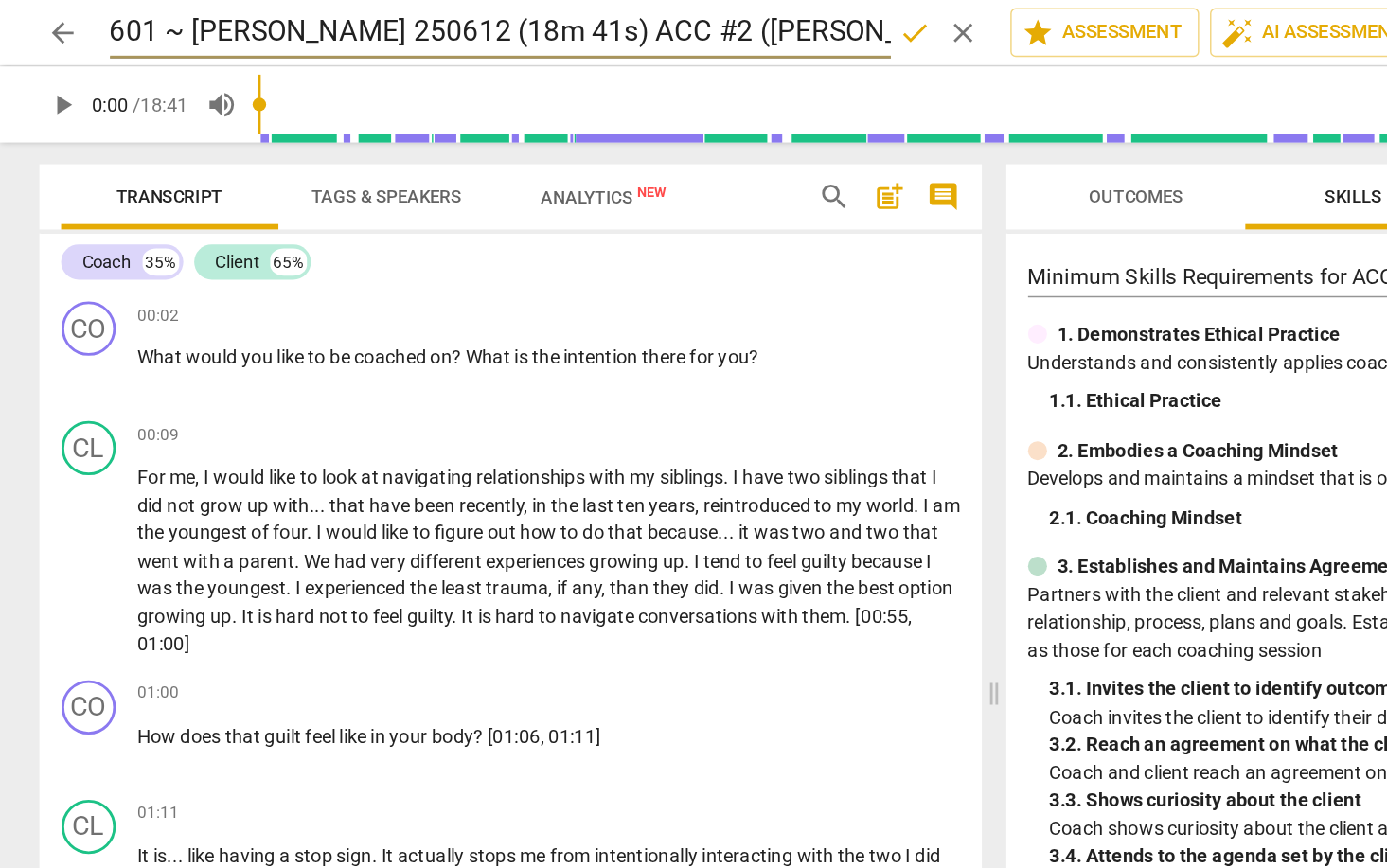 type on "601 ~ [PERSON_NAME] 250612 (18m 41s) ACC #2 ([PERSON_NAME]) UPL250523" 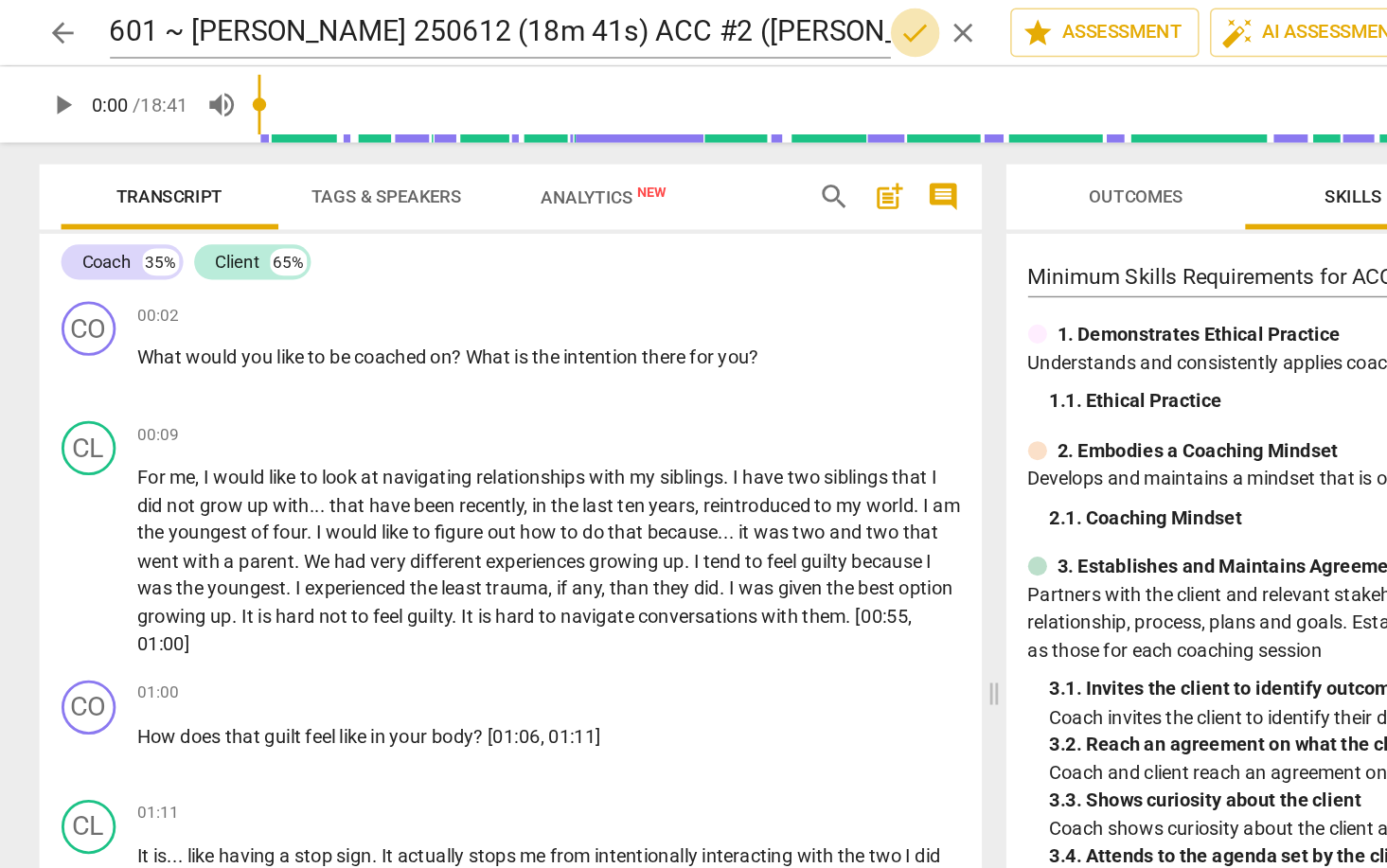 click on "done" at bounding box center (638, 23) 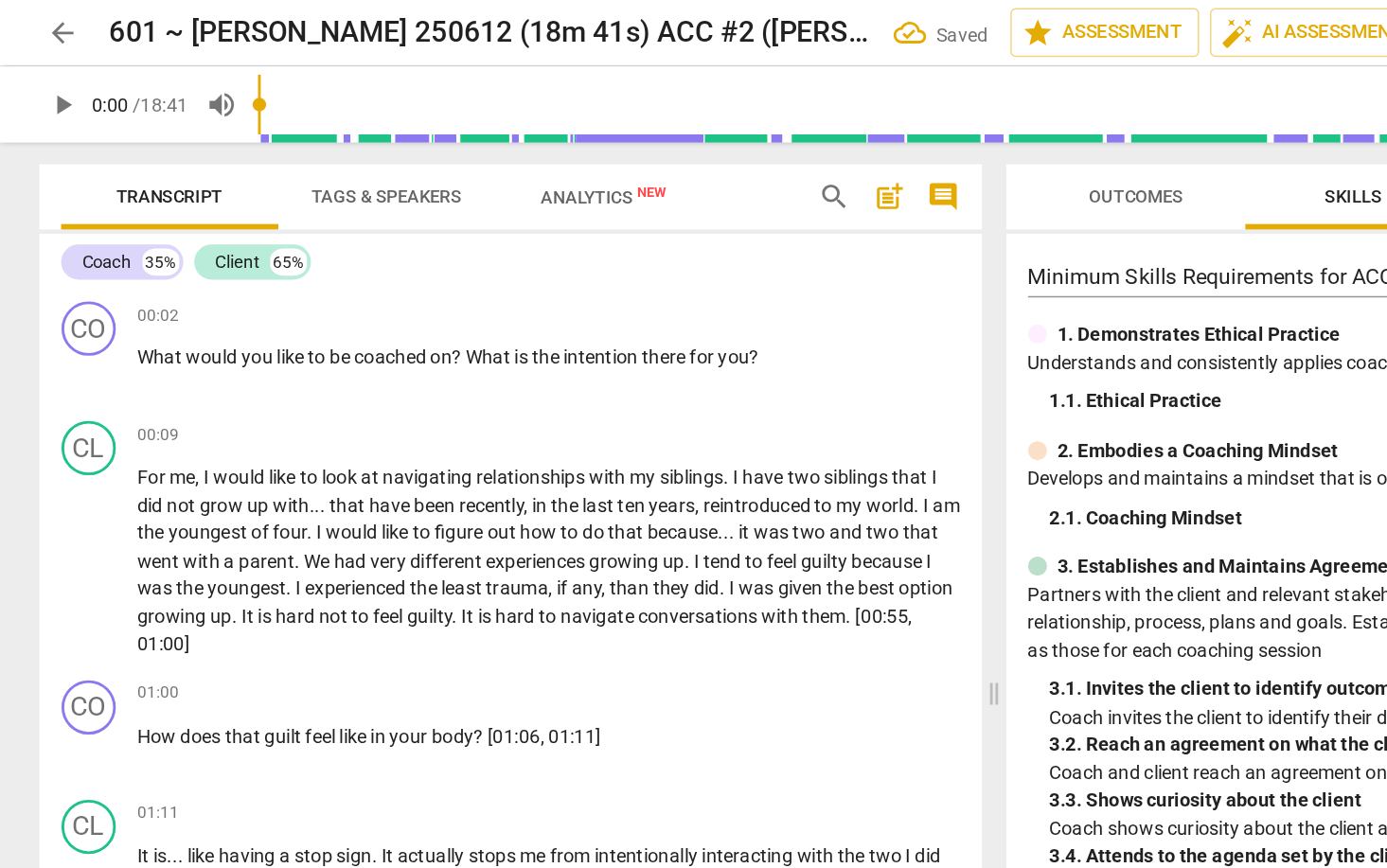 click on "arrow_back" at bounding box center [44, 23] 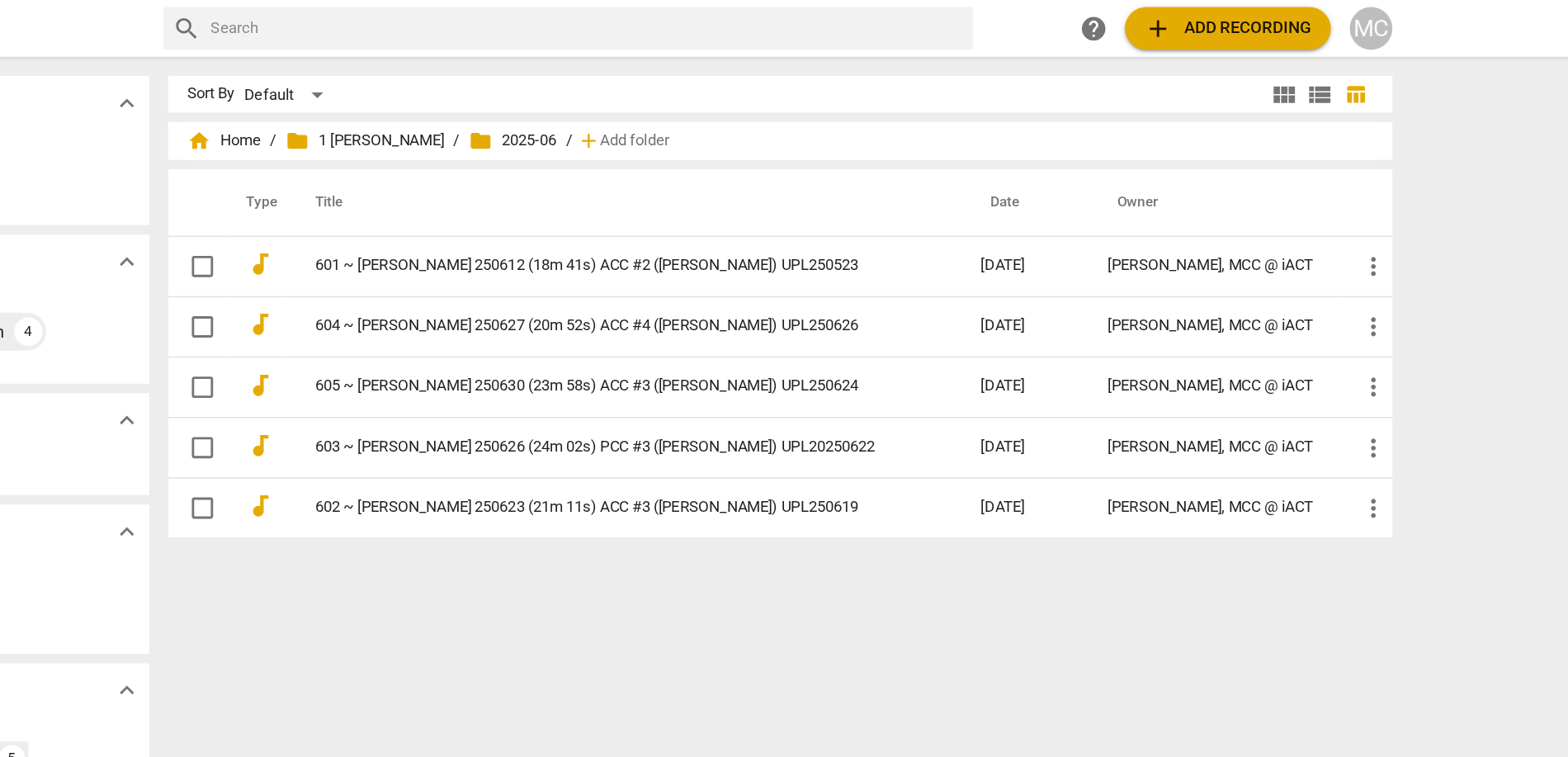 scroll, scrollTop: 0, scrollLeft: 0, axis: both 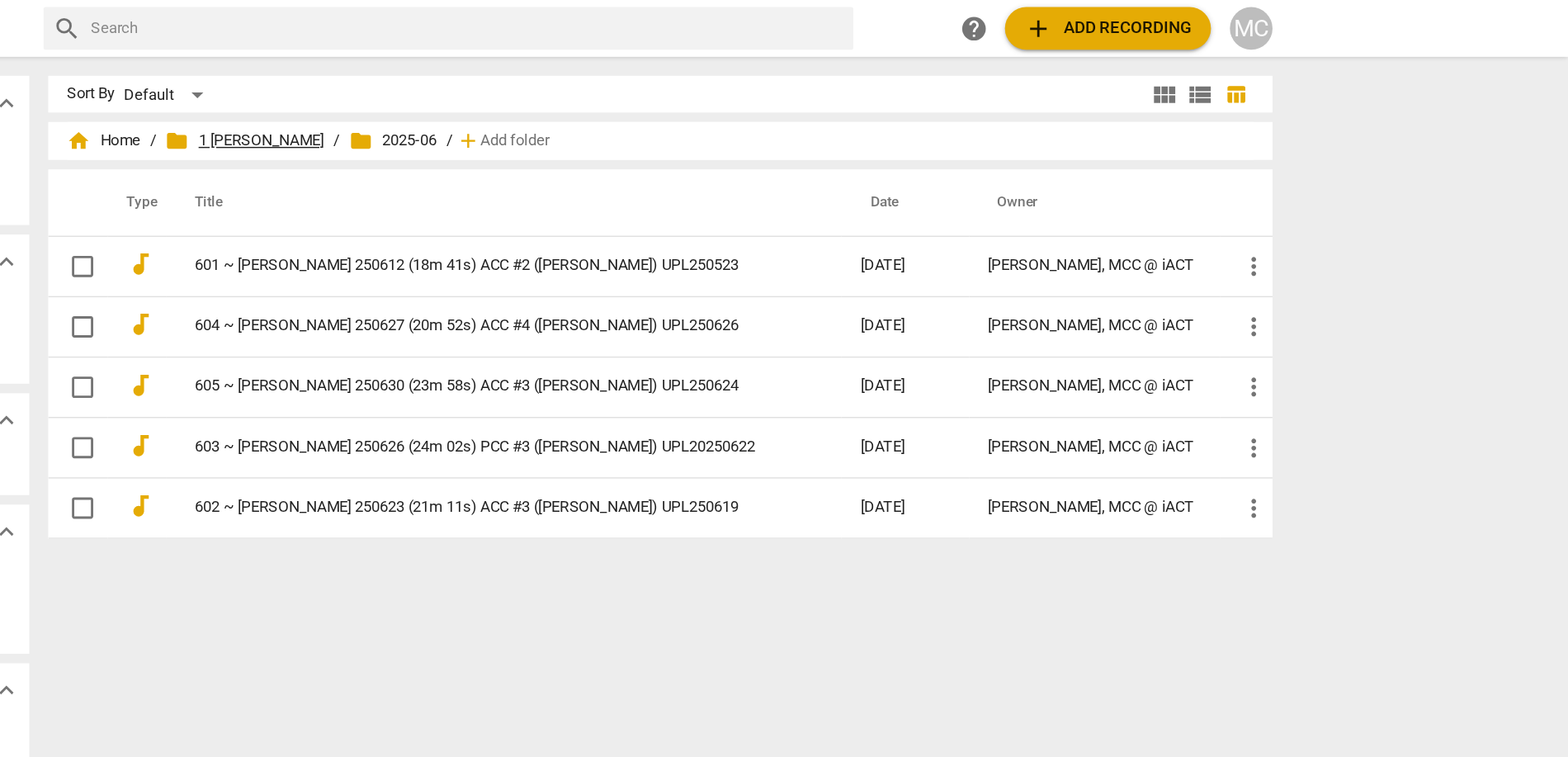 click on "folder 1 [PERSON_NAME]" at bounding box center (645, 98) 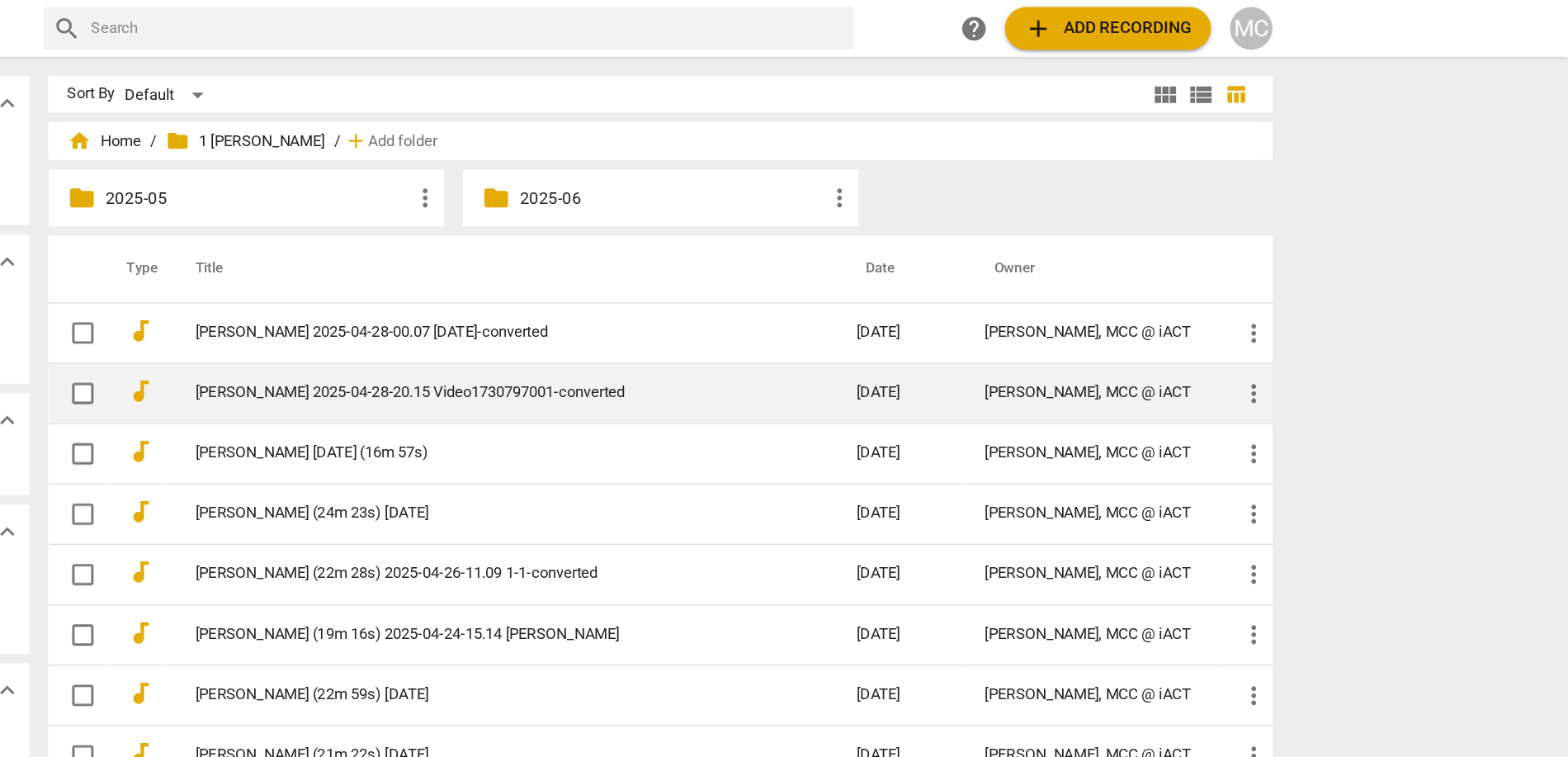 scroll, scrollTop: 0, scrollLeft: 0, axis: both 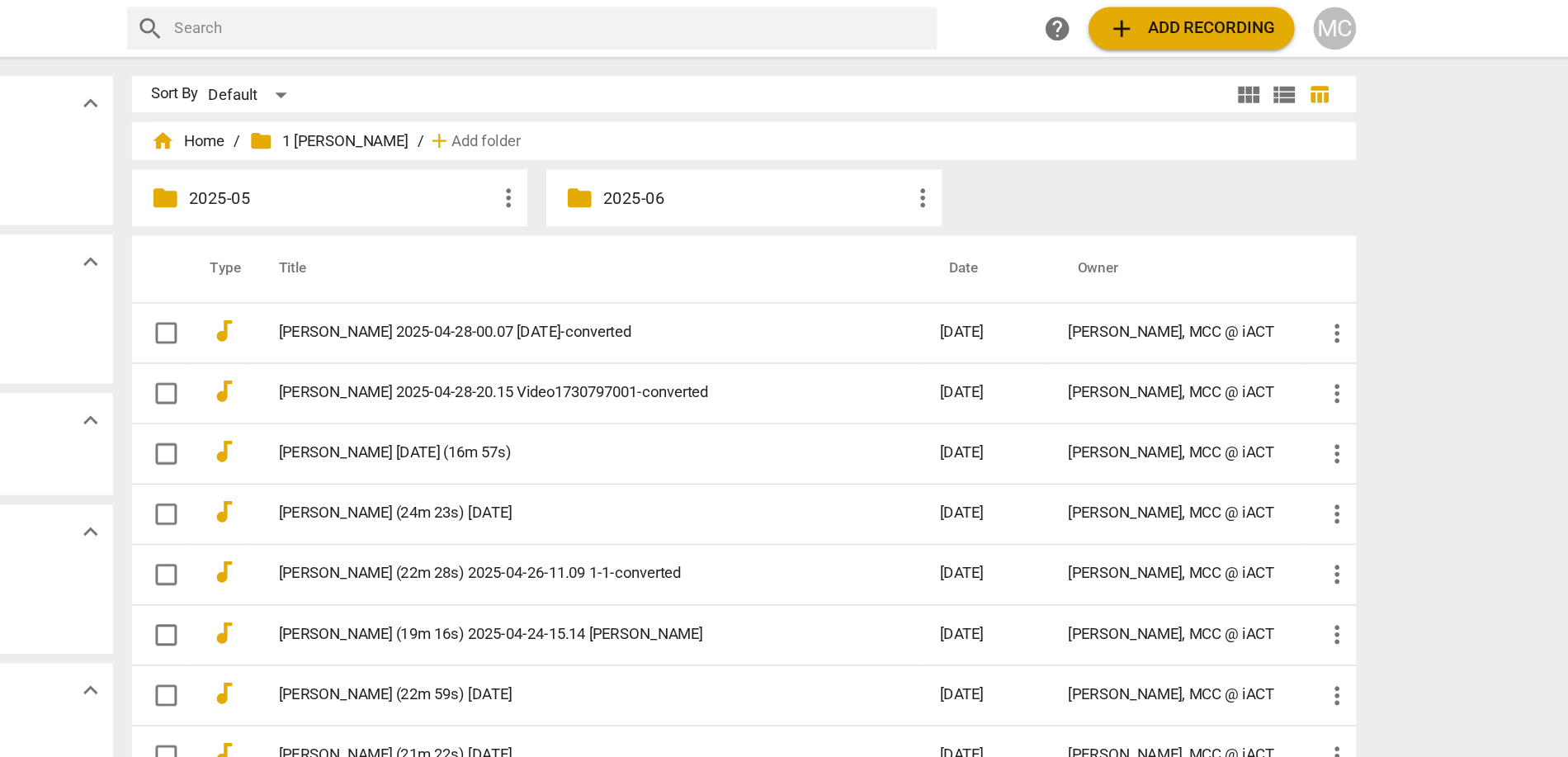 click on "2025-06" at bounding box center (943, 138) 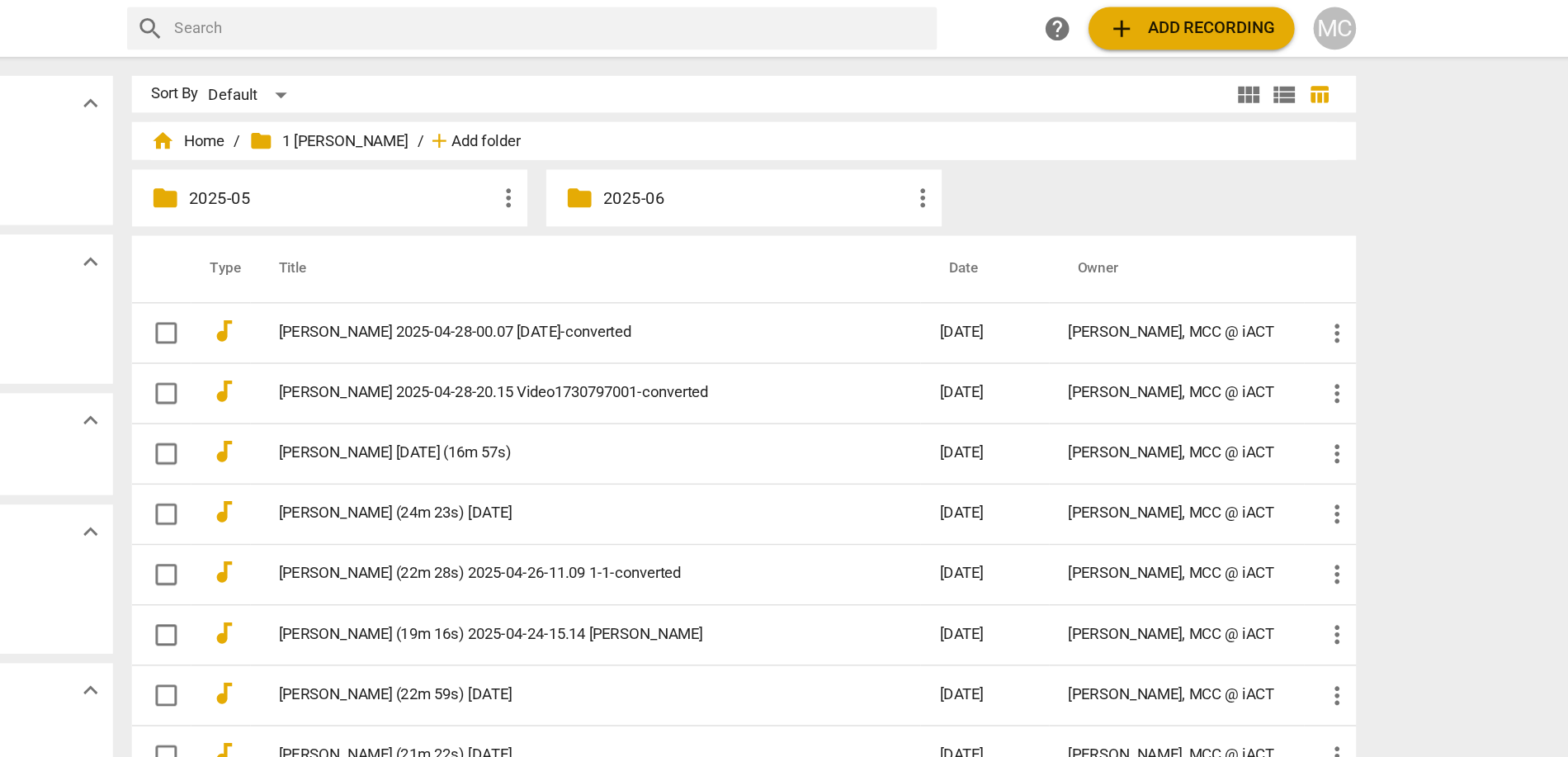 click on "Add folder" at bounding box center [755, 98] 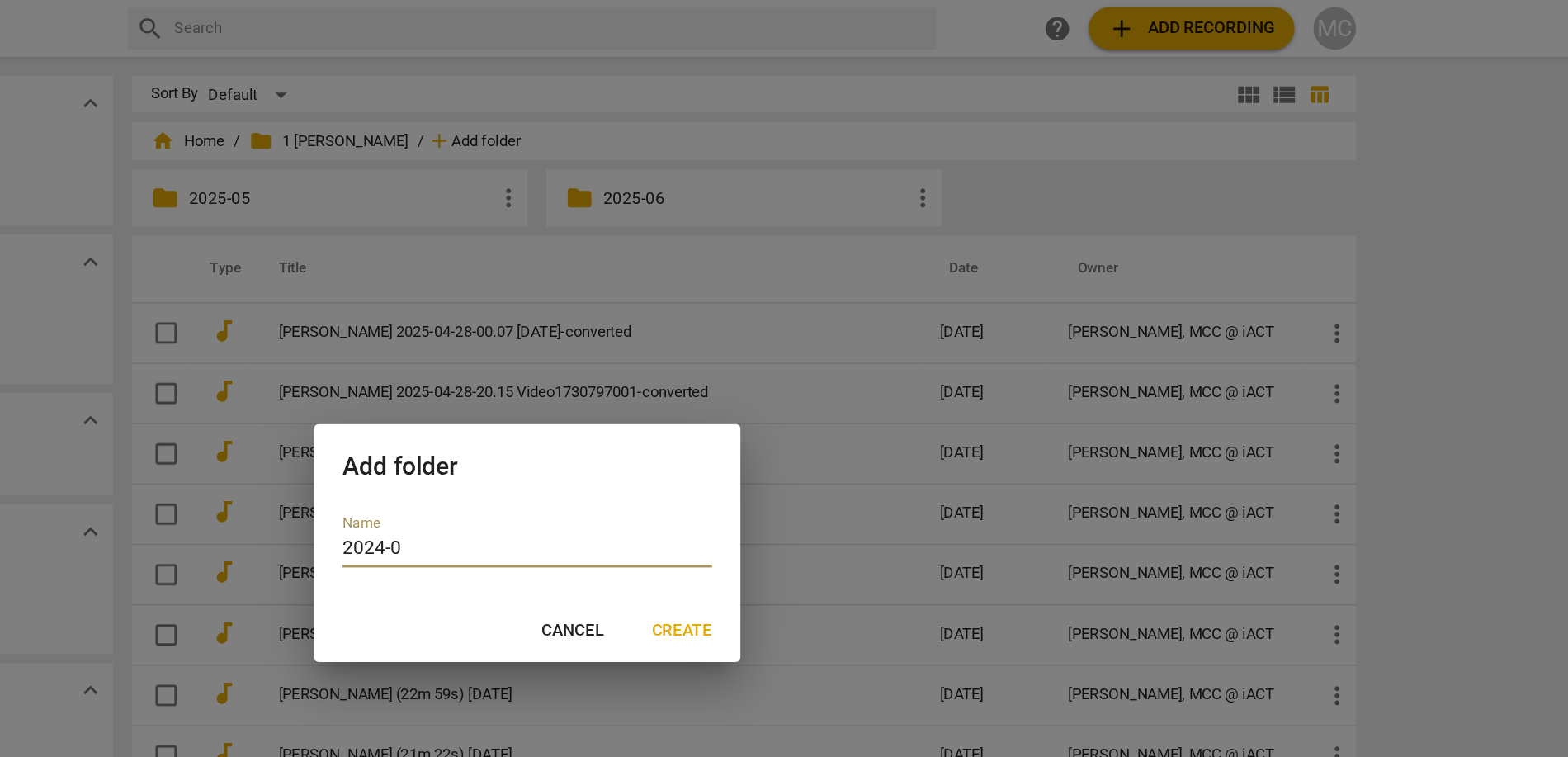 type on "2024-04" 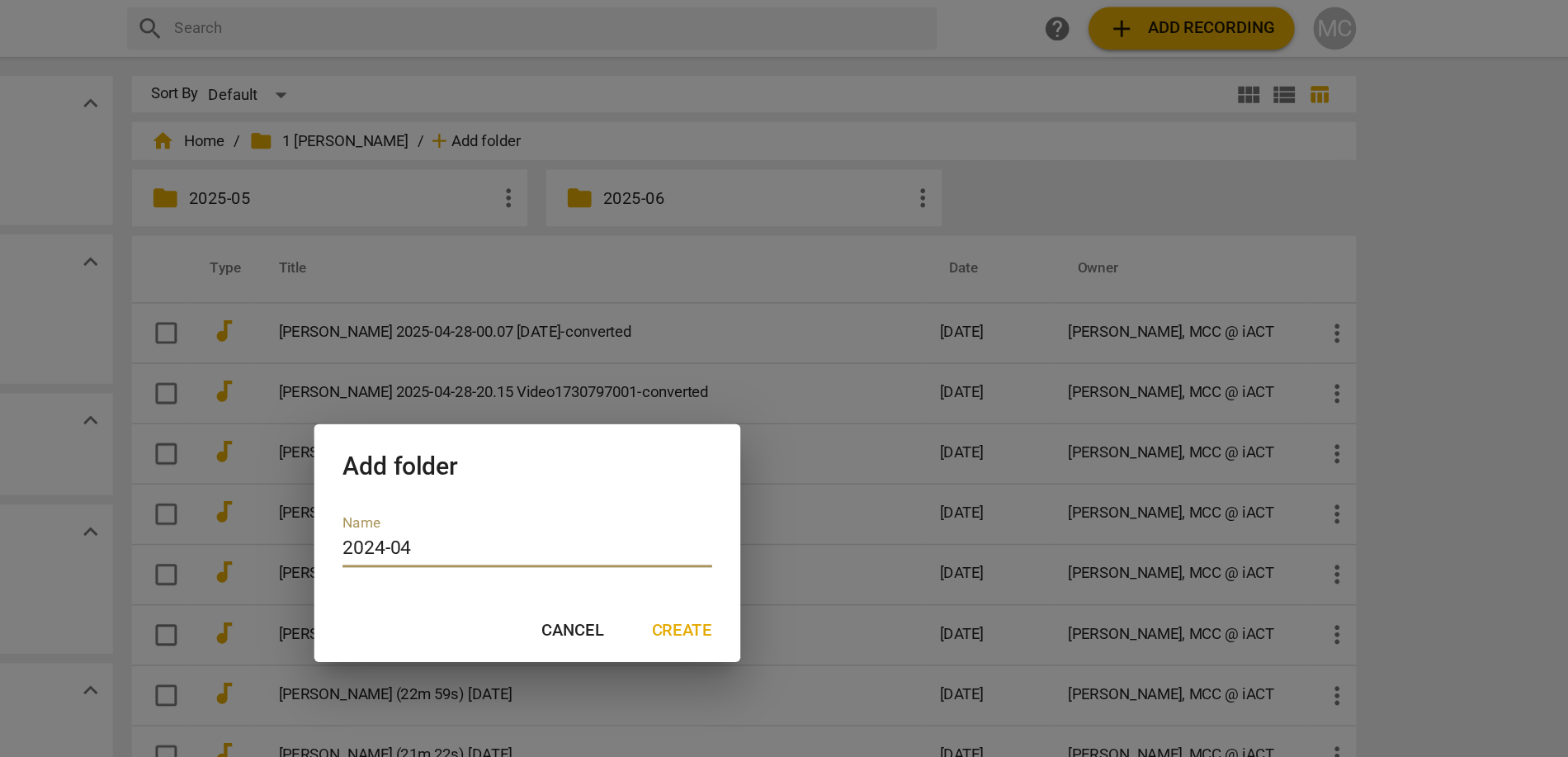 type 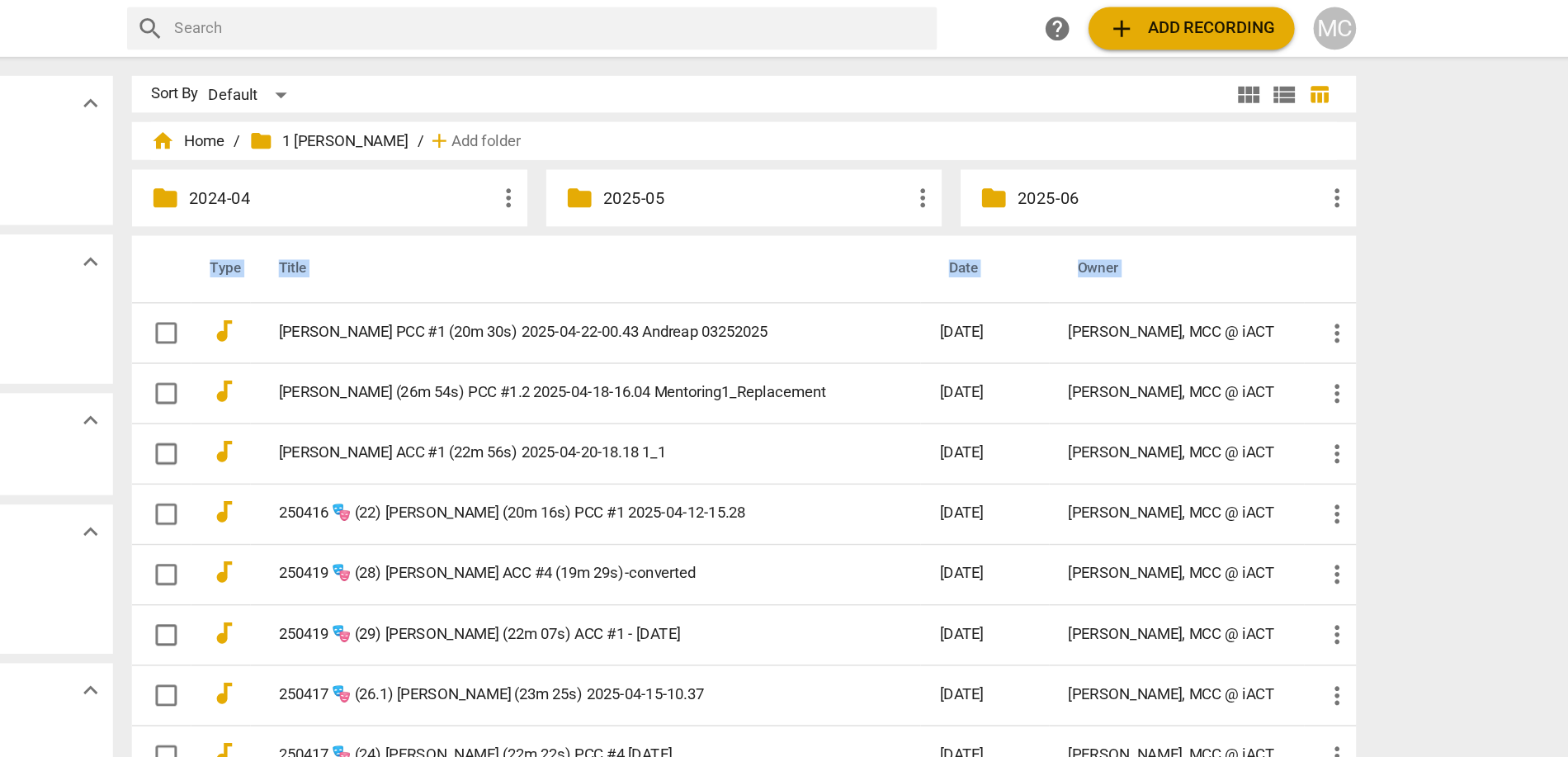 drag, startPoint x: 673, startPoint y: 242, endPoint x: 564, endPoint y: 128, distance: 157.72444 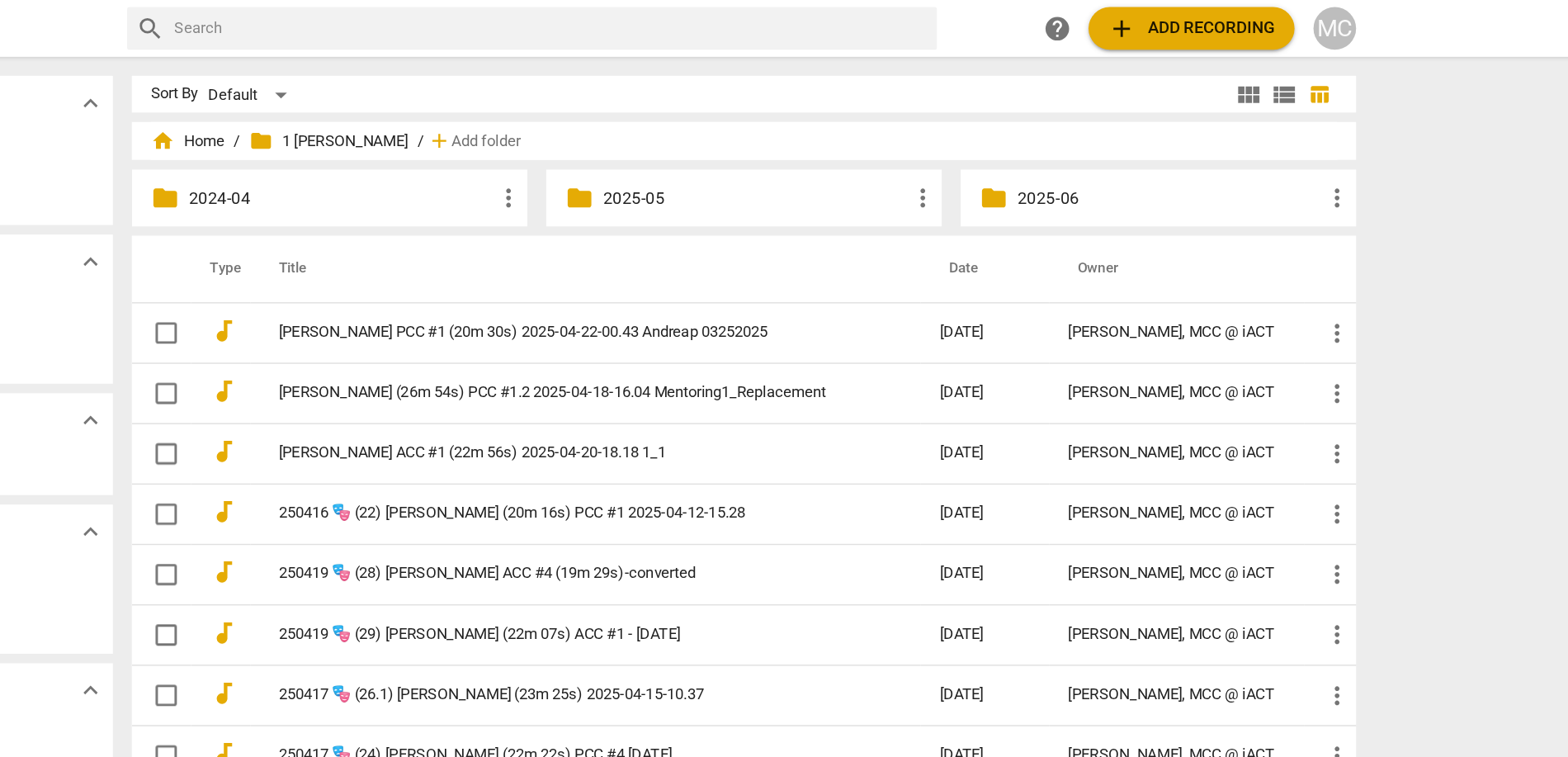 click on "Sort By Default" at bounding box center [898, 65] 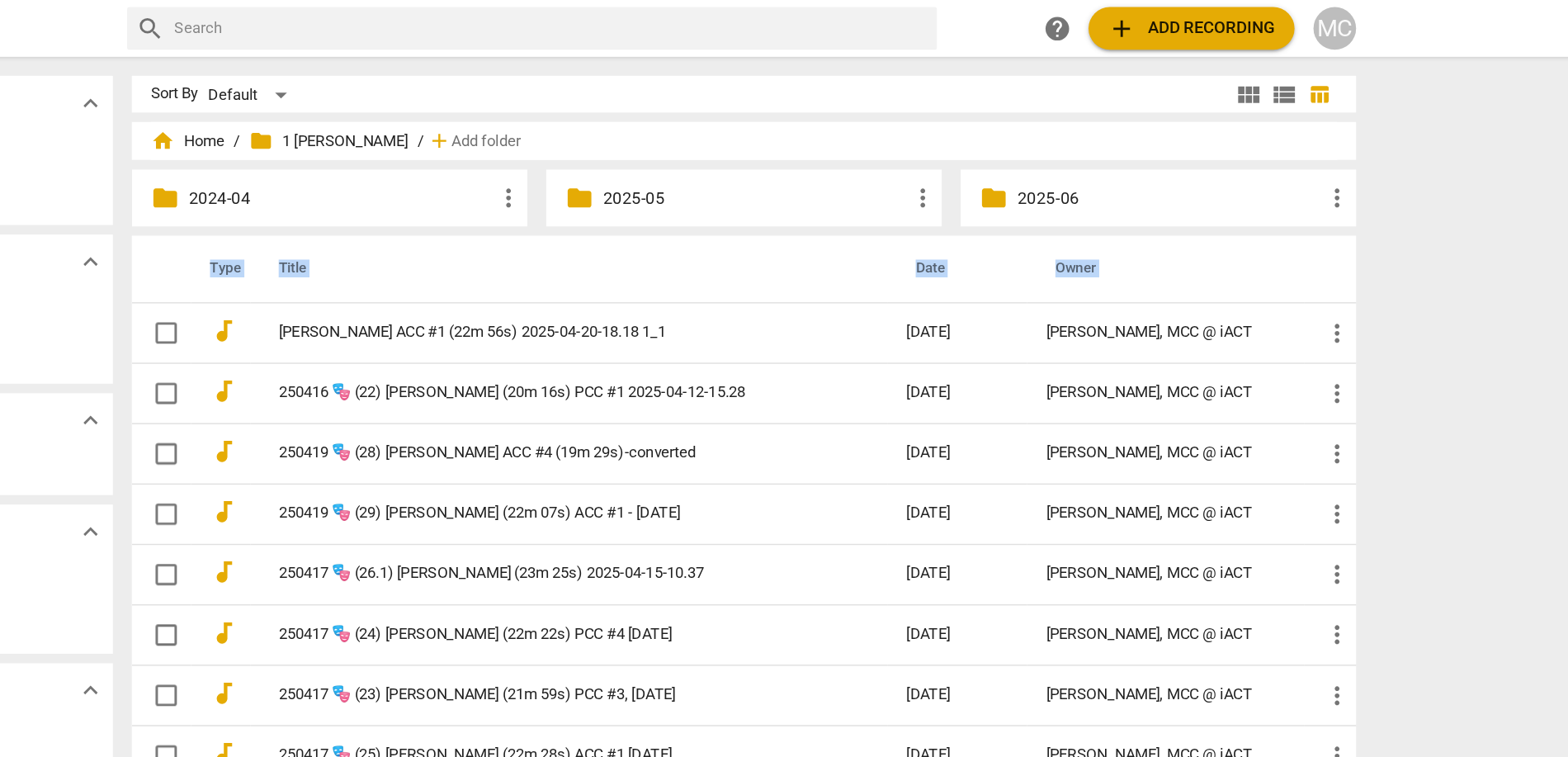 drag, startPoint x: 662, startPoint y: 239, endPoint x: 568, endPoint y: 143, distance: 134.3577 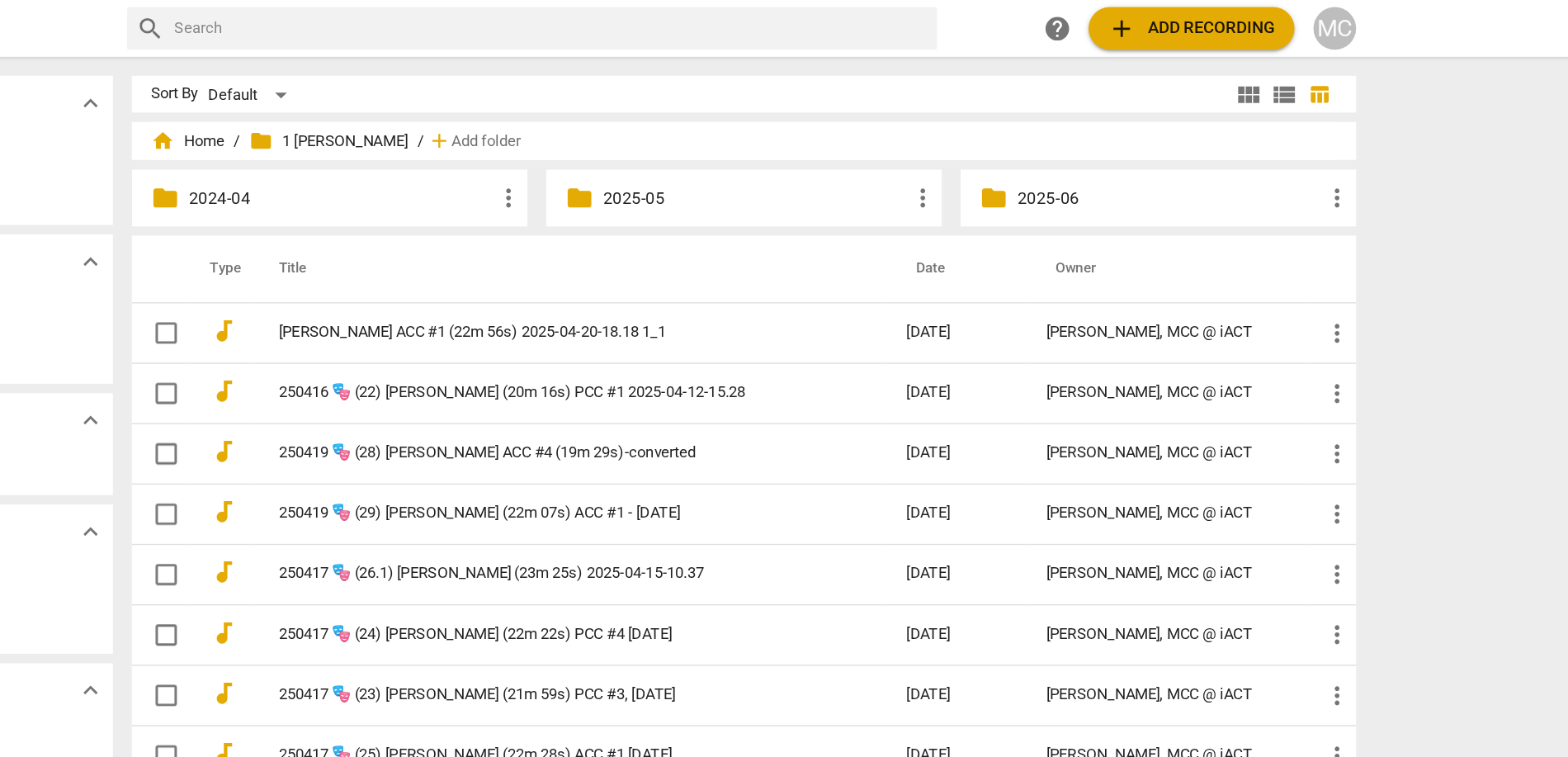 click on "Title" at bounding box center [813, 187] 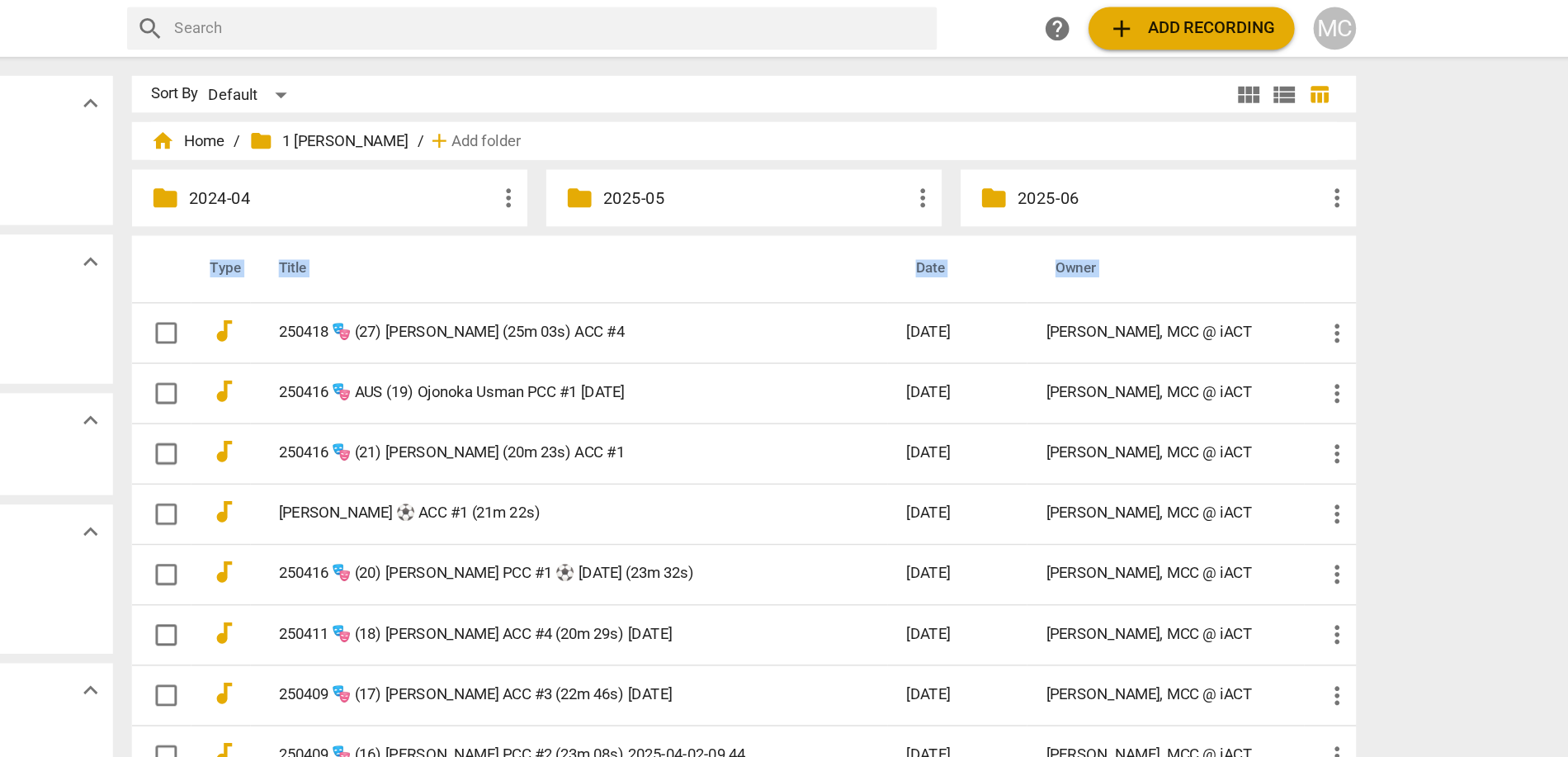 drag, startPoint x: 691, startPoint y: 239, endPoint x: 593, endPoint y: 160, distance: 125.87692 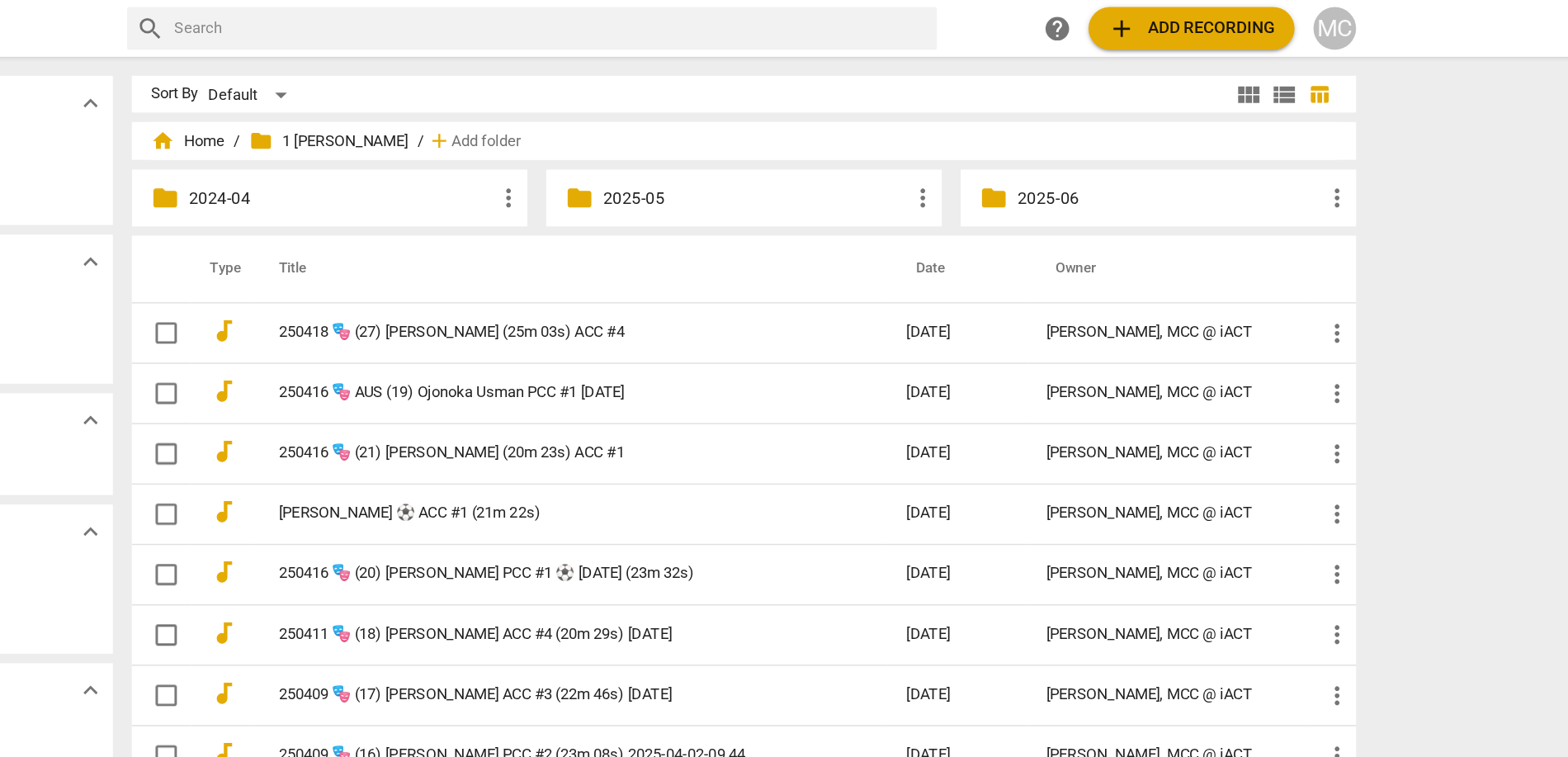 click on "Title" at bounding box center [813, 187] 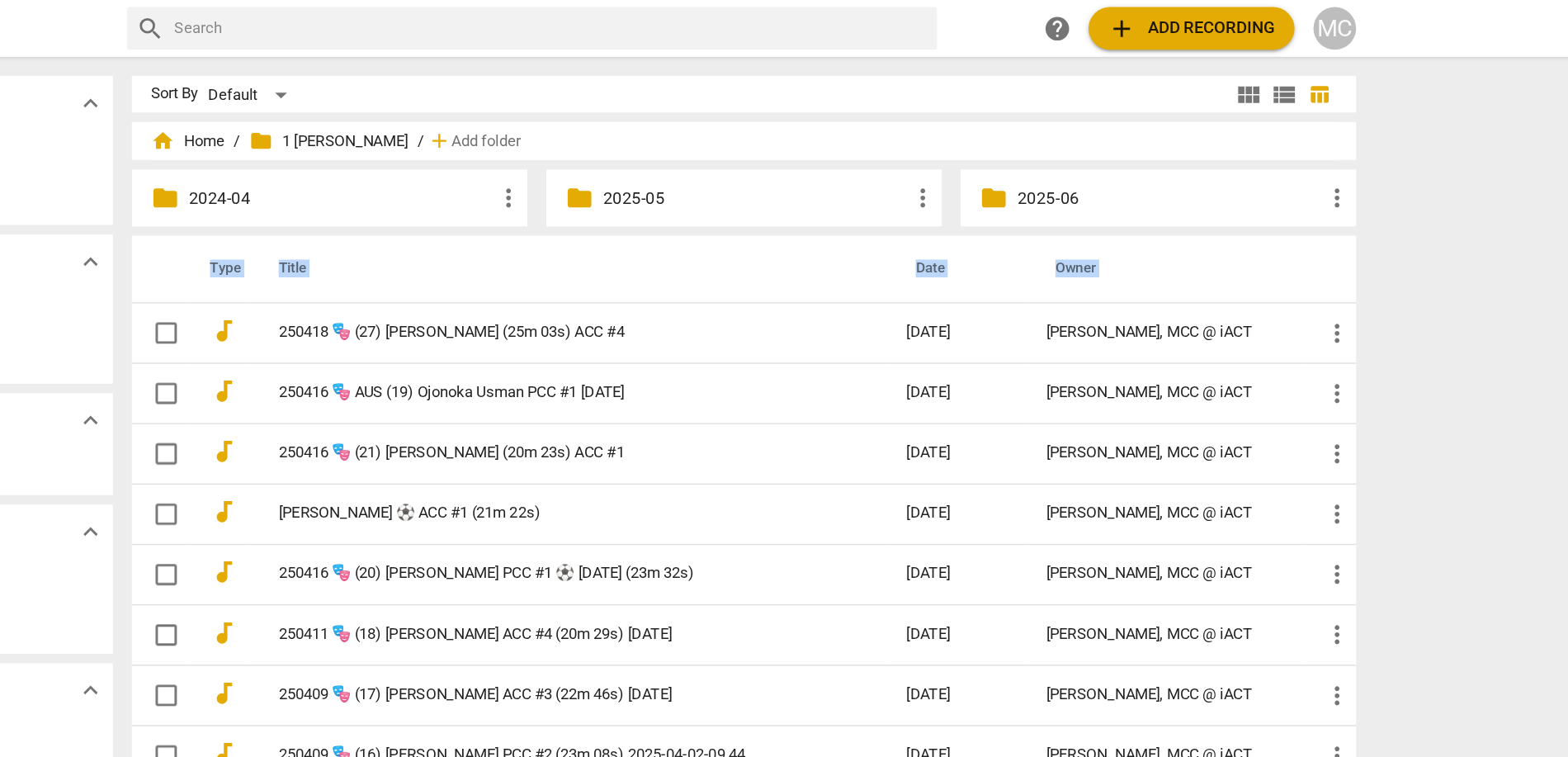 drag, startPoint x: 684, startPoint y: 241, endPoint x: 629, endPoint y: 157, distance: 100.40418 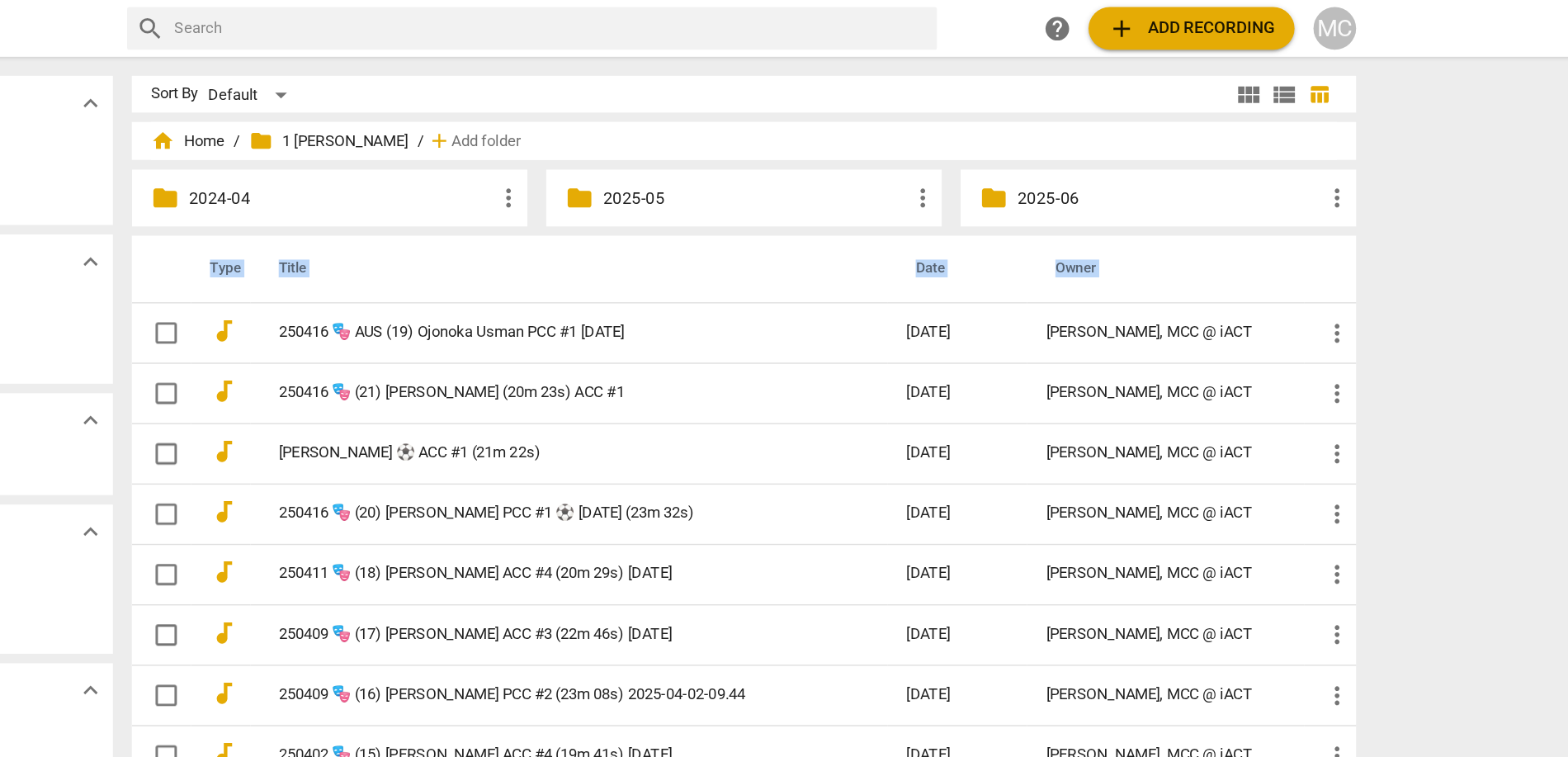 drag, startPoint x: 702, startPoint y: 222, endPoint x: 585, endPoint y: 130, distance: 148.83884 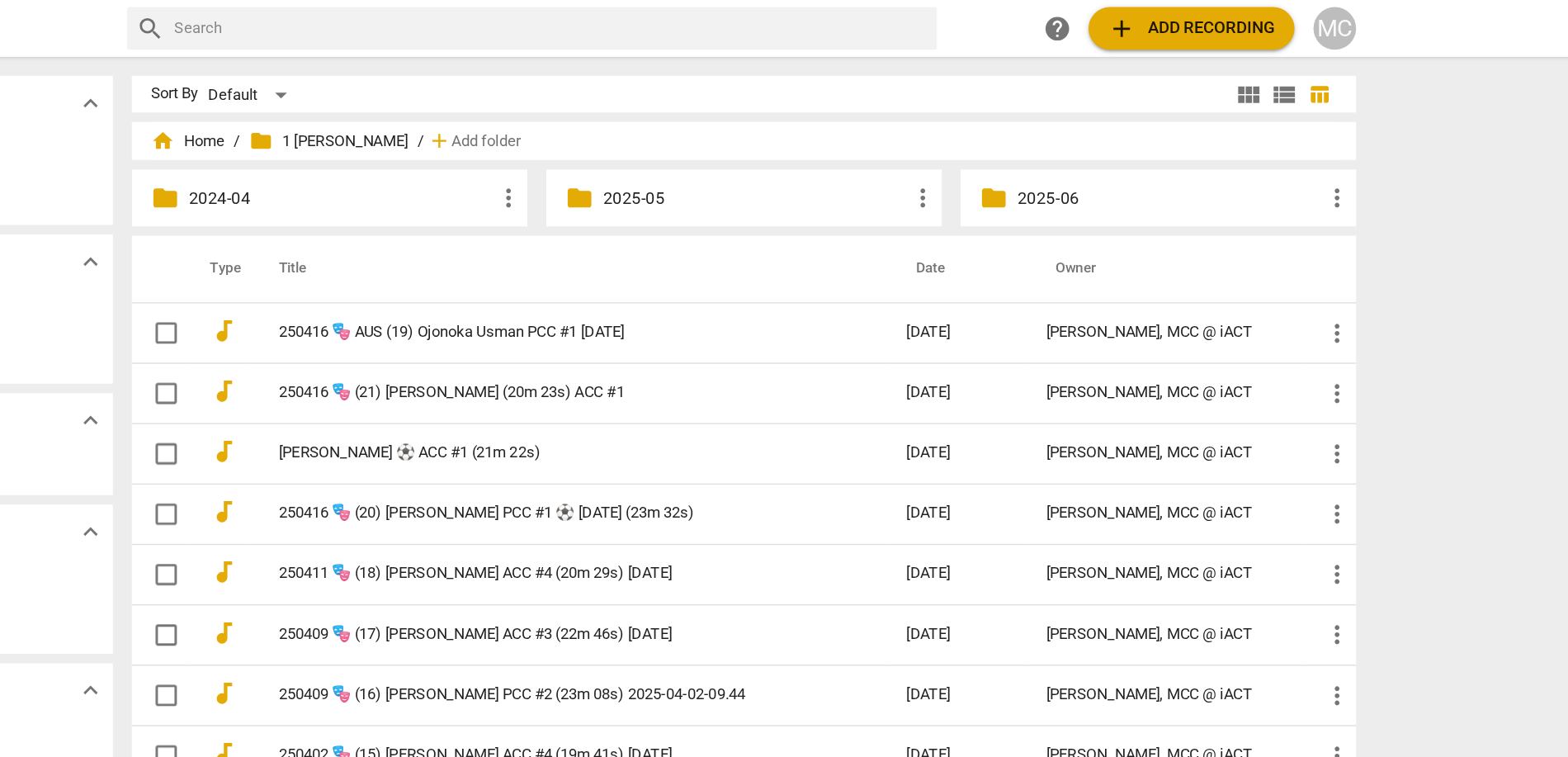 click on "Title" at bounding box center (813, 187) 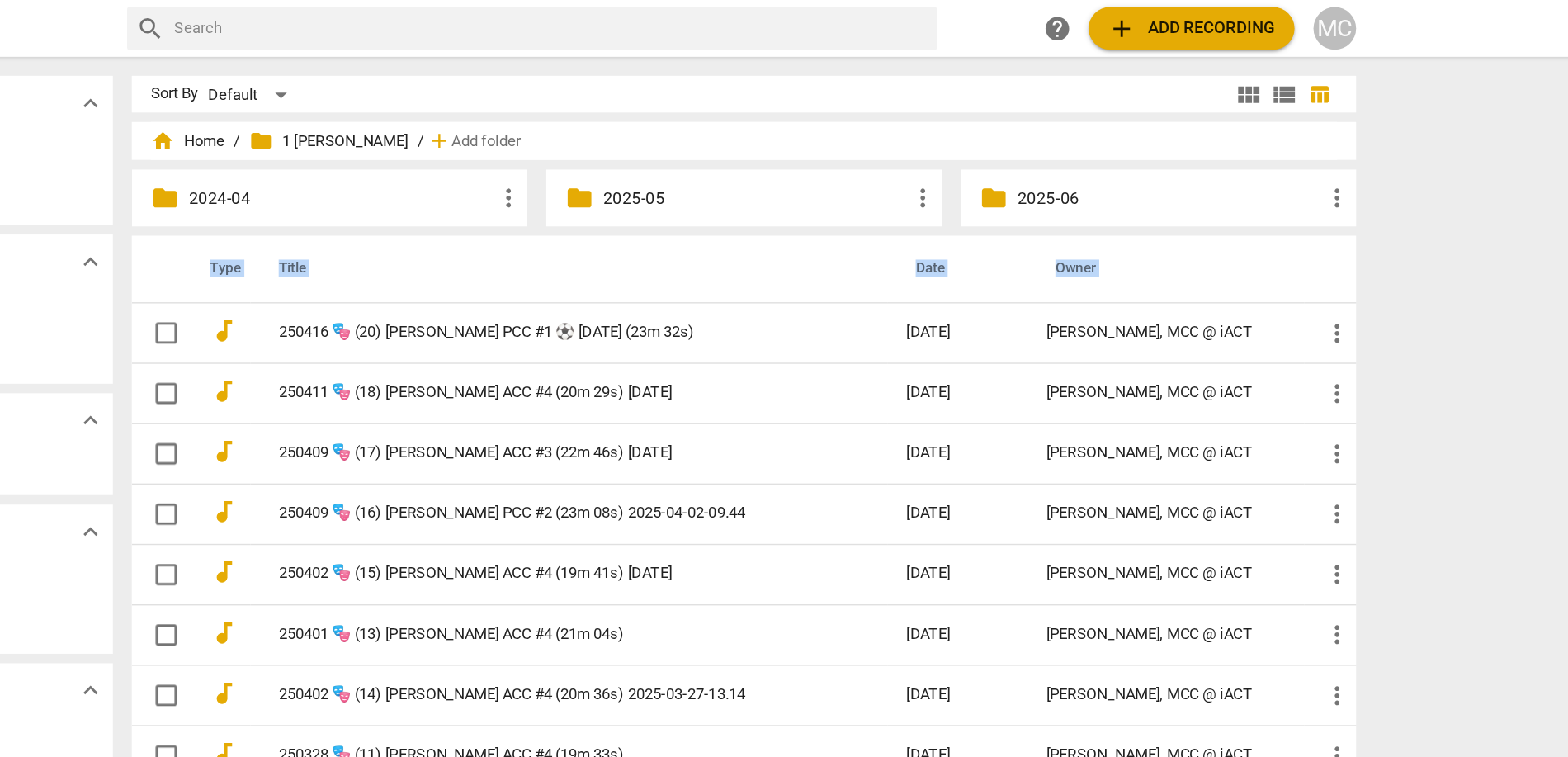 drag, startPoint x: 664, startPoint y: 222, endPoint x: 595, endPoint y: 160, distance: 92.76314 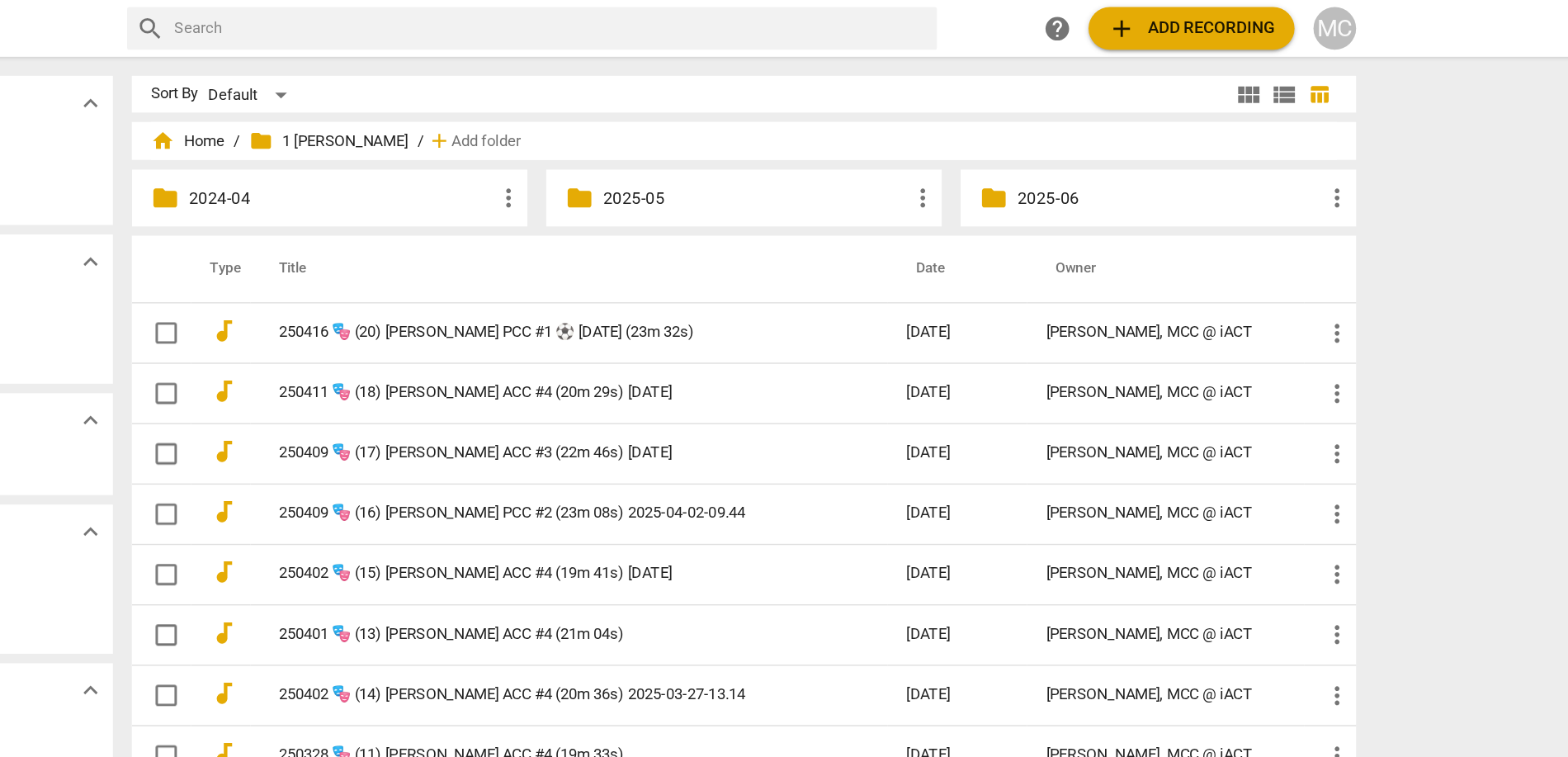 click on "Title" at bounding box center [813, 187] 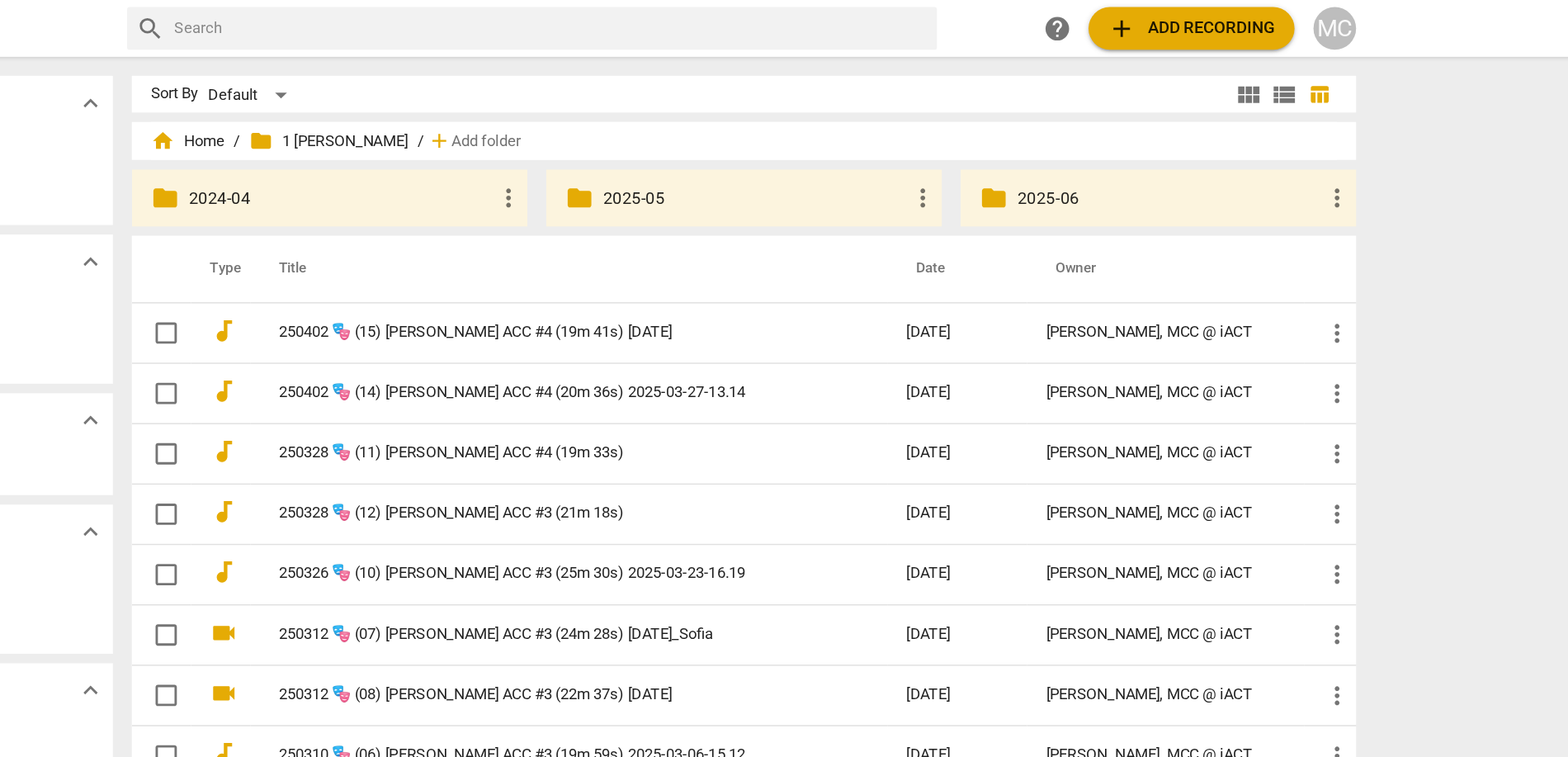 click on "2024-04" at bounding box center [654, 138] 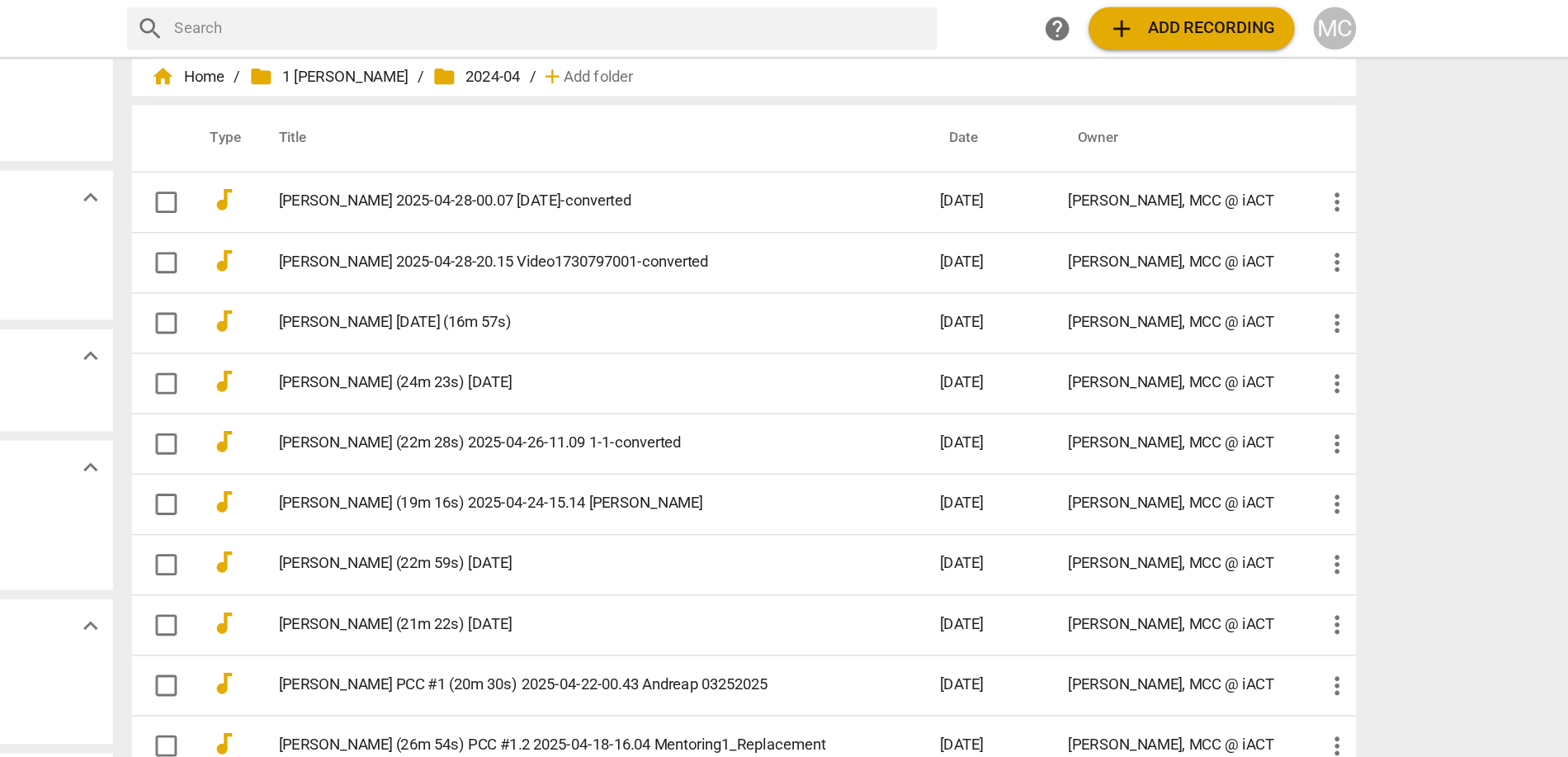 scroll, scrollTop: 0, scrollLeft: 0, axis: both 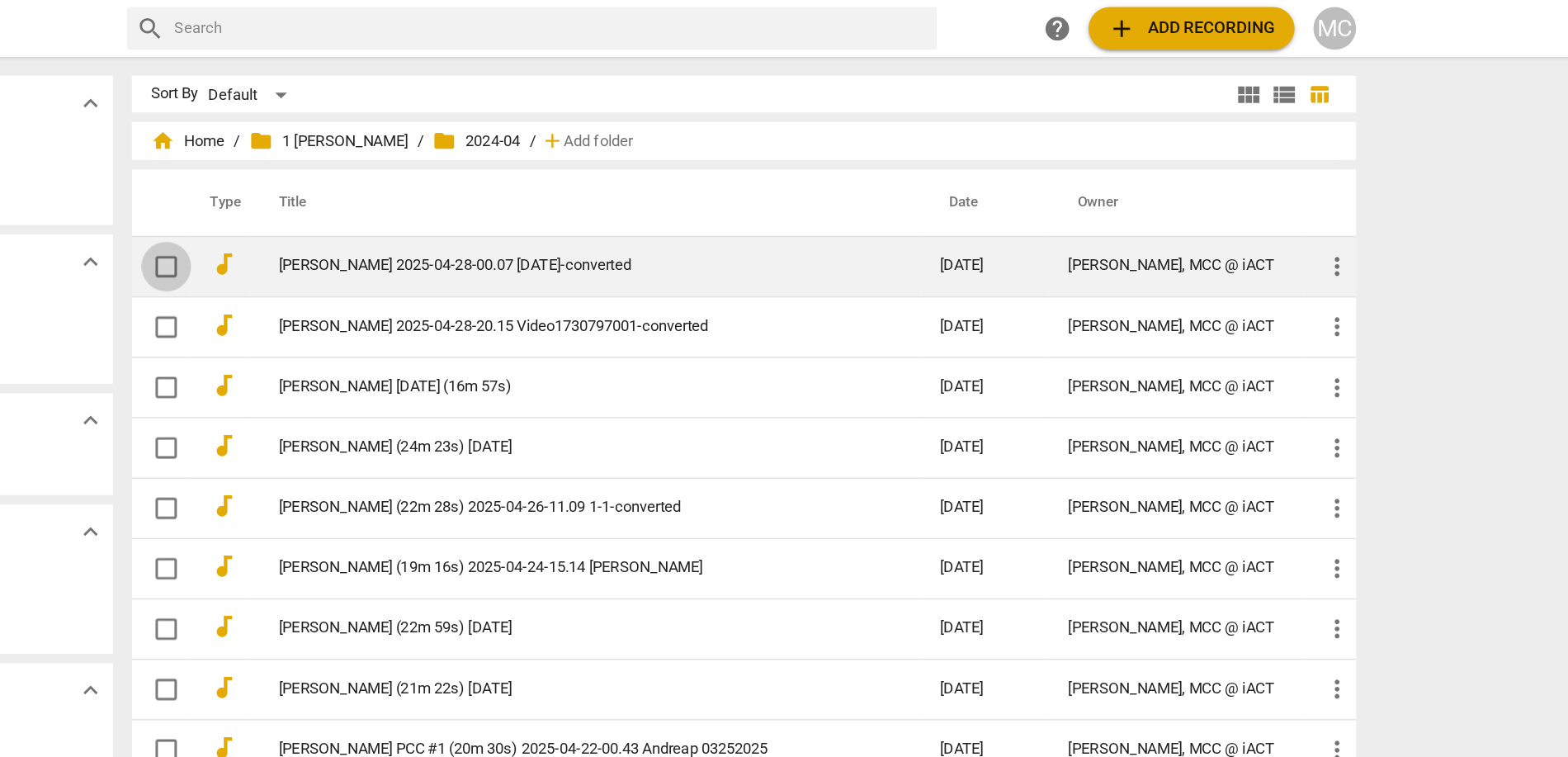 click at bounding box center [532, 186] 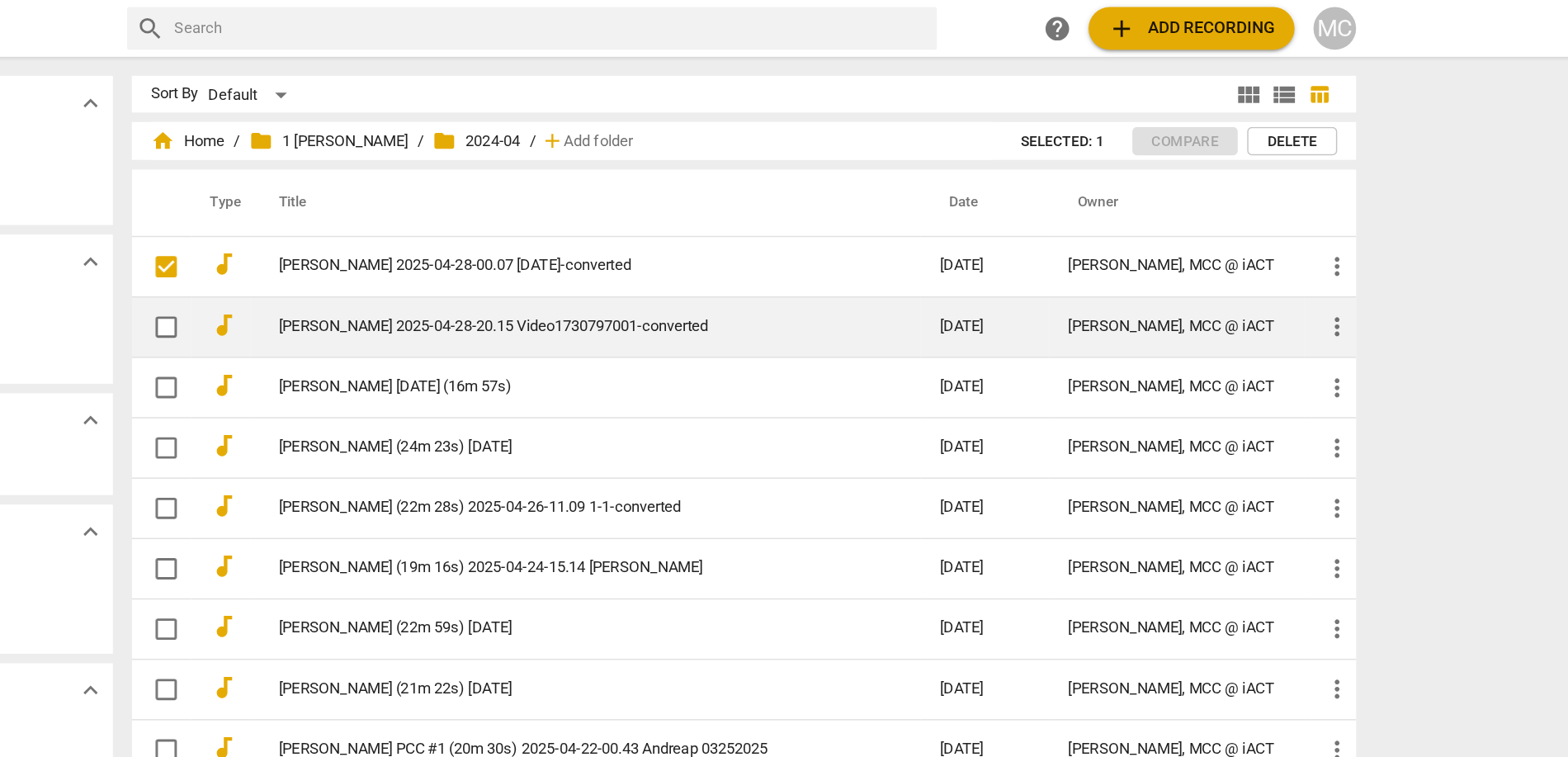 scroll, scrollTop: 321, scrollLeft: 0, axis: vertical 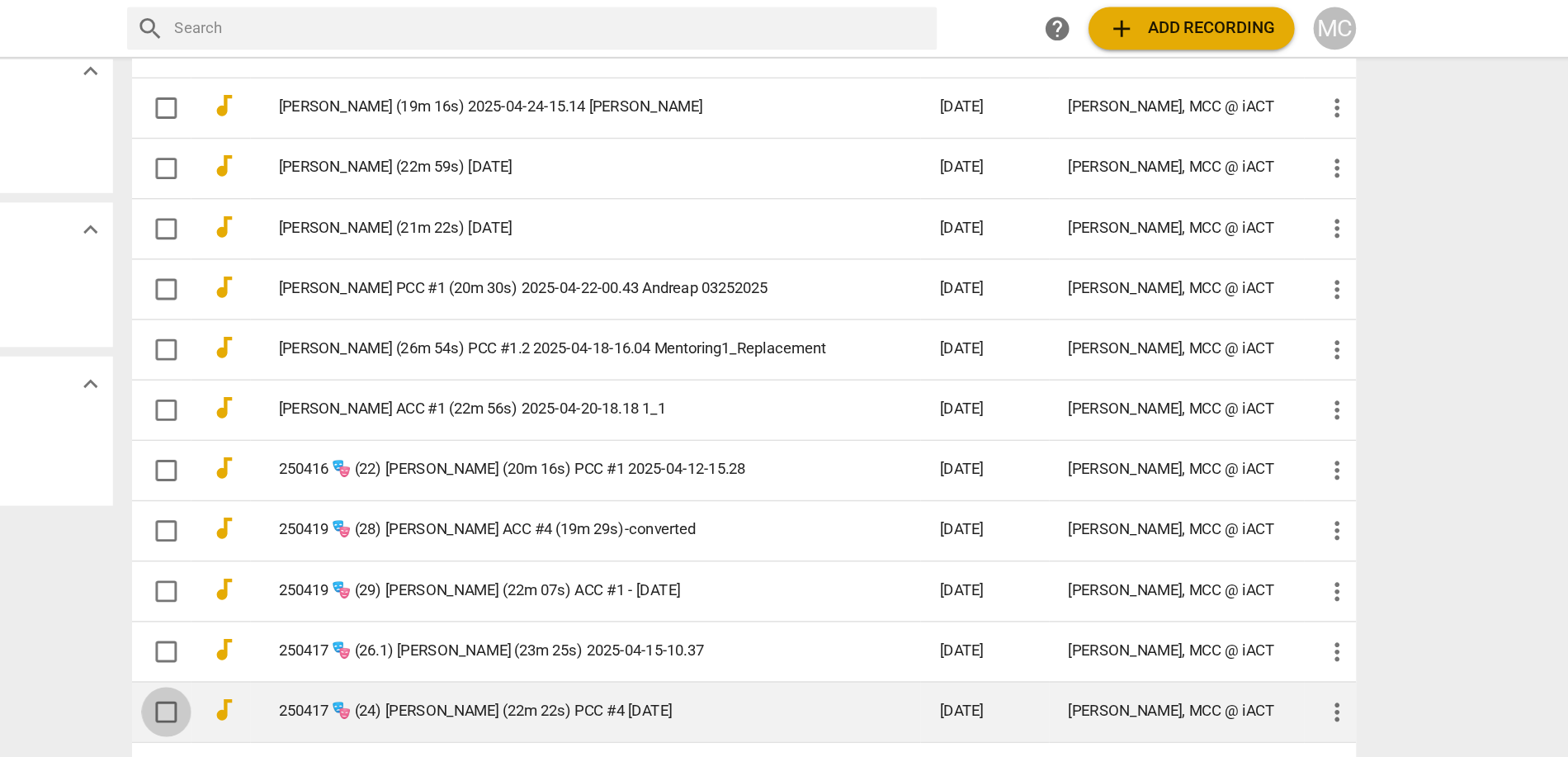 click at bounding box center (532, 496) 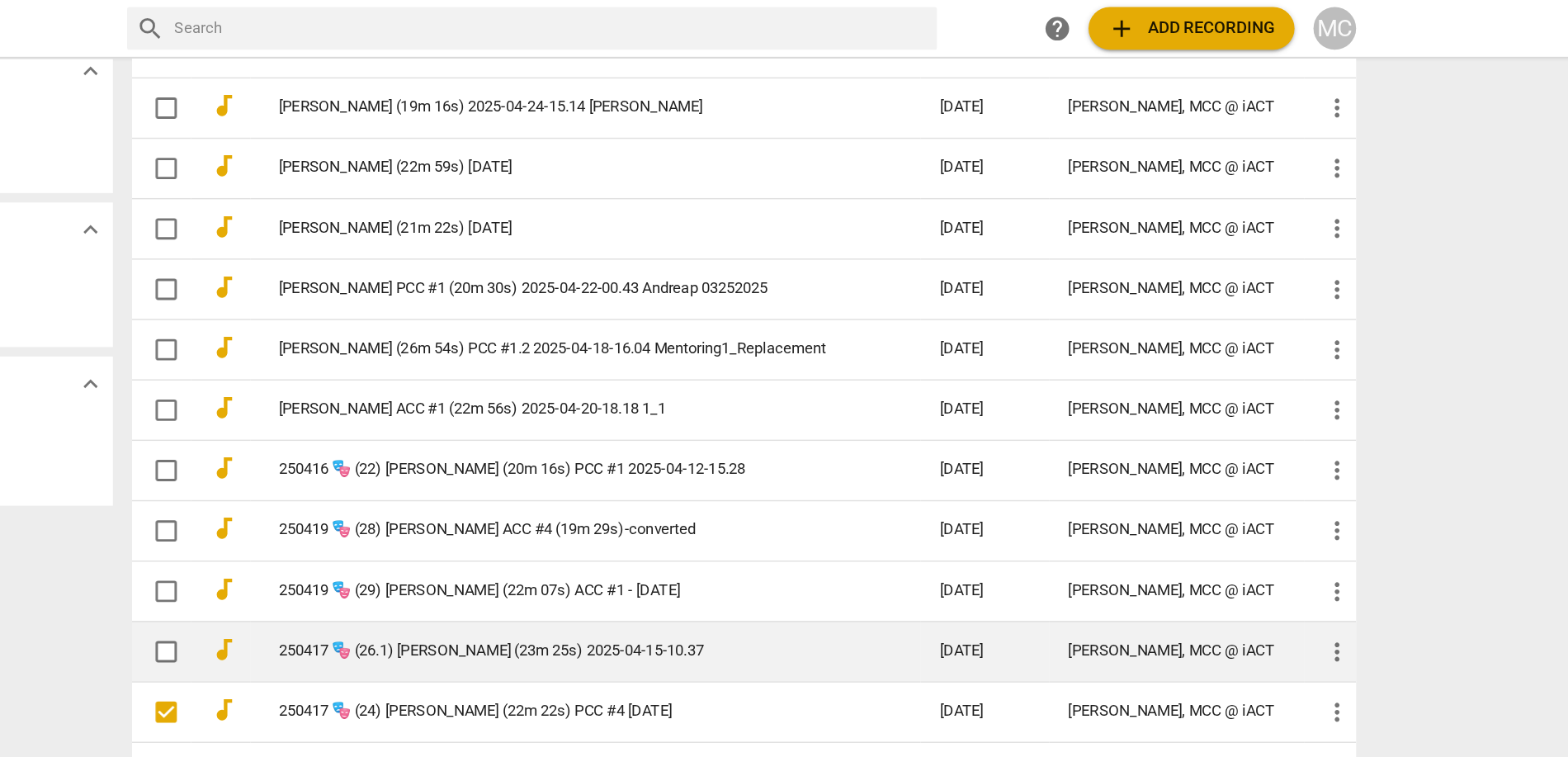 click at bounding box center (532, 454) 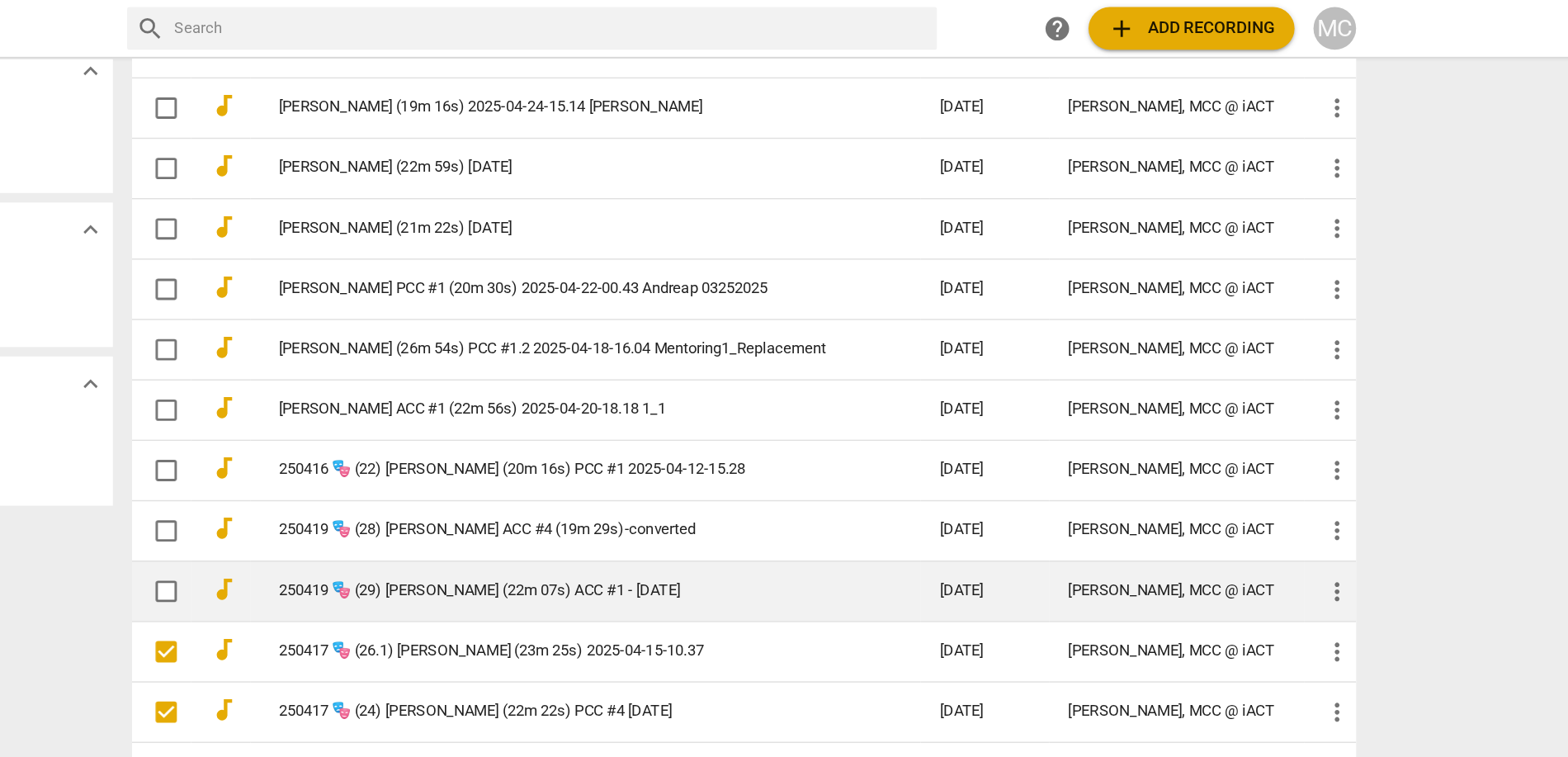 click at bounding box center [532, 412] 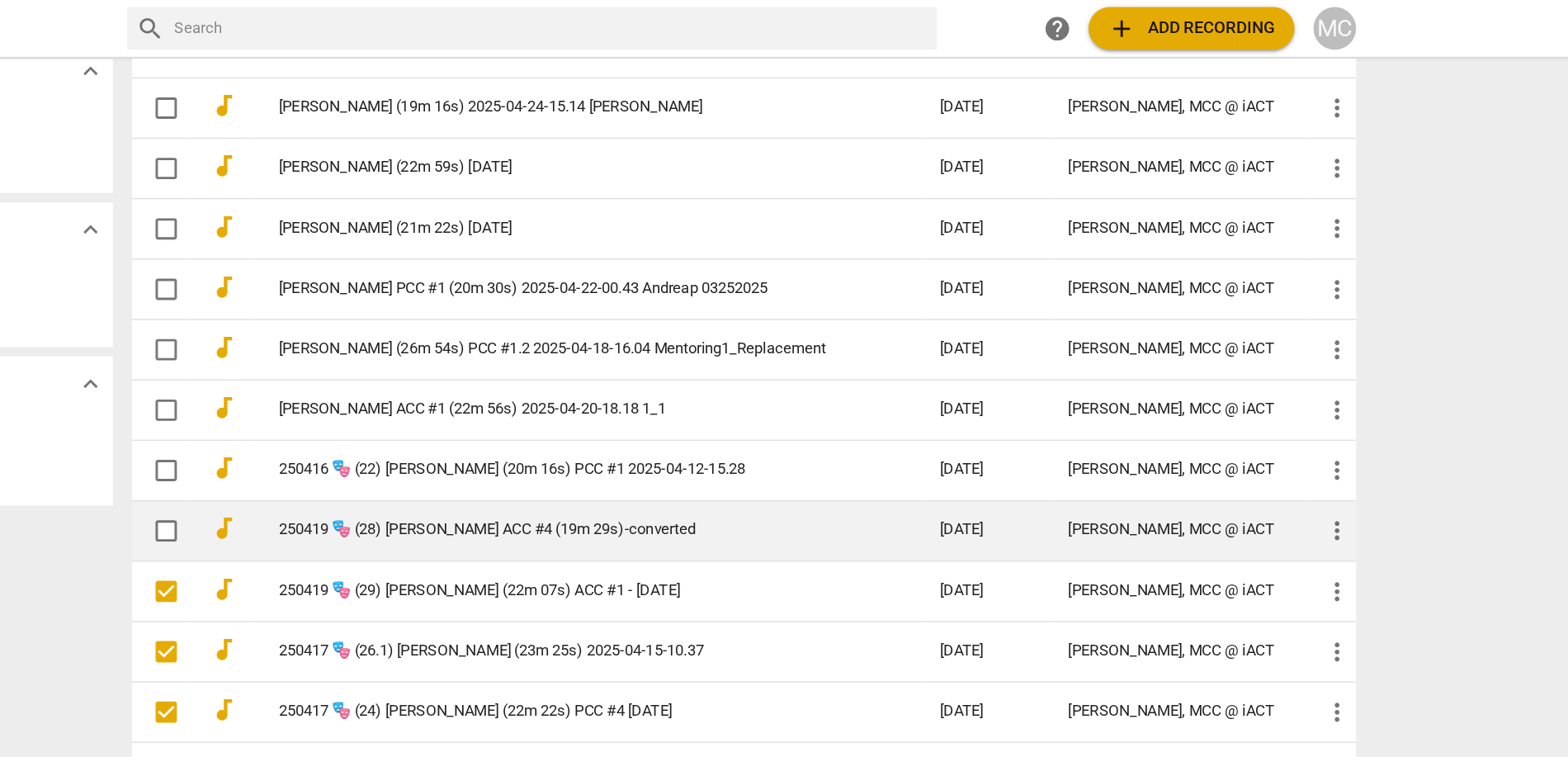 click at bounding box center (532, 370) 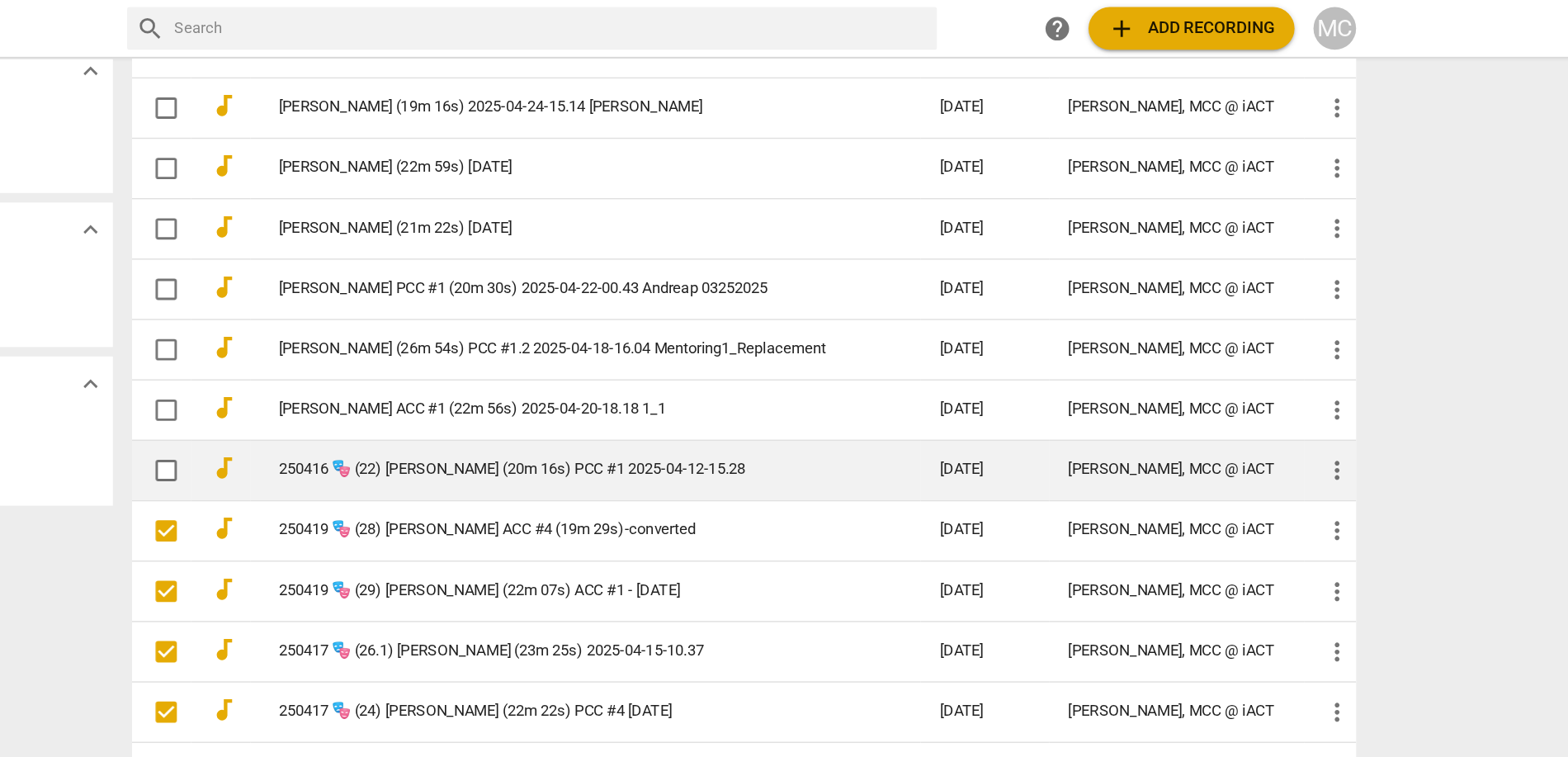 click at bounding box center (532, 328) 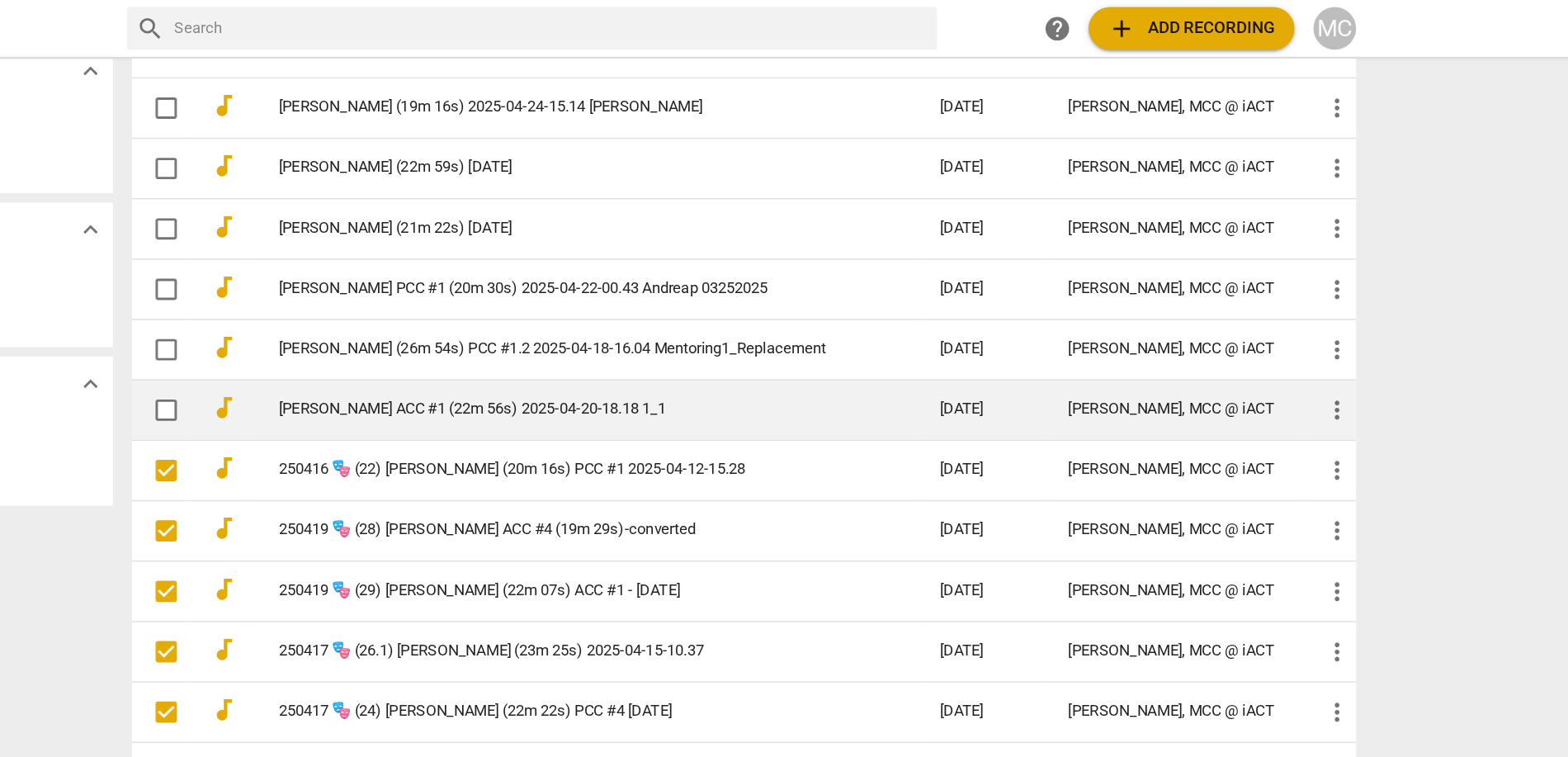 click at bounding box center [529, 285] 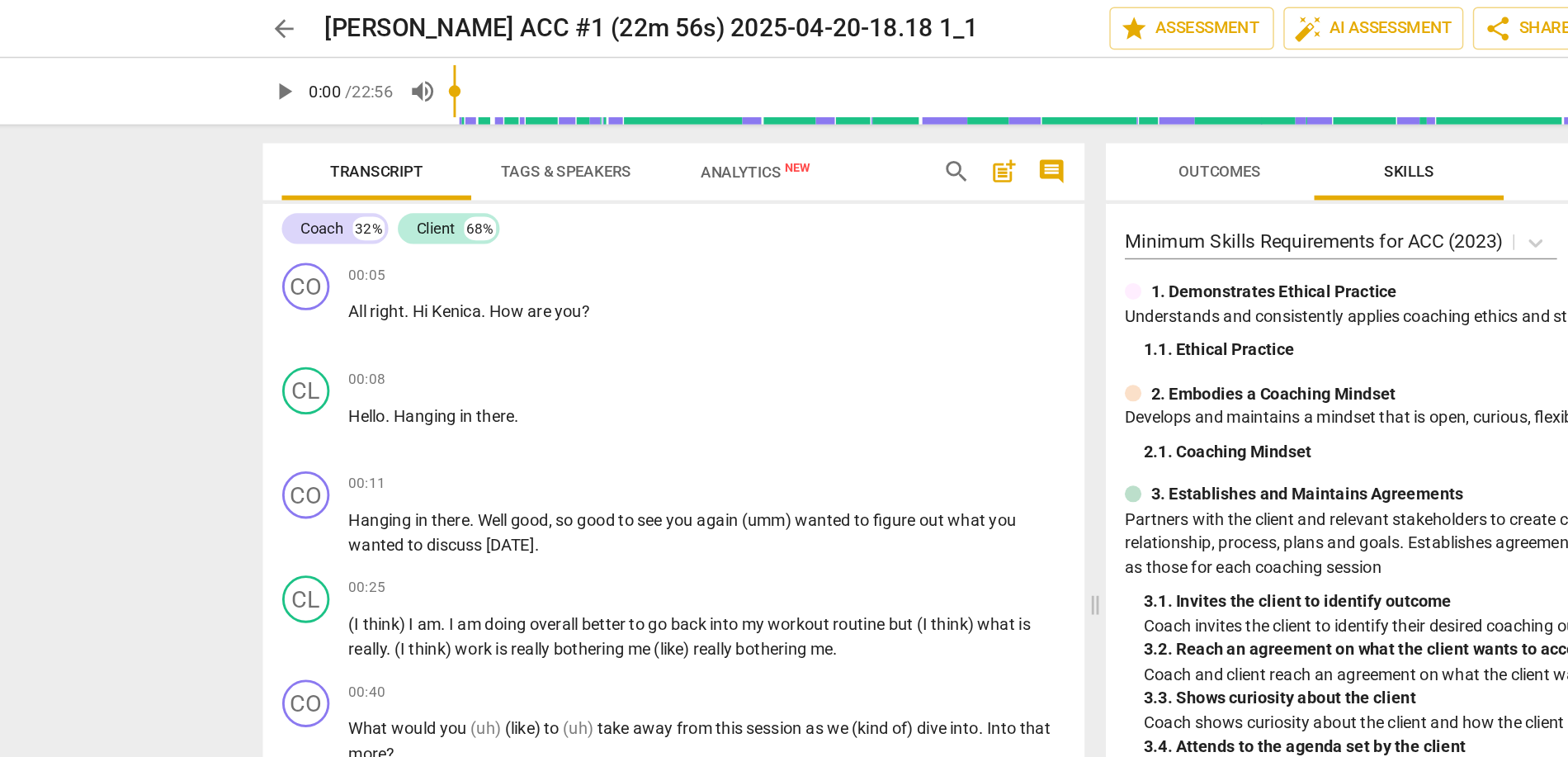 click on "arrow_back [PERSON_NAME] ACC #1 (22m 56s) 2025-04-20-18.18 1_1 edit star    Assessment   auto_fix_high    AI Assessment share    Share    Export notifications more_vert help MC" at bounding box center [784, 20] 